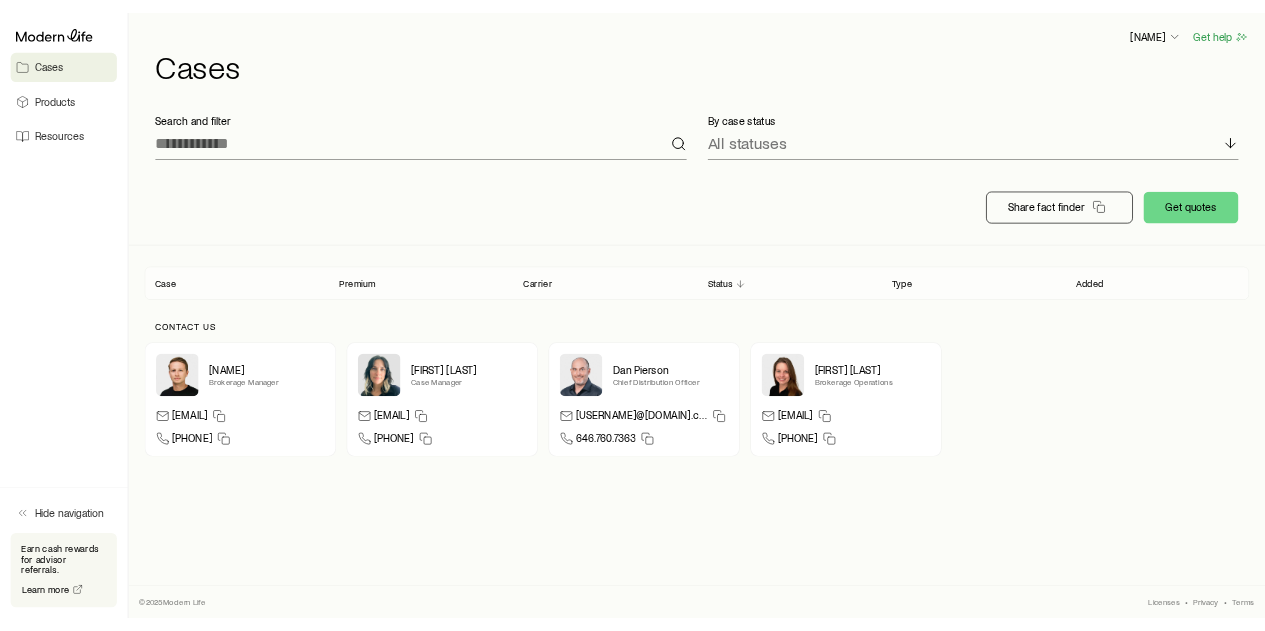 scroll, scrollTop: 0, scrollLeft: 0, axis: both 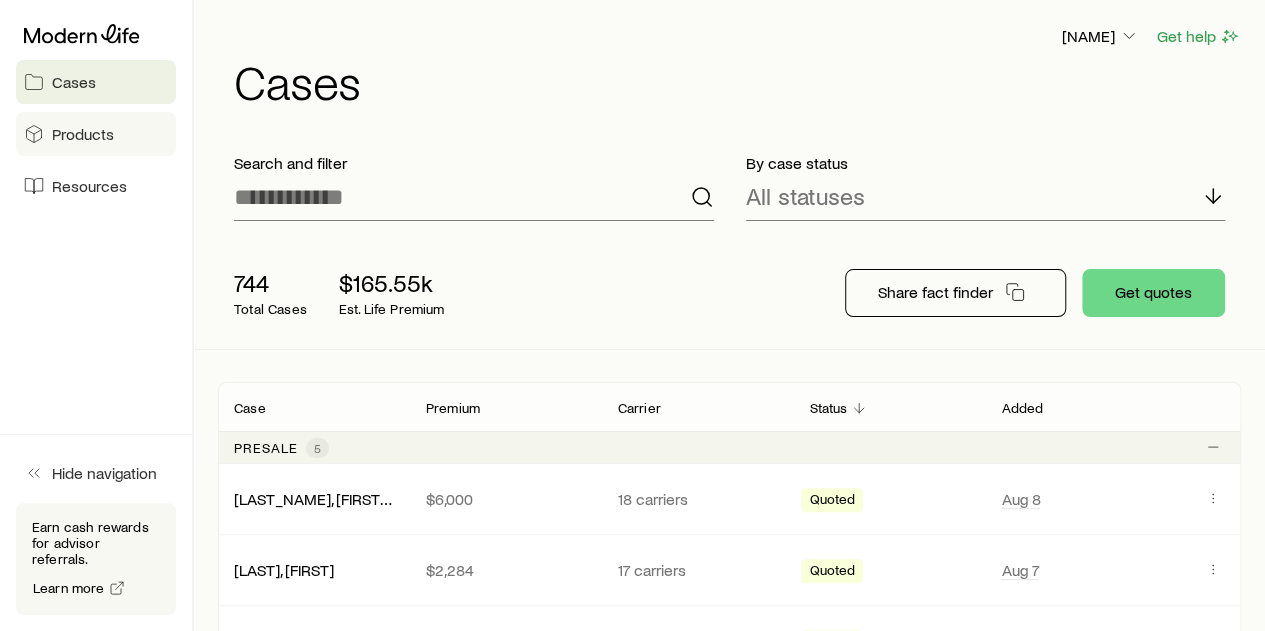 click on "Products" at bounding box center [83, 134] 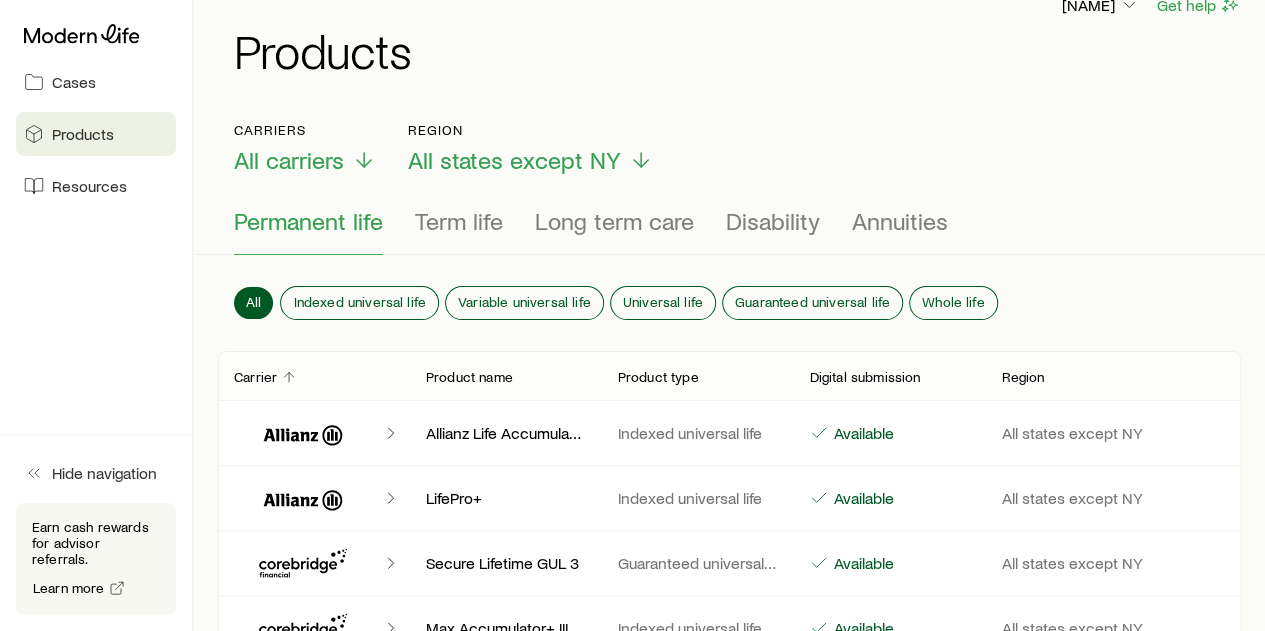scroll, scrollTop: 0, scrollLeft: 0, axis: both 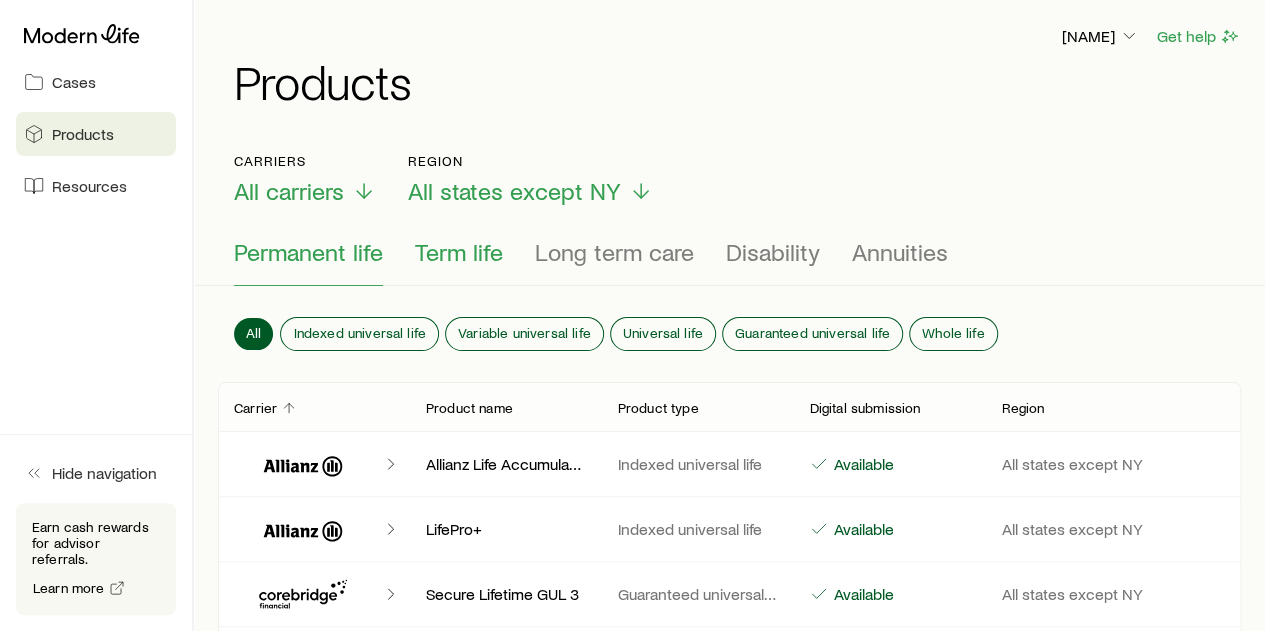 click on "Term life" at bounding box center (459, 252) 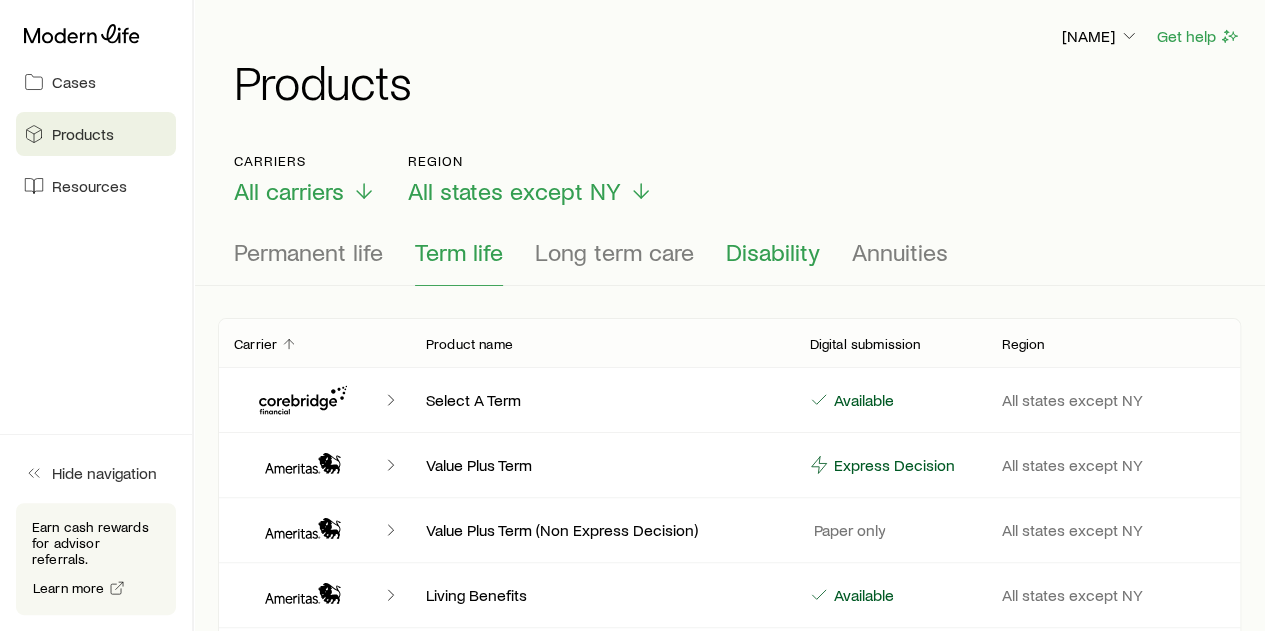 click on "Disability" at bounding box center [773, 252] 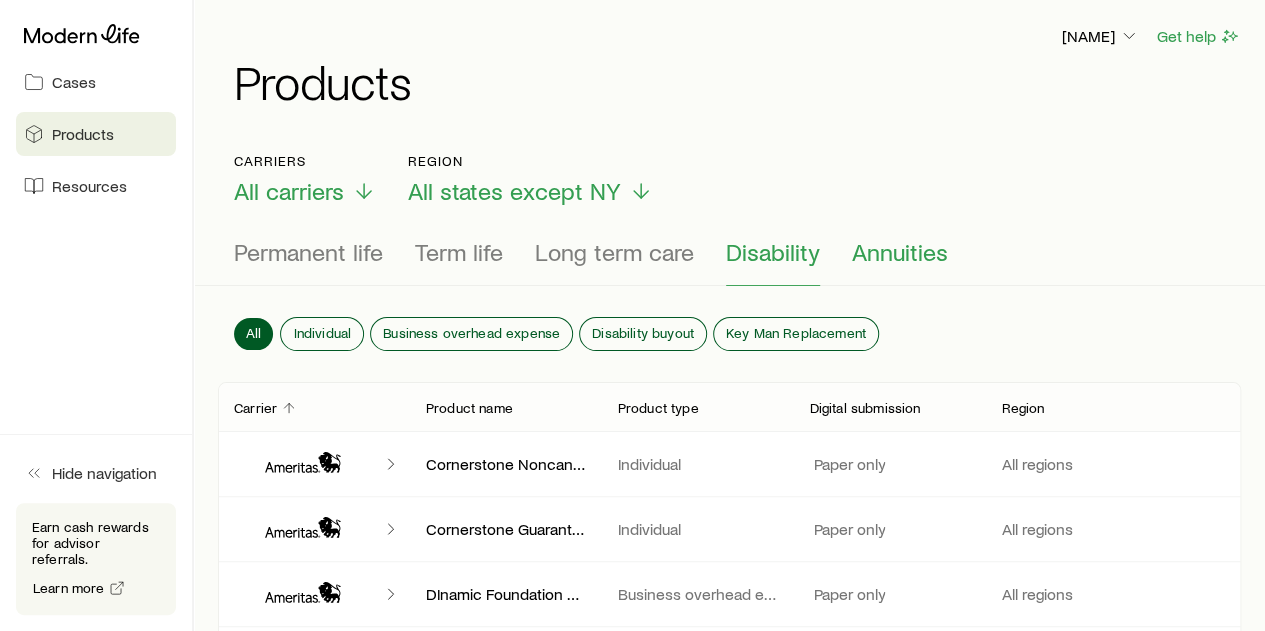 click on "Annuities" at bounding box center [900, 252] 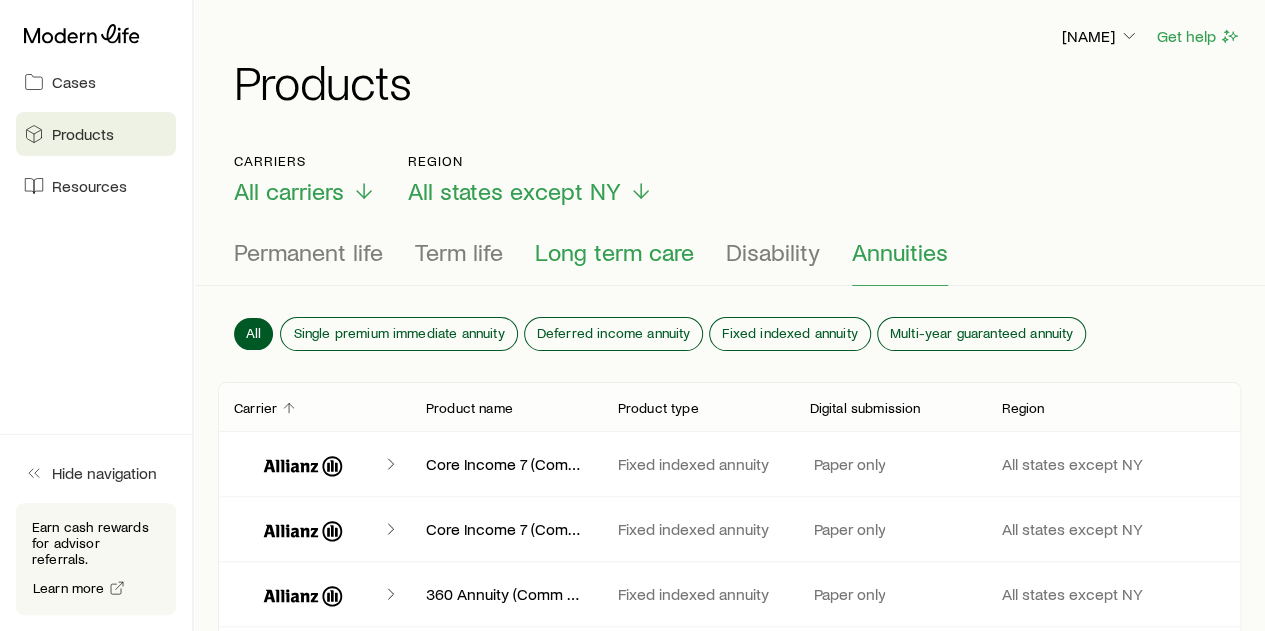 click on "Long term care" at bounding box center (614, 252) 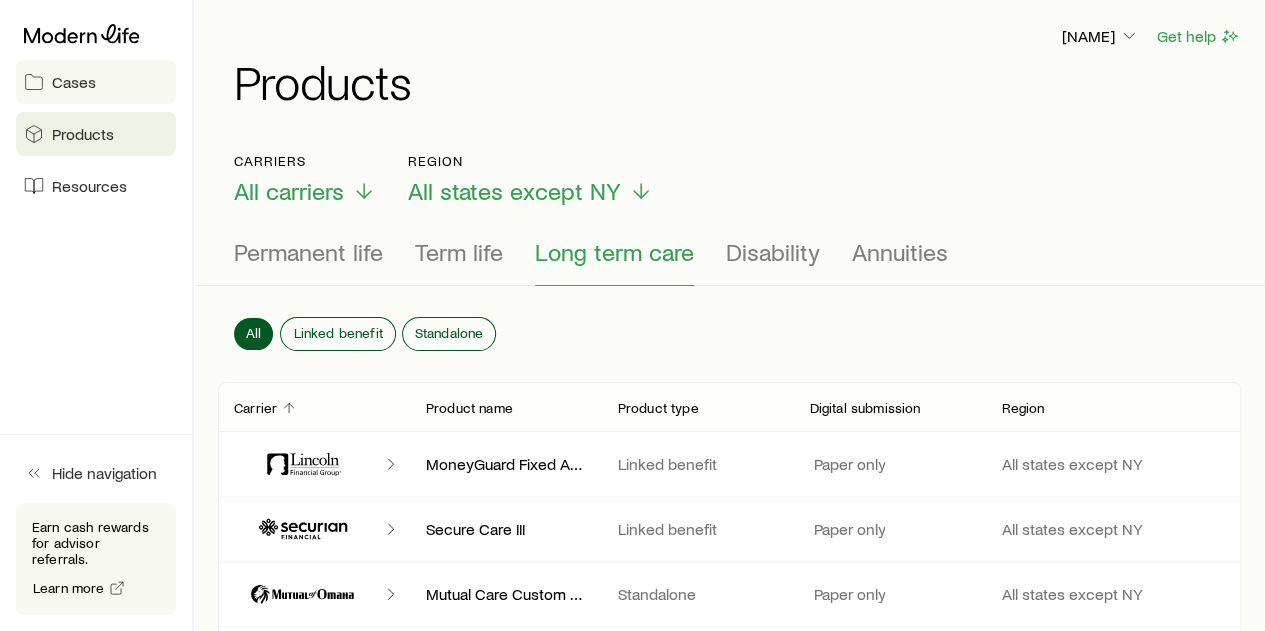 click on "Cases" at bounding box center [74, 82] 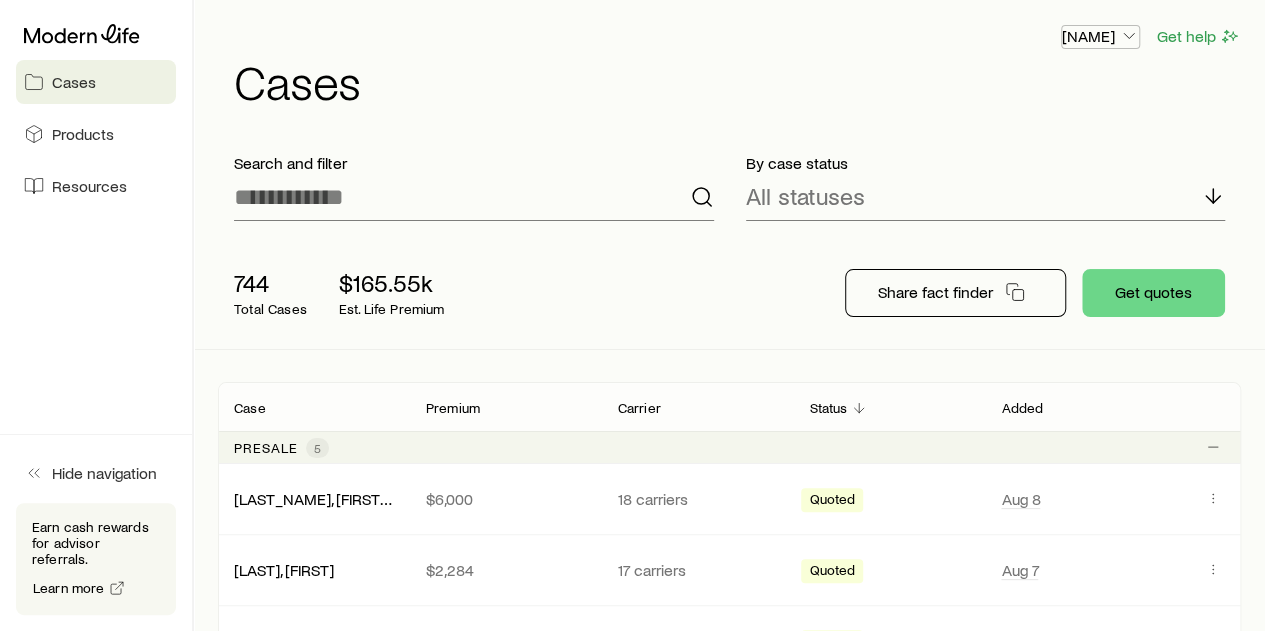 click 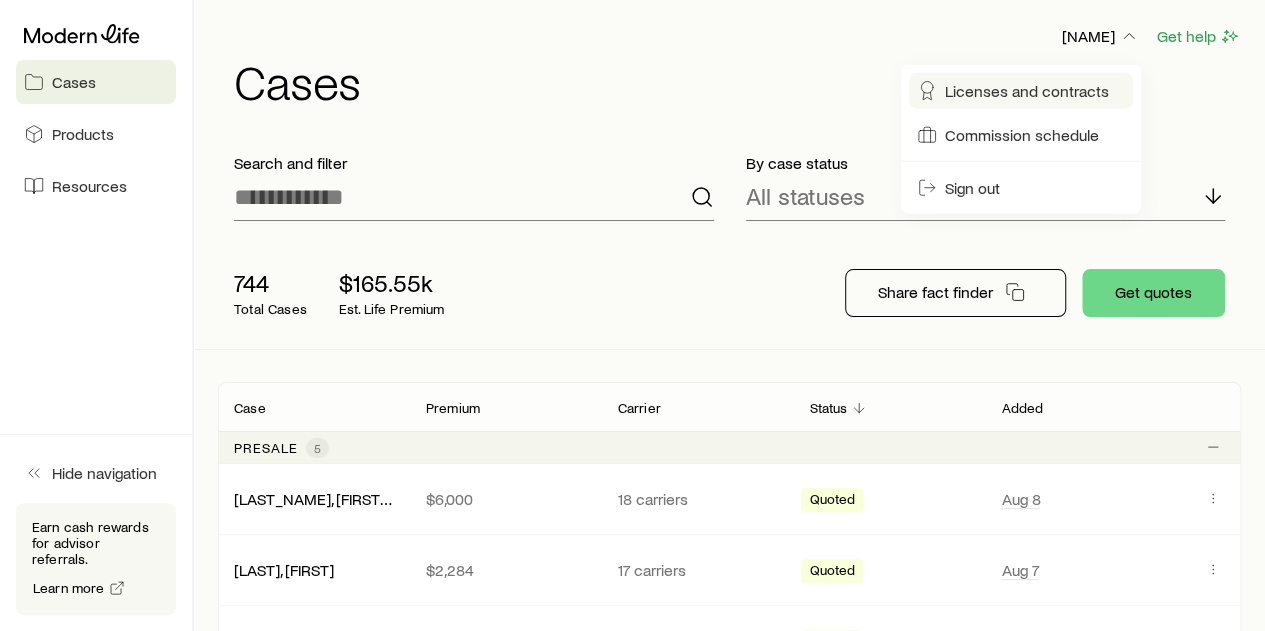 click on "Licenses and contracts" at bounding box center (1027, 91) 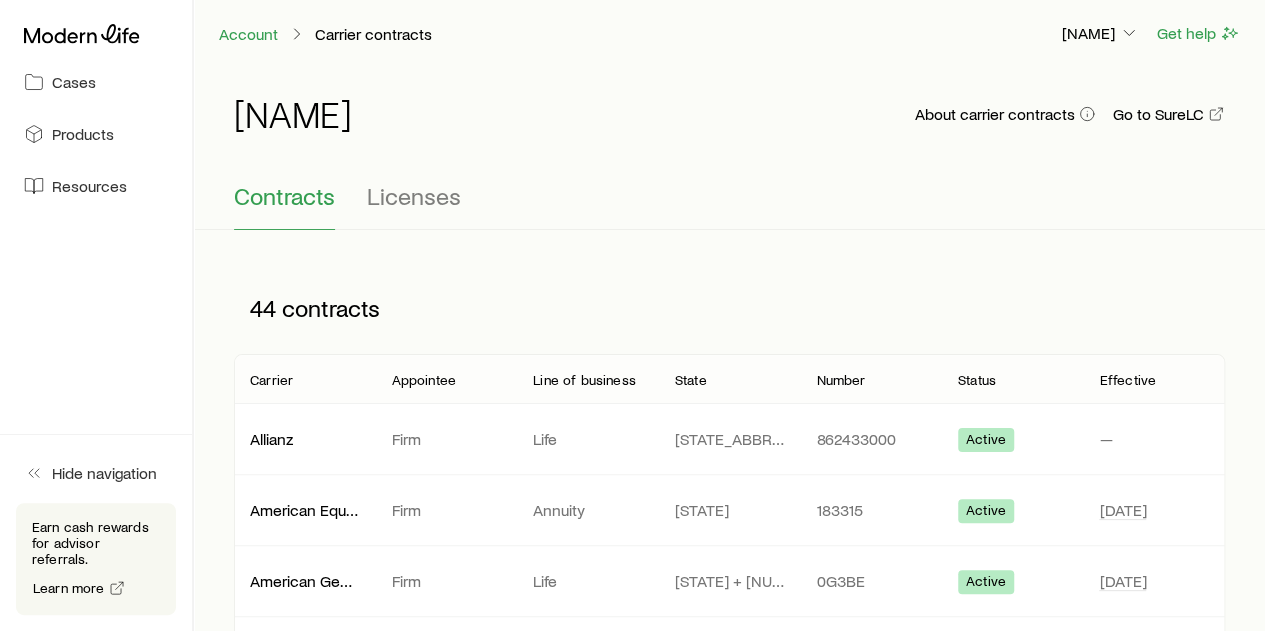 scroll, scrollTop: 0, scrollLeft: 0, axis: both 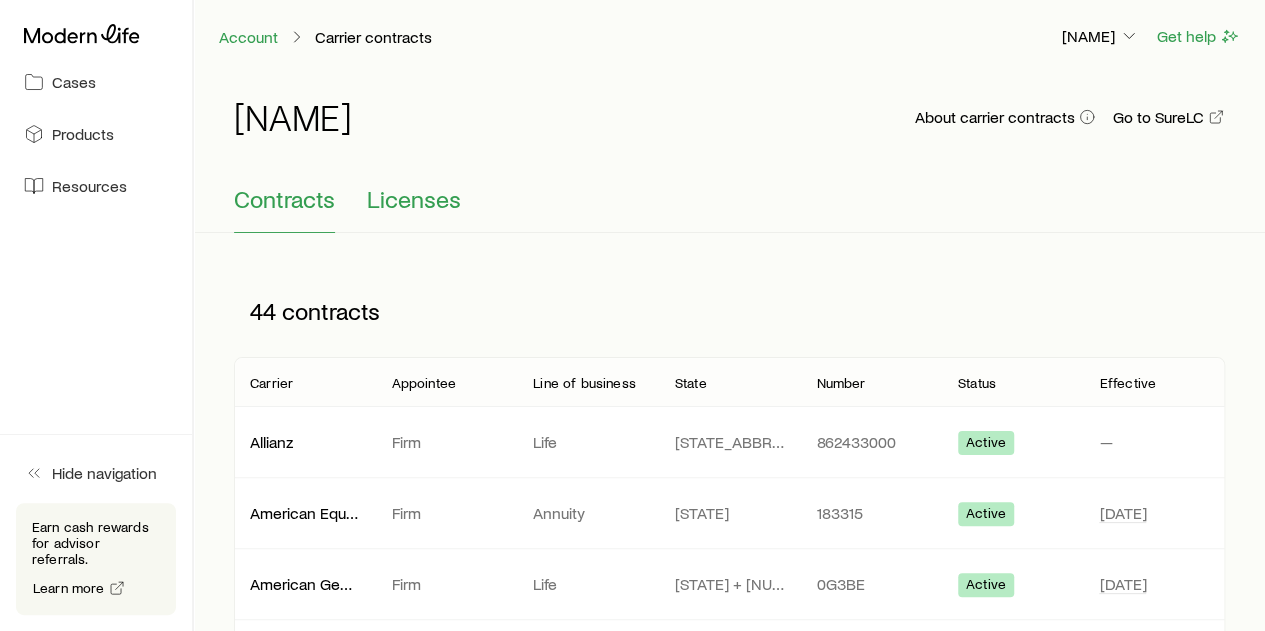 click on "Licenses" at bounding box center [414, 199] 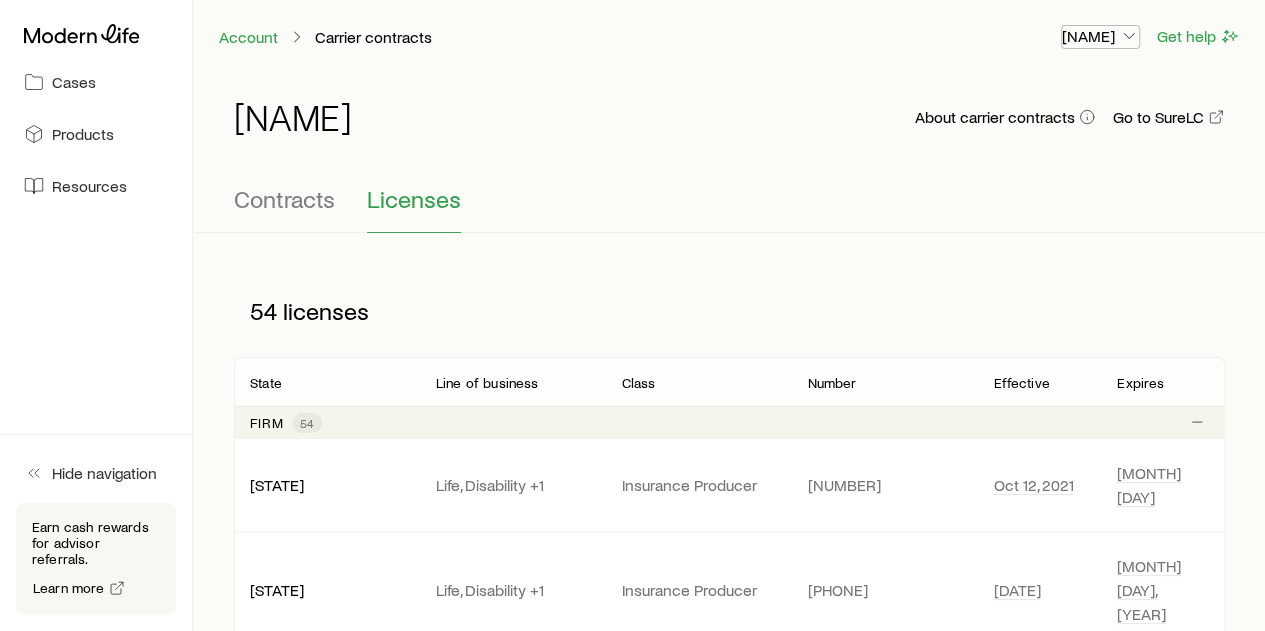 click 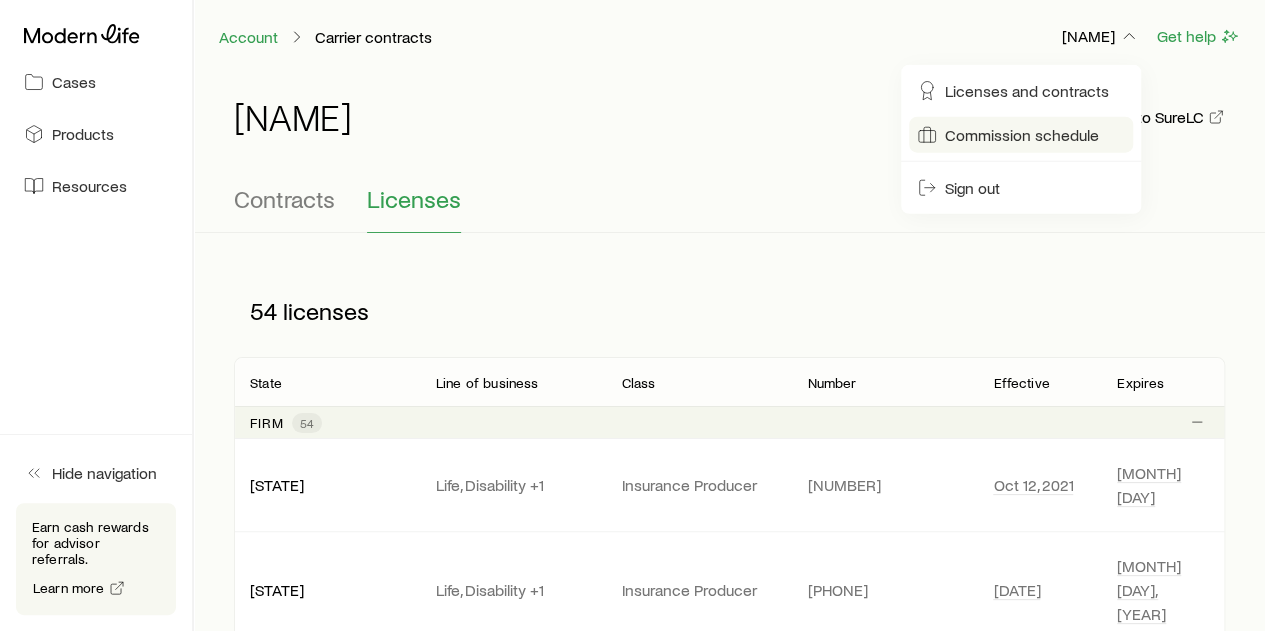click on "Commission schedule" at bounding box center [1022, 135] 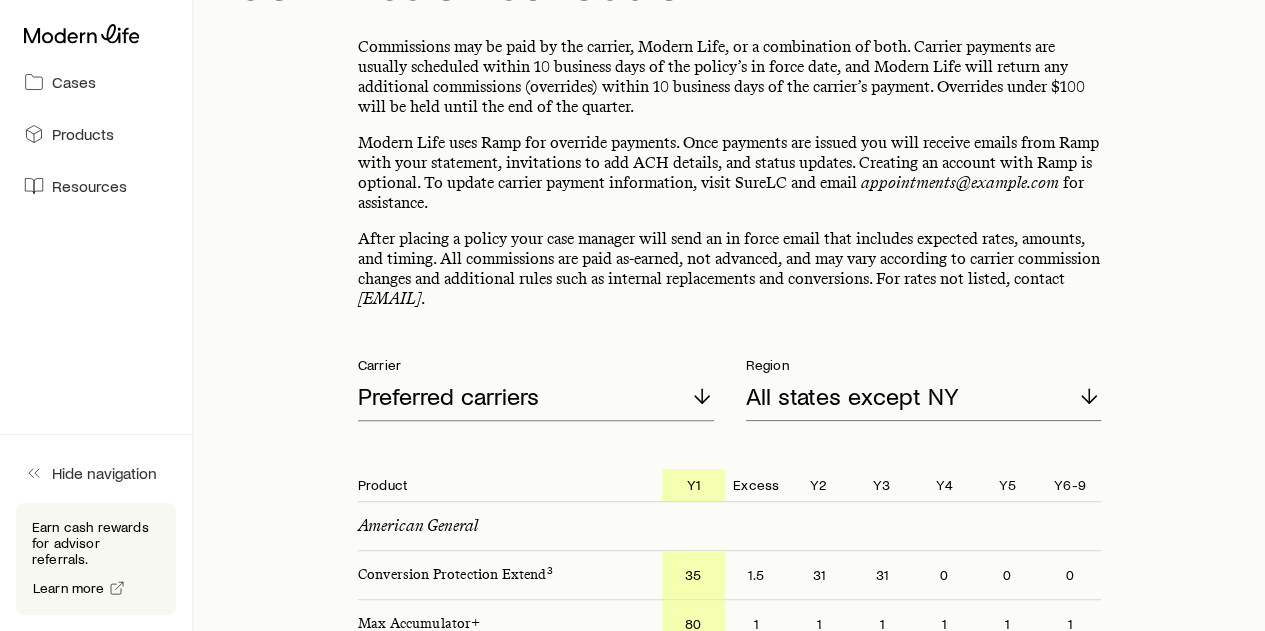 scroll, scrollTop: 0, scrollLeft: 0, axis: both 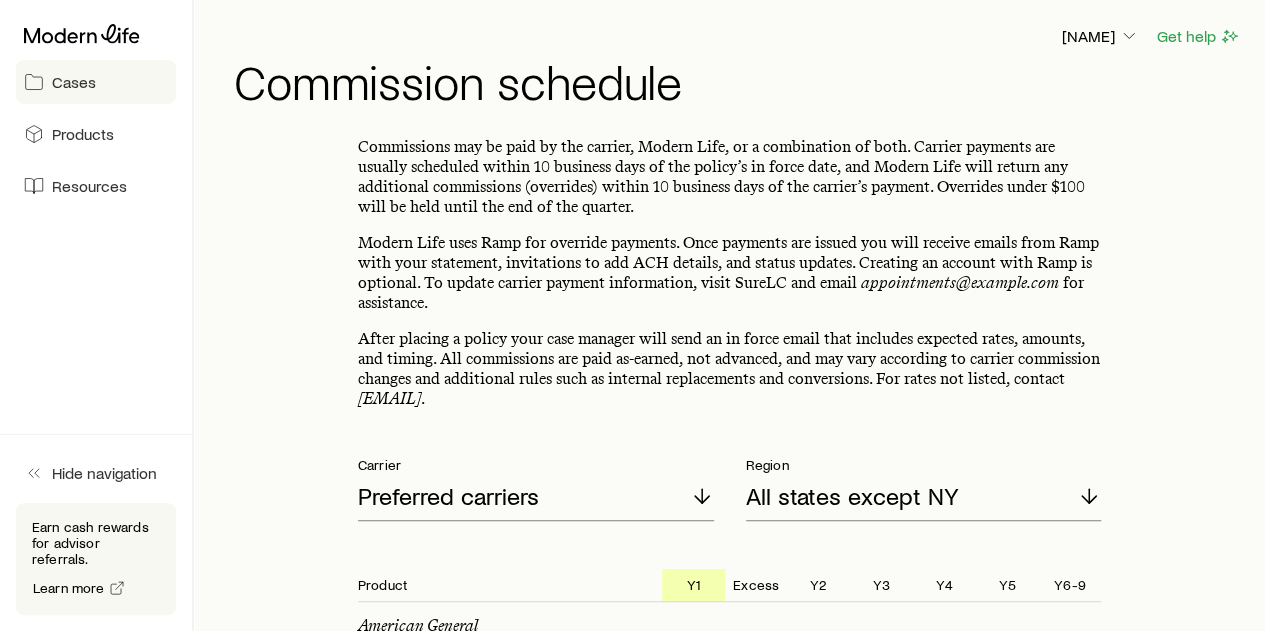 click on "Cases" at bounding box center [74, 82] 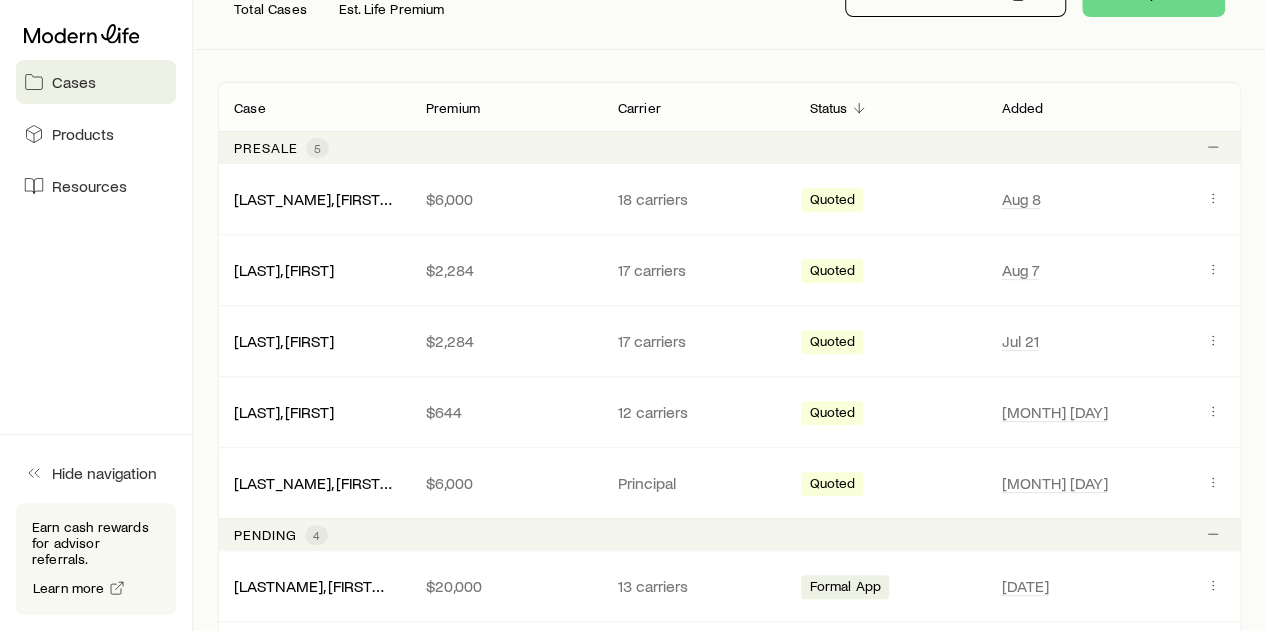 scroll, scrollTop: 200, scrollLeft: 0, axis: vertical 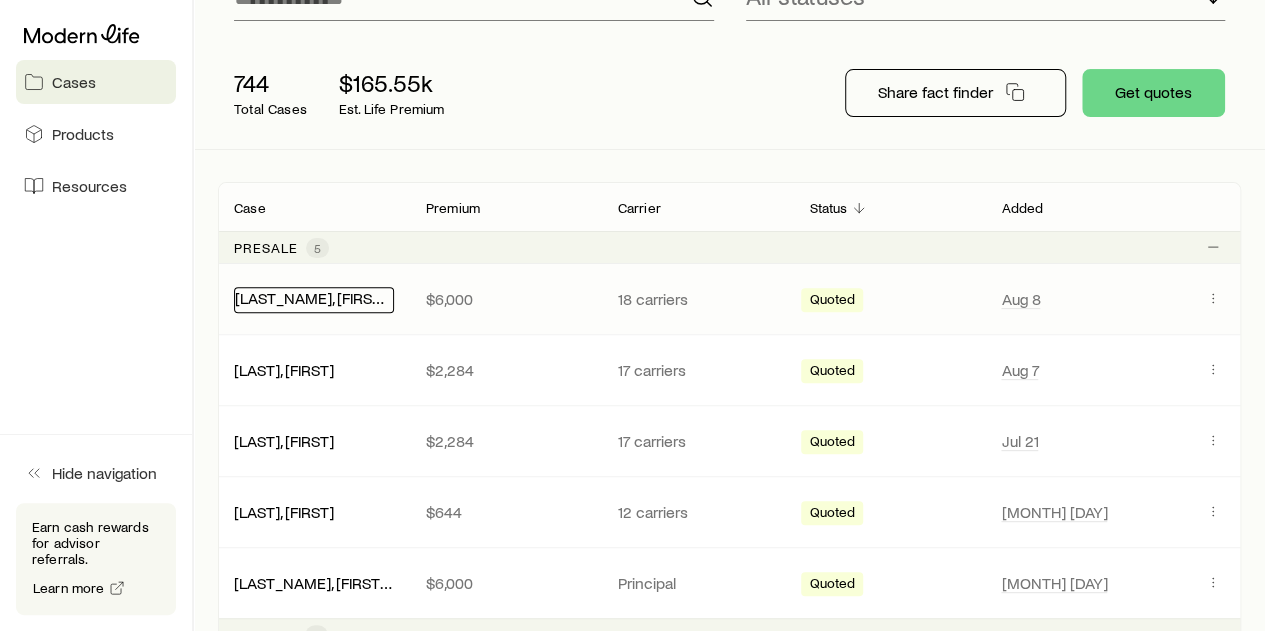 click on "[LAST_NAME], [FIRST_NAME]" at bounding box center (336, 297) 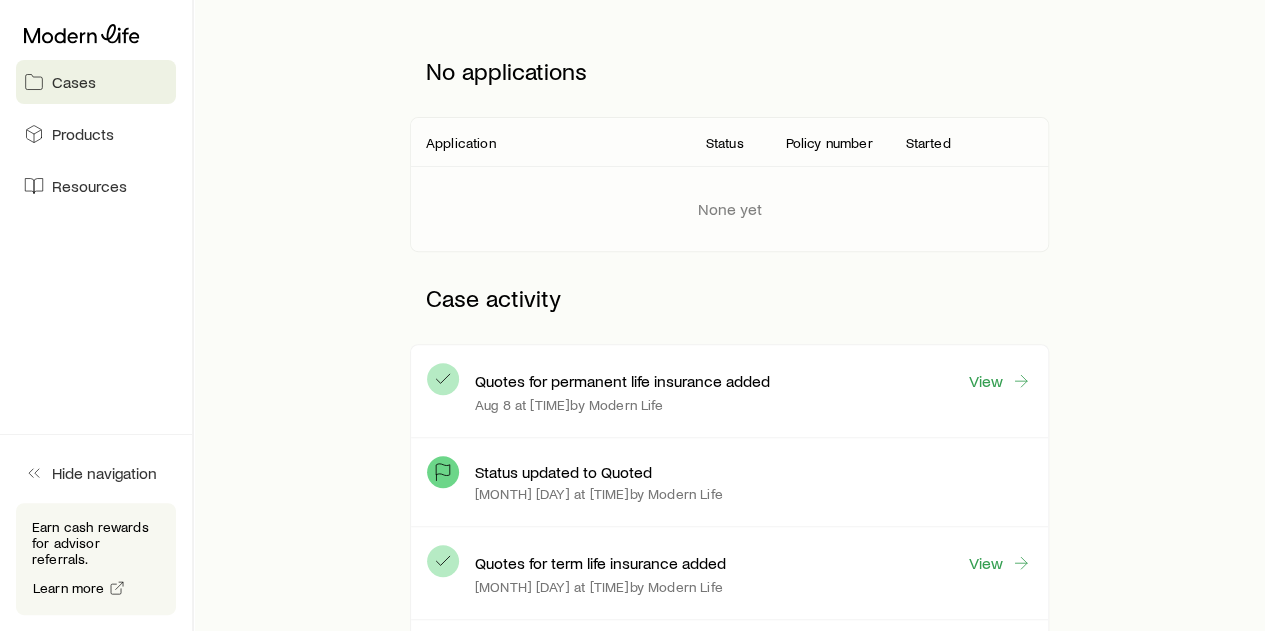 scroll, scrollTop: 300, scrollLeft: 0, axis: vertical 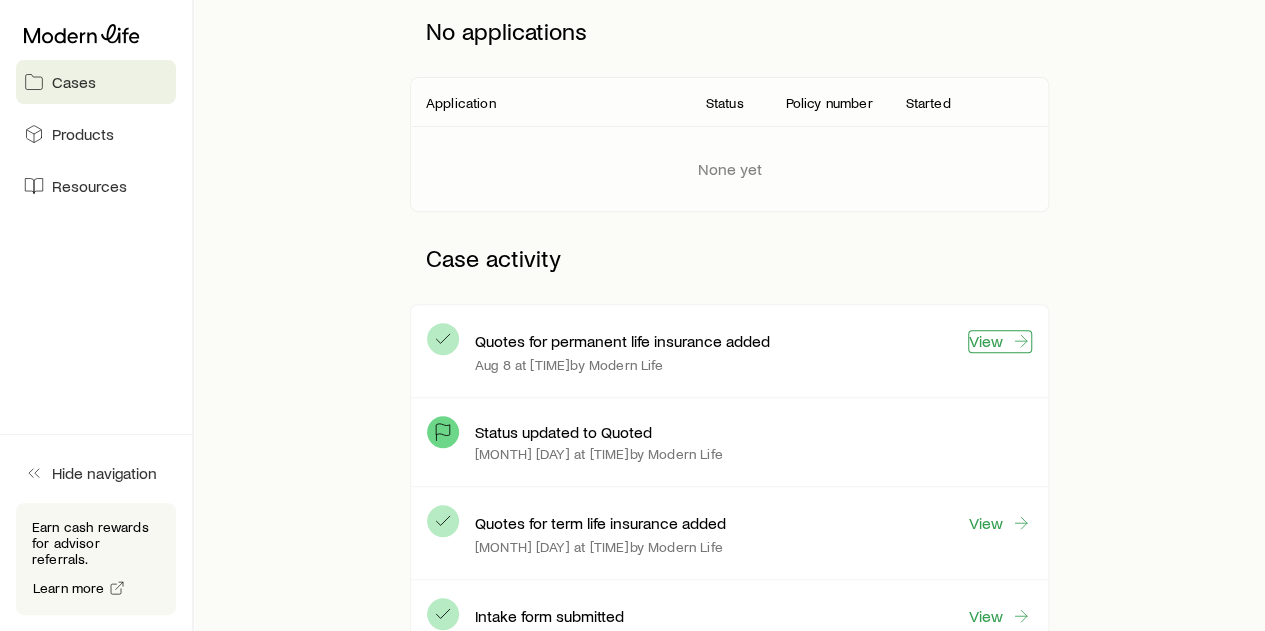 click on "View" at bounding box center [1000, 341] 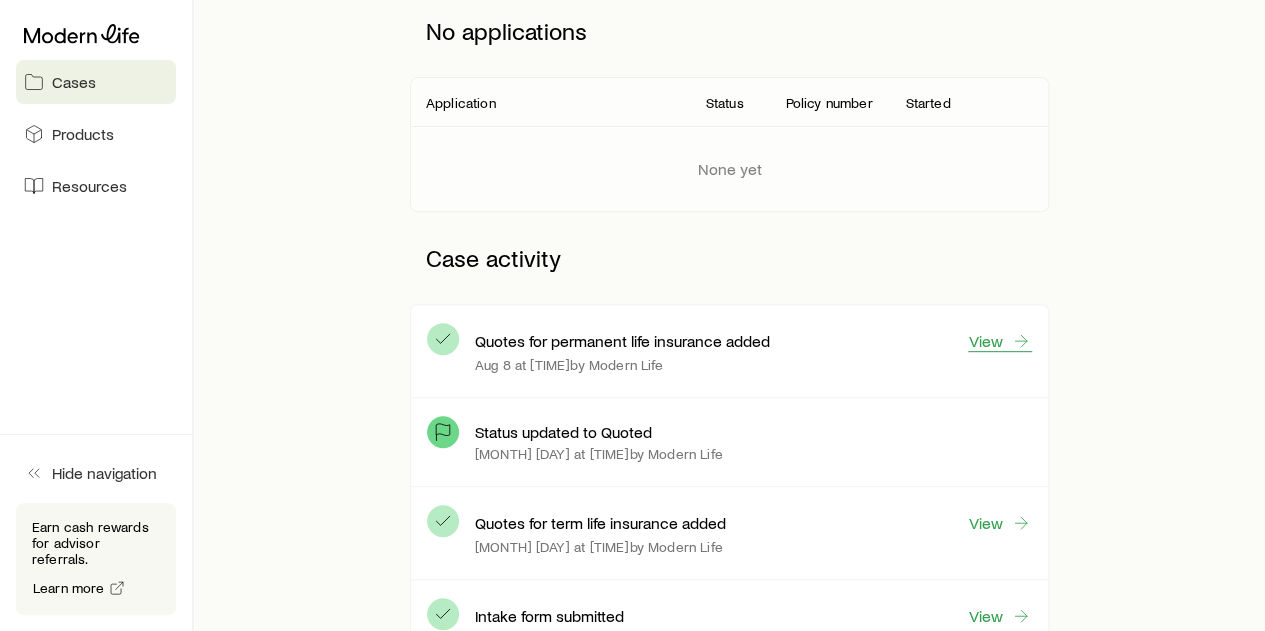 scroll, scrollTop: 0, scrollLeft: 0, axis: both 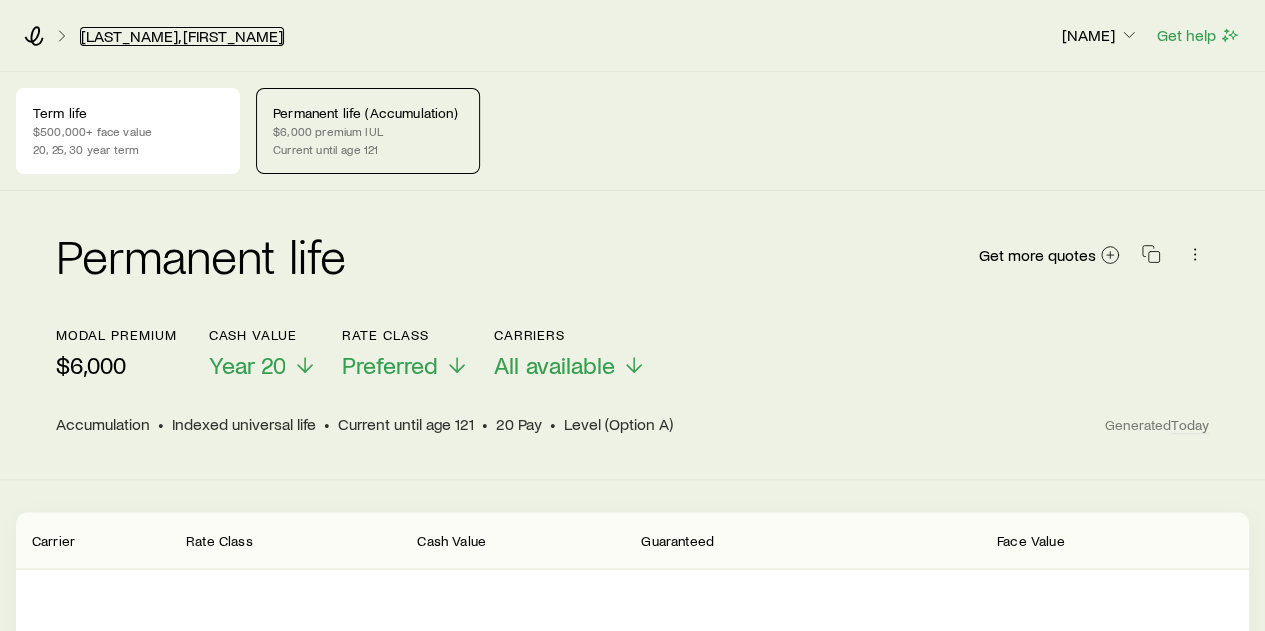 click on "[LAST_NAME], [FIRST_NAME]" at bounding box center (182, 36) 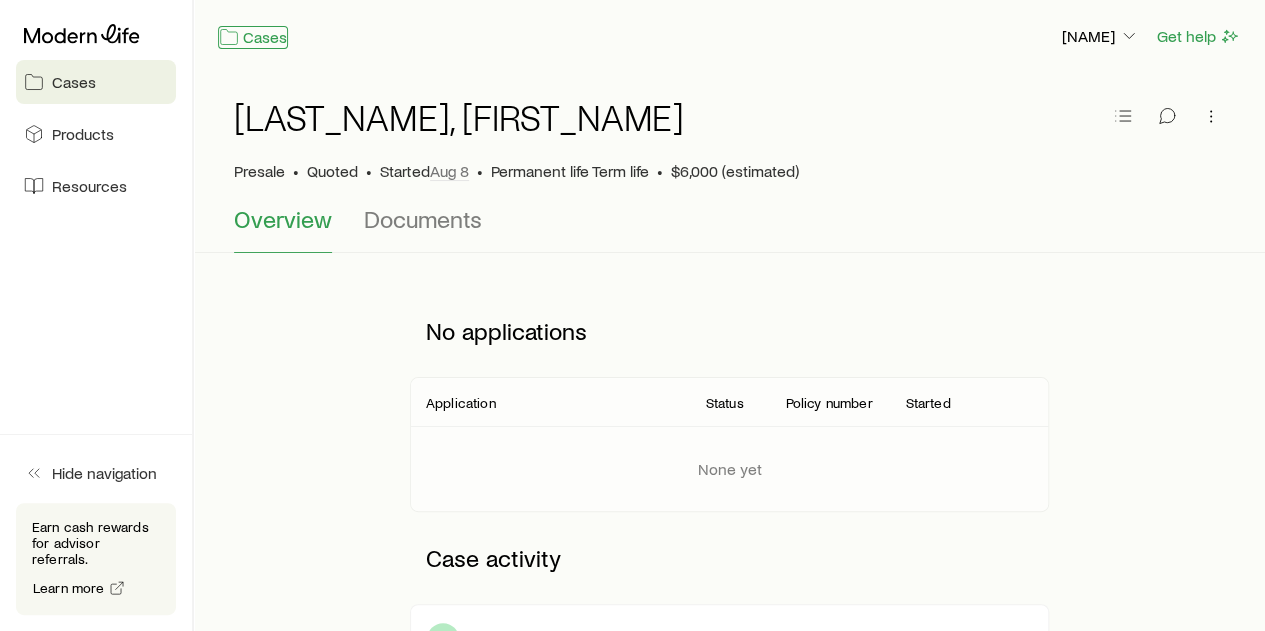click on "Cases" at bounding box center [253, 37] 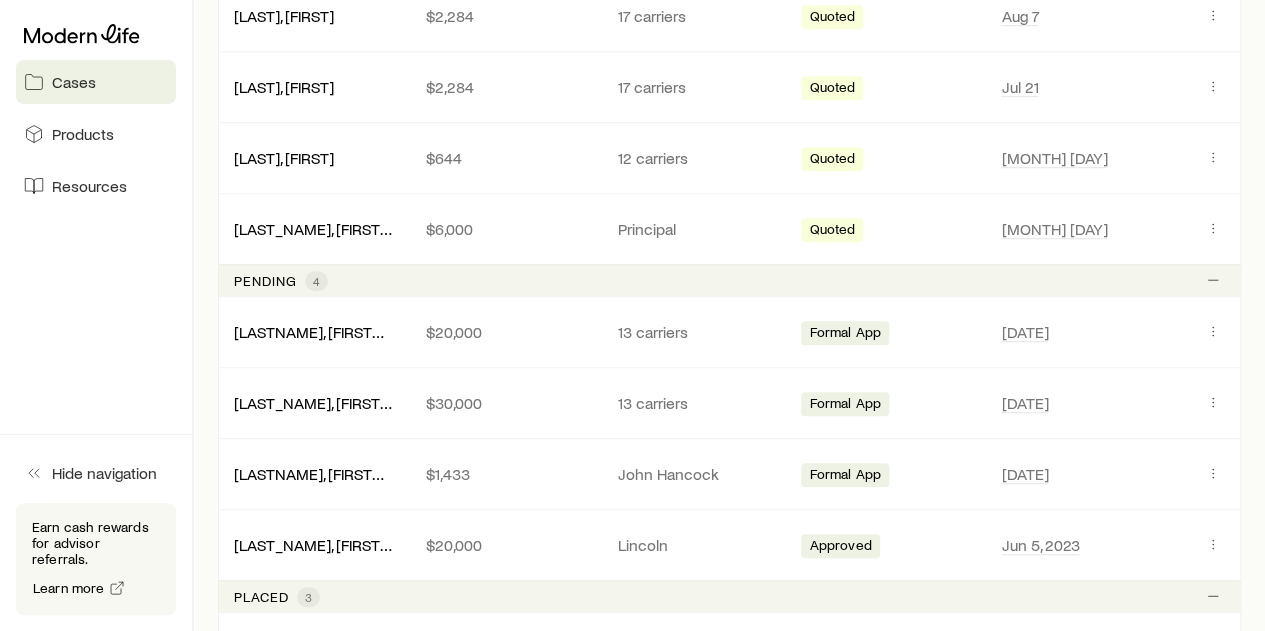 scroll, scrollTop: 600, scrollLeft: 0, axis: vertical 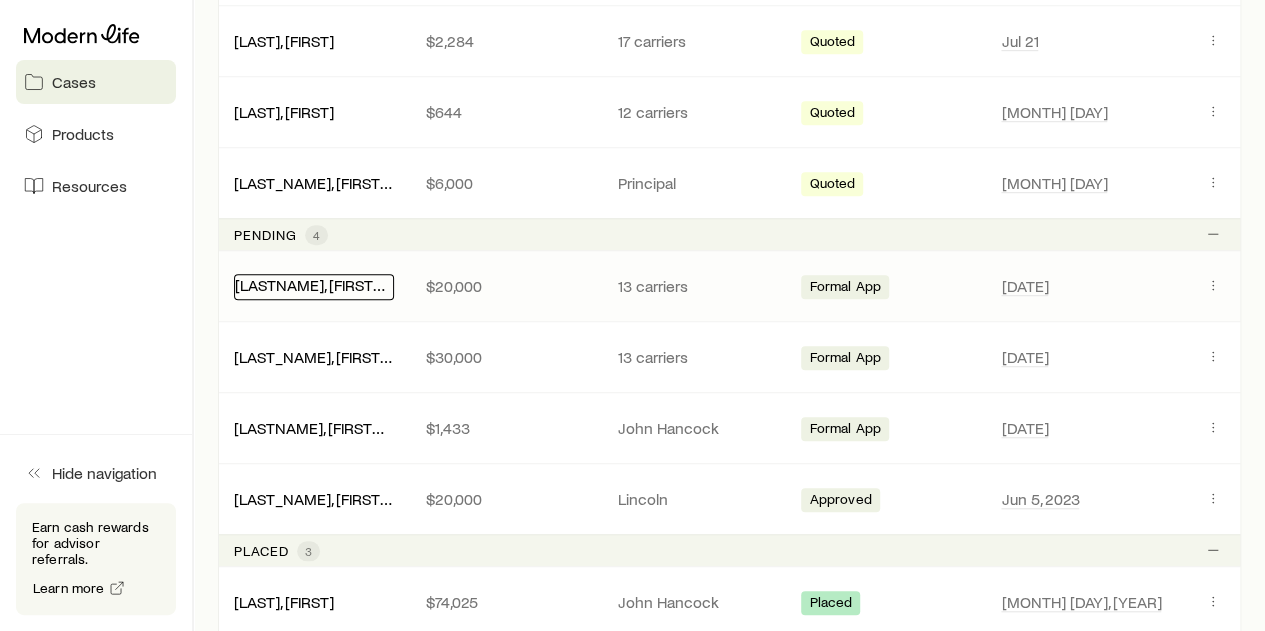 click on "[LASTNAME], [FIRSTNAME]" at bounding box center (328, 284) 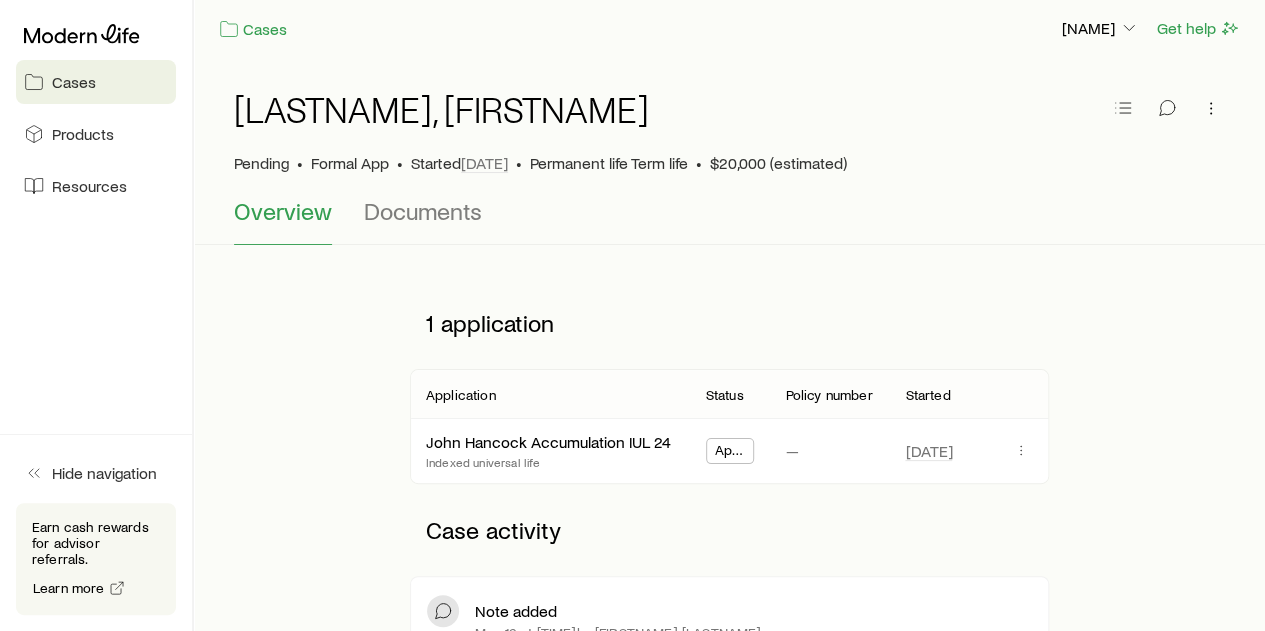 scroll, scrollTop: 0, scrollLeft: 0, axis: both 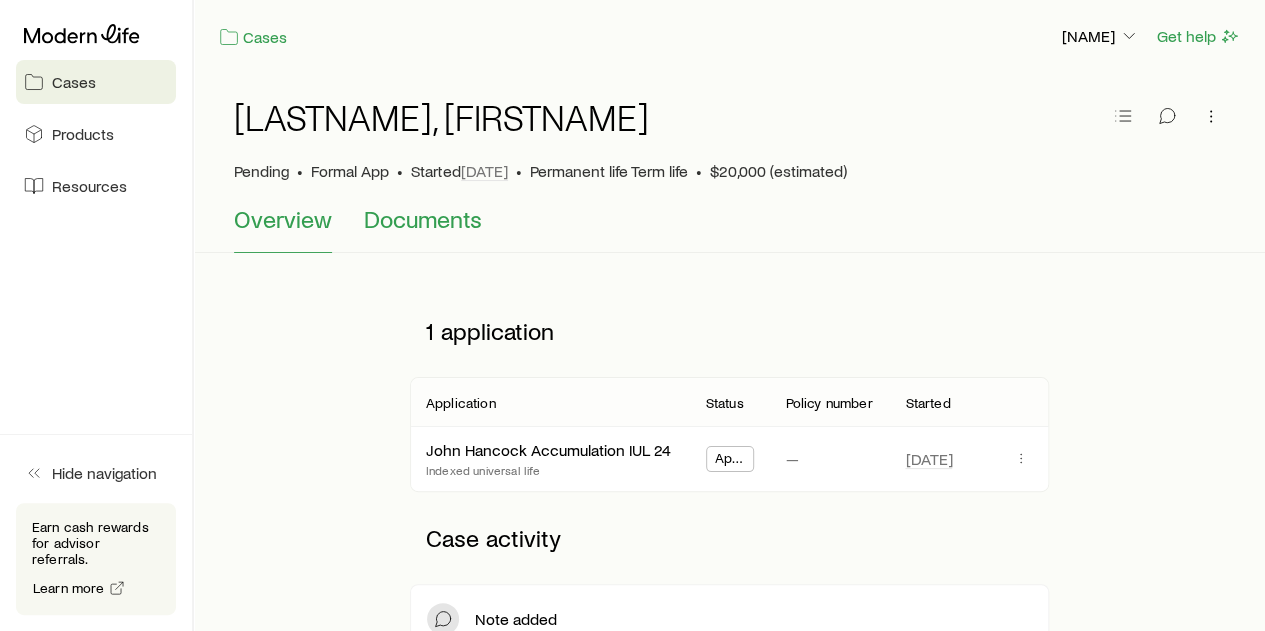 click on "Documents" at bounding box center [423, 219] 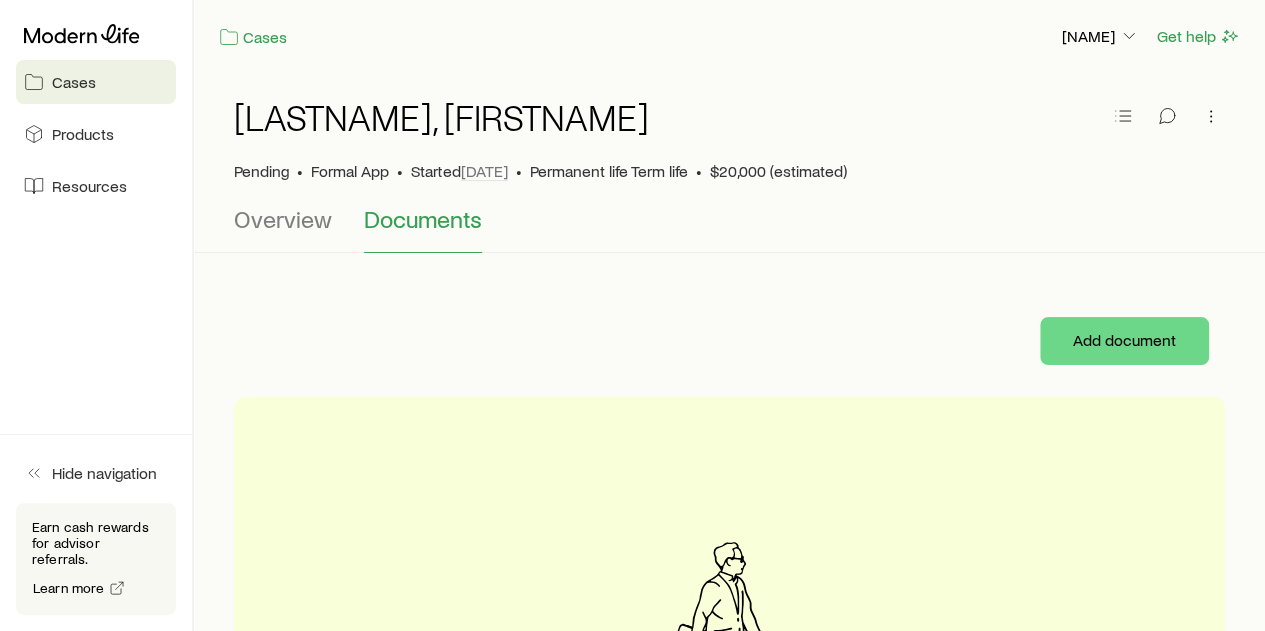 click on "Cases" at bounding box center (74, 82) 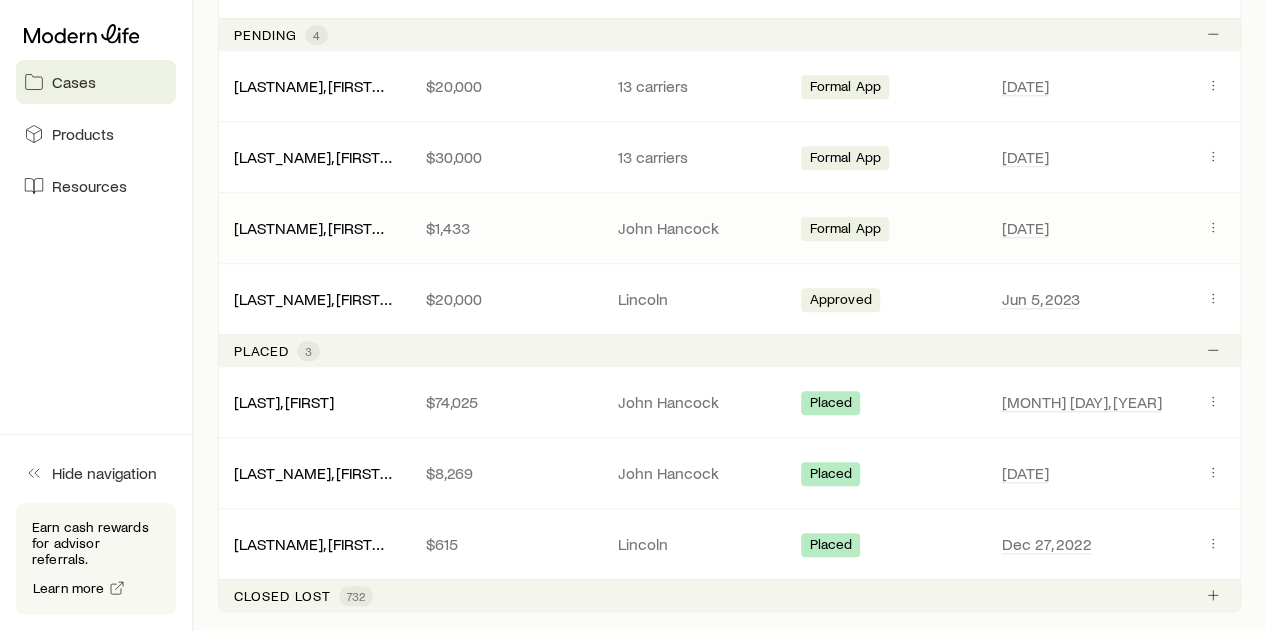 scroll, scrollTop: 900, scrollLeft: 0, axis: vertical 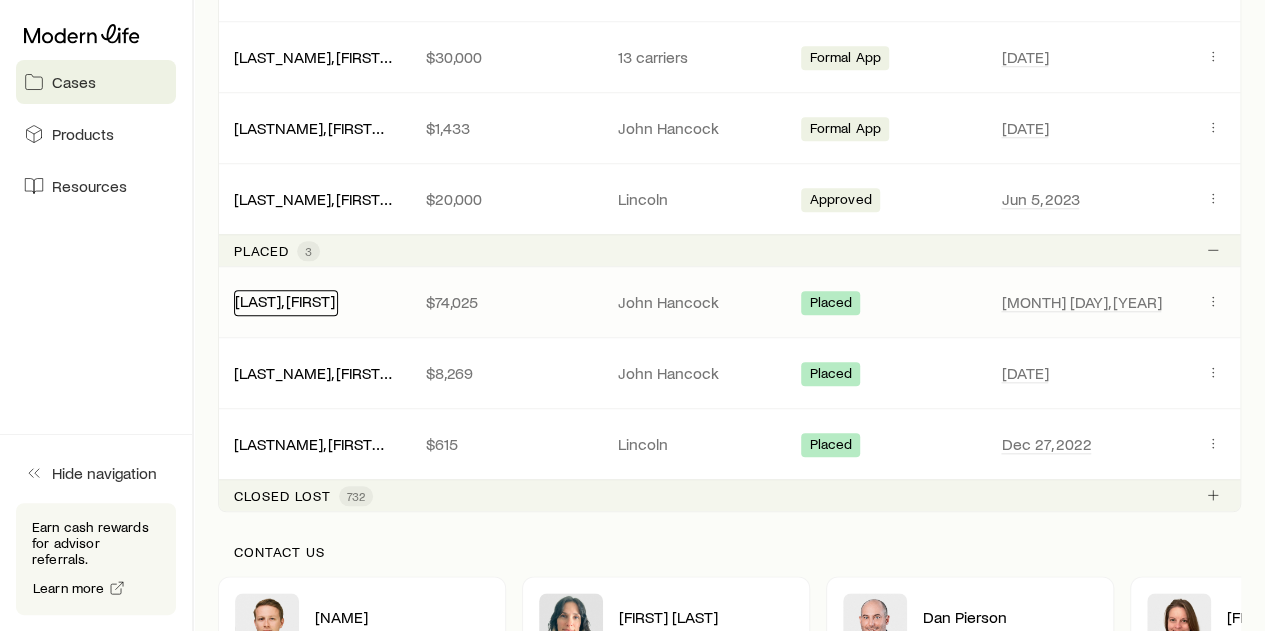 click on "[LAST], [FIRST]" at bounding box center [285, 300] 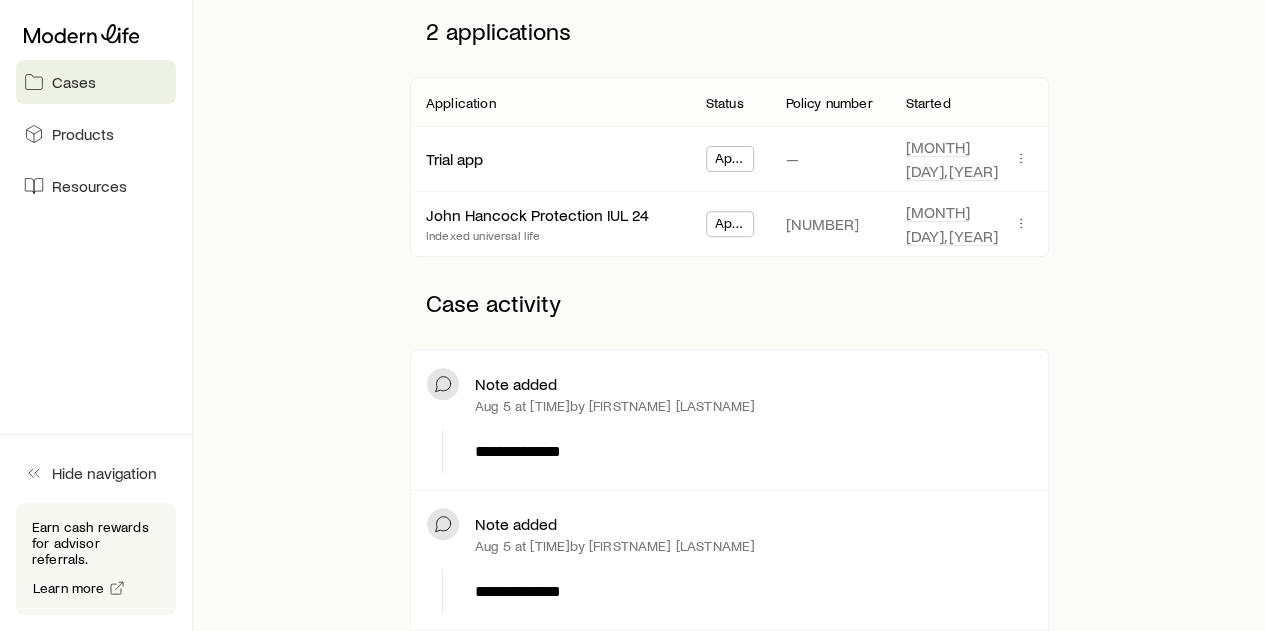 scroll, scrollTop: 0, scrollLeft: 0, axis: both 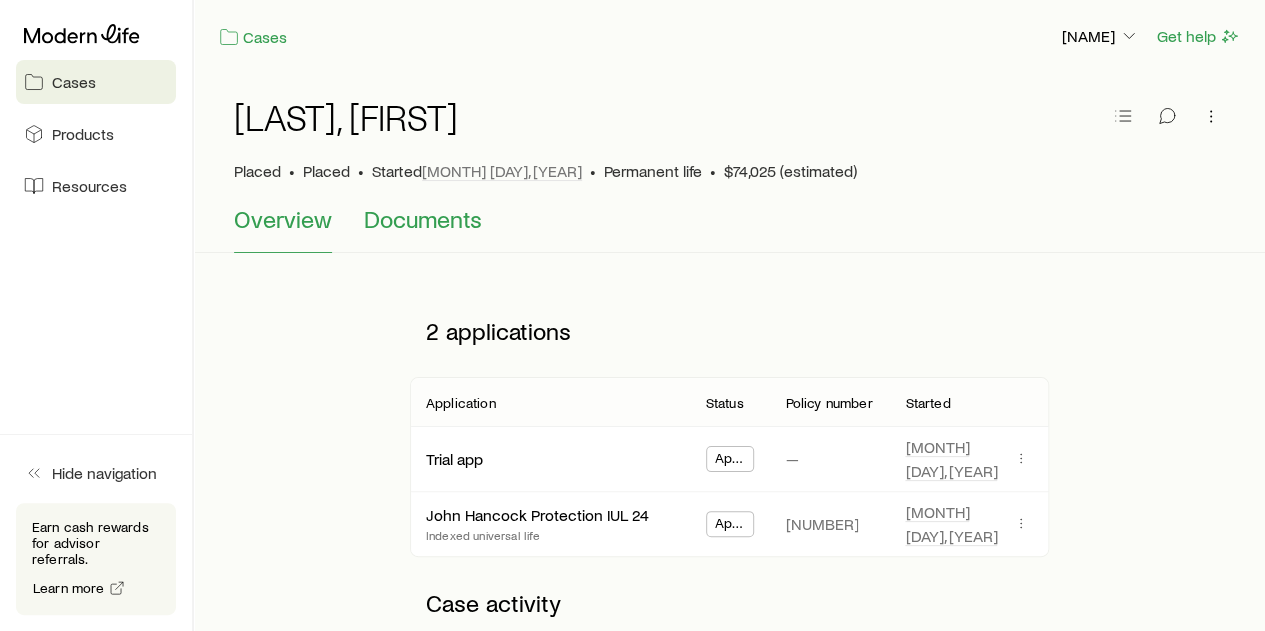 click on "Documents" at bounding box center (423, 219) 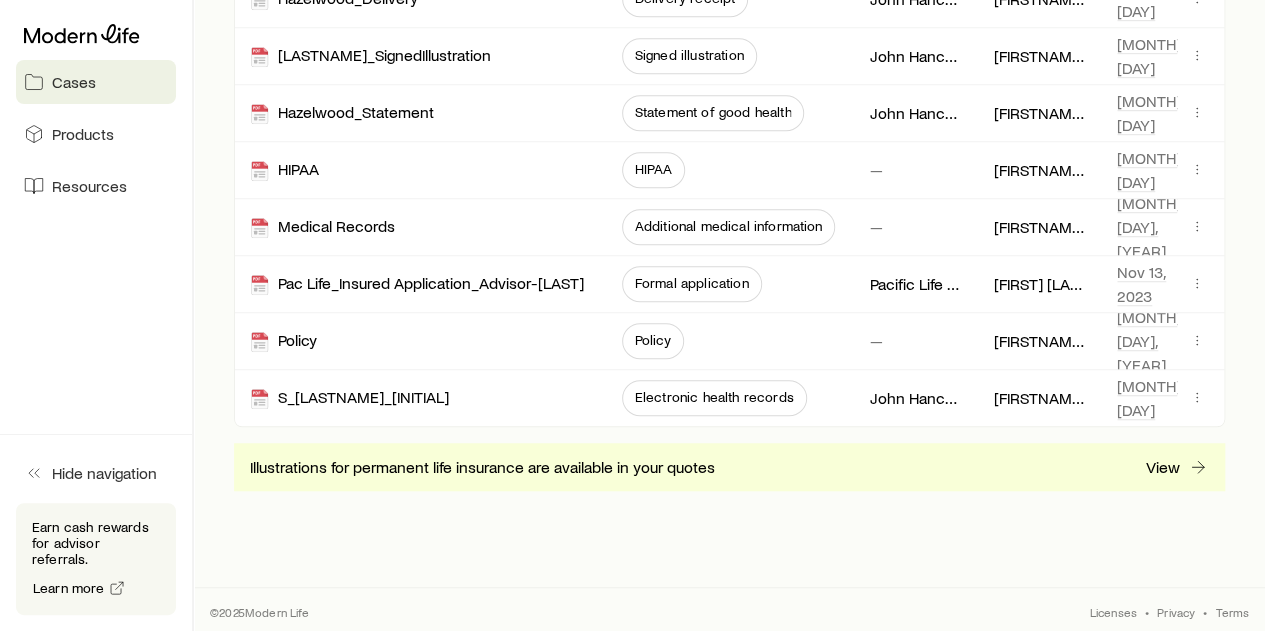 scroll, scrollTop: 490, scrollLeft: 0, axis: vertical 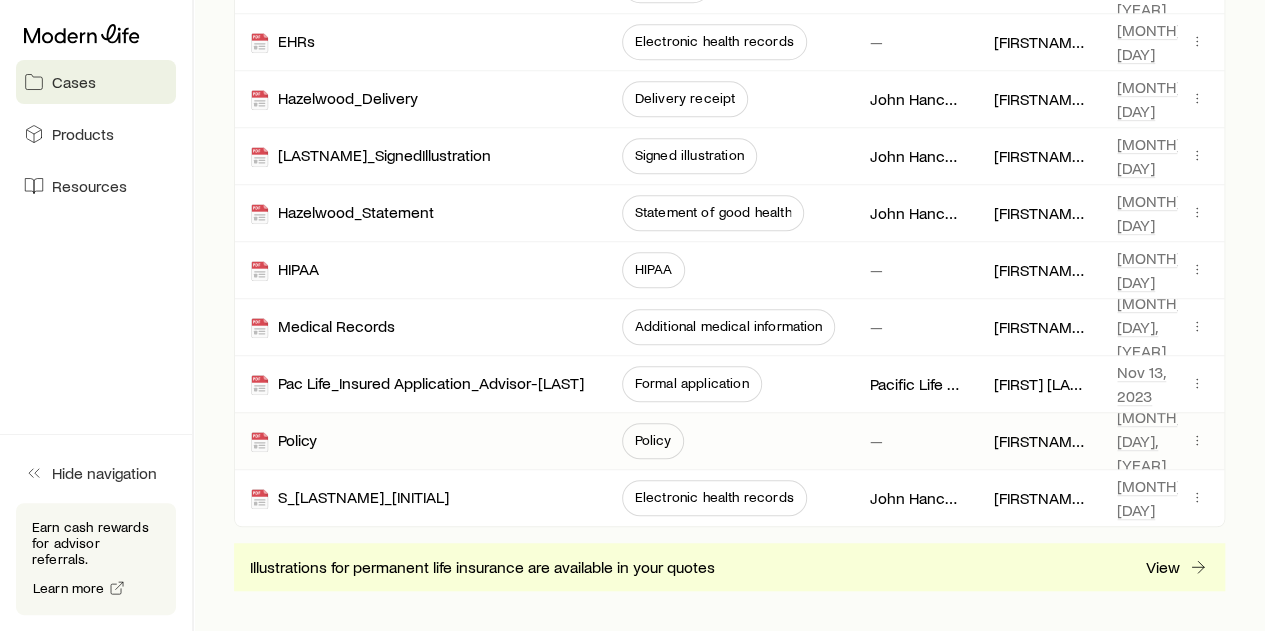 click on "Policy" at bounding box center [653, 440] 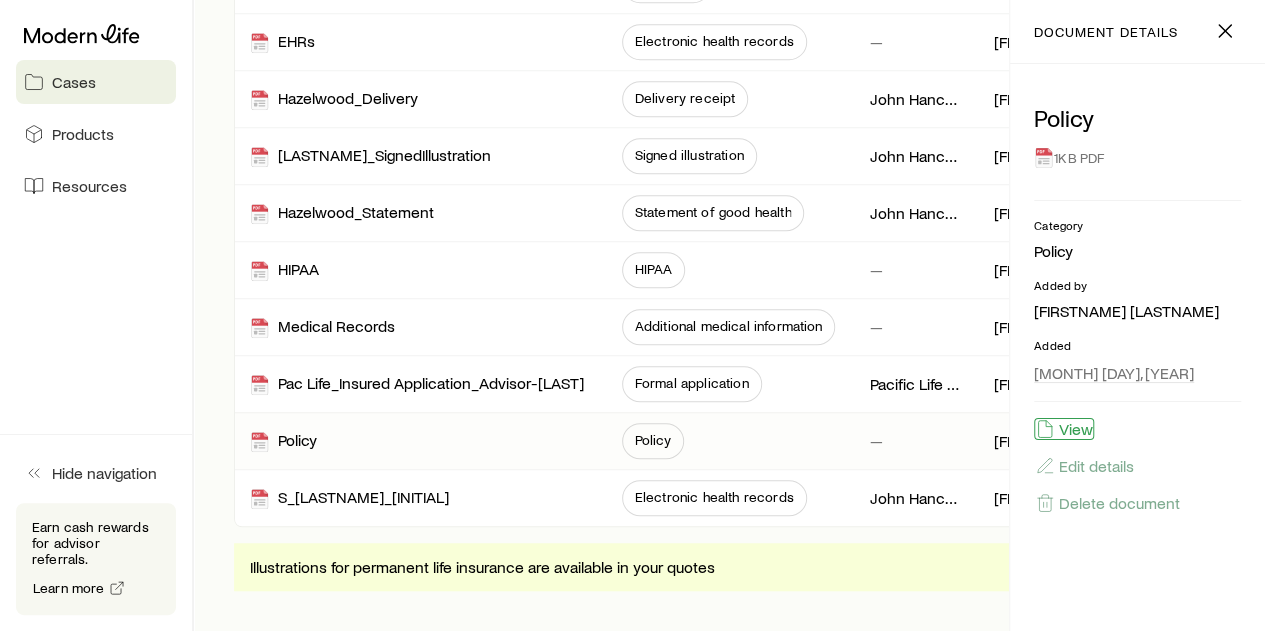 click on "View" at bounding box center (1064, 429) 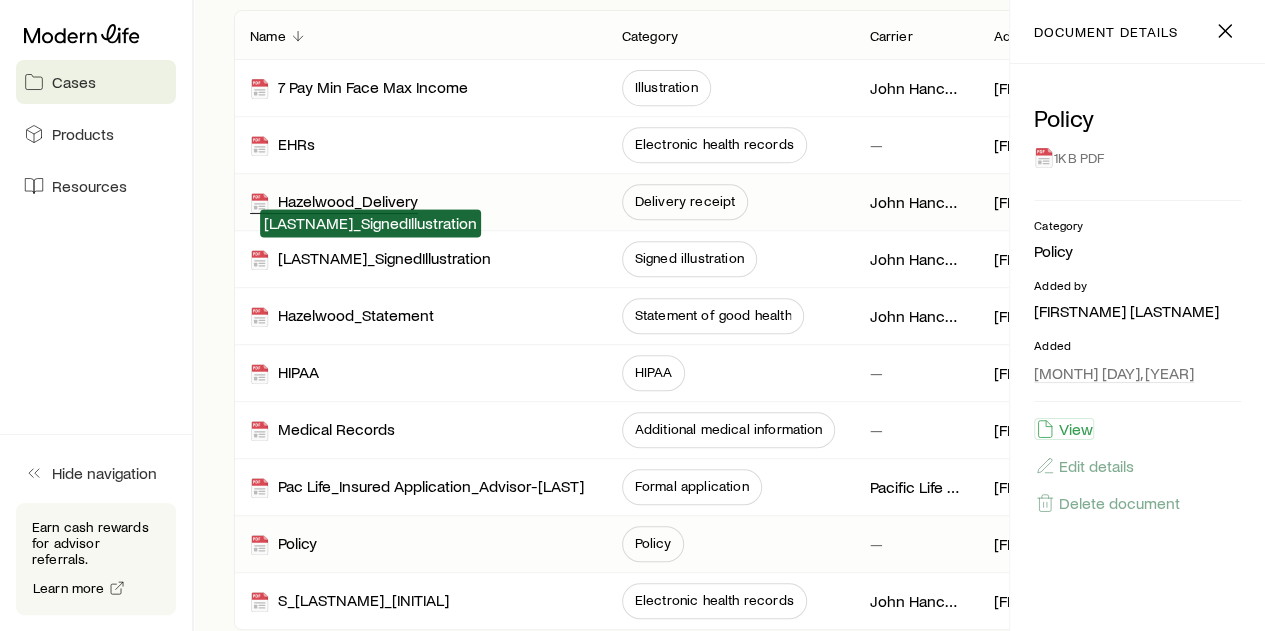 scroll, scrollTop: 290, scrollLeft: 0, axis: vertical 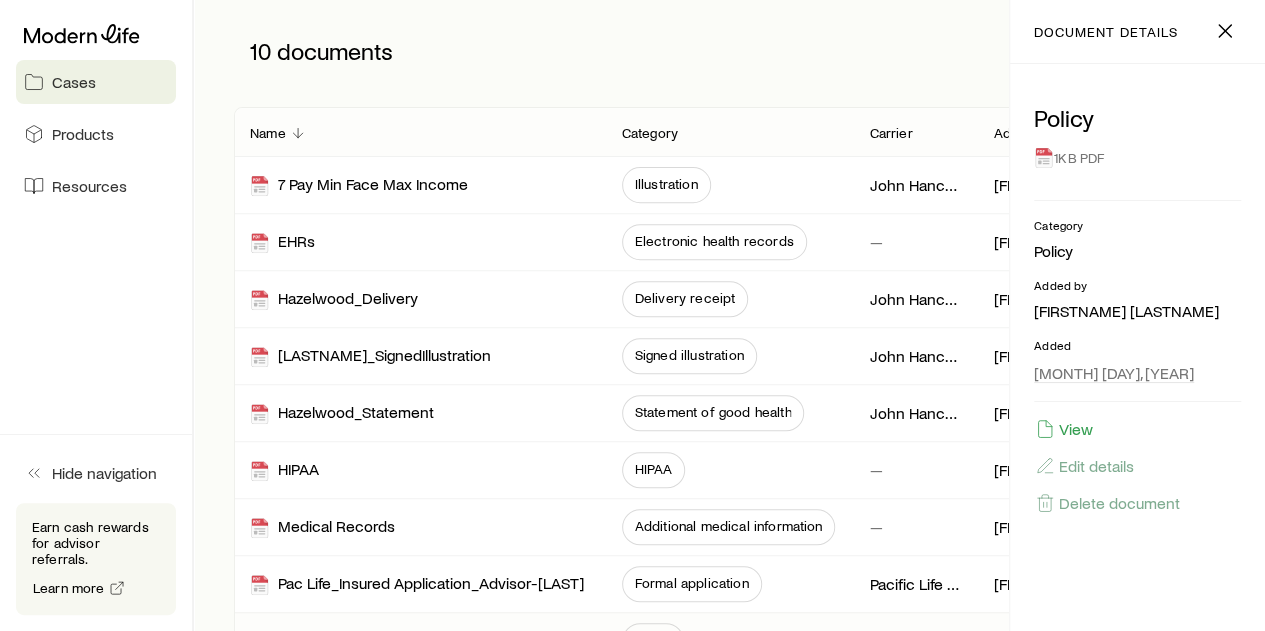 click on "Cases" at bounding box center (74, 82) 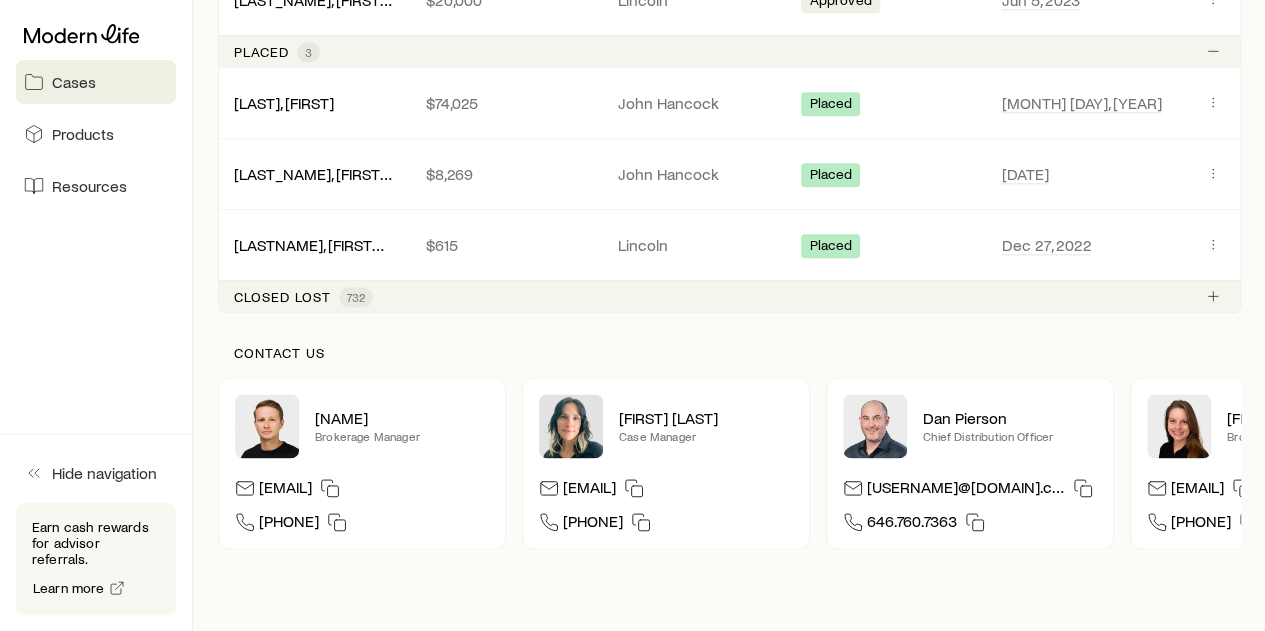 scroll, scrollTop: 1100, scrollLeft: 0, axis: vertical 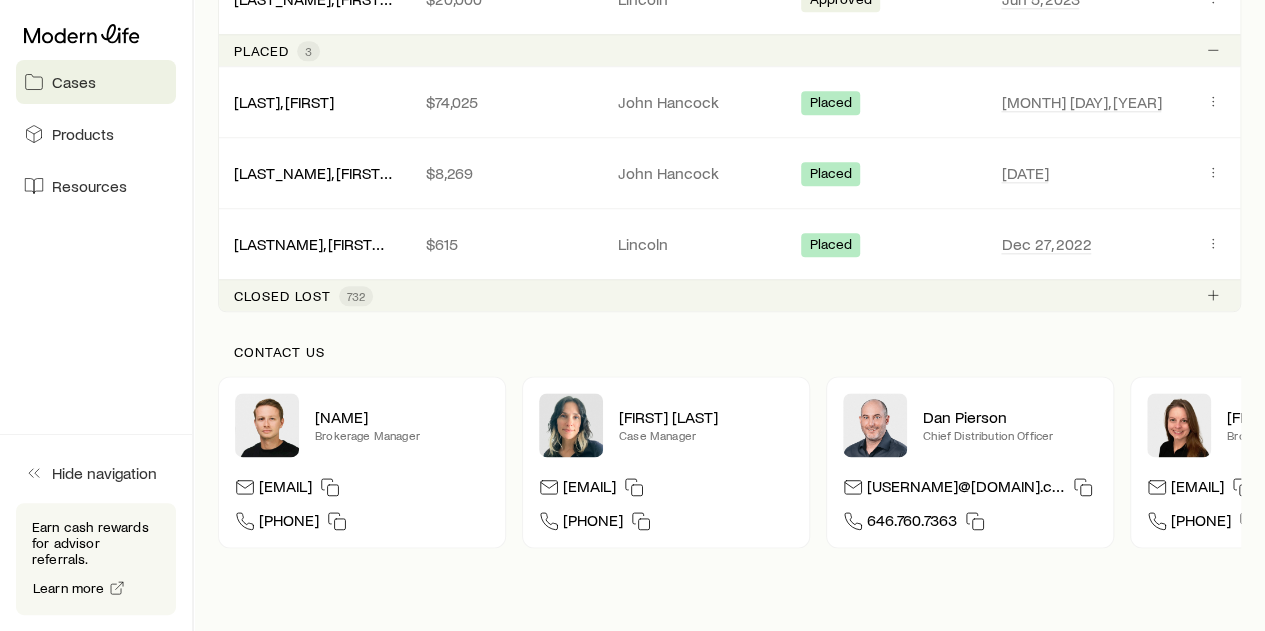 click on "Closed lost" at bounding box center (282, 296) 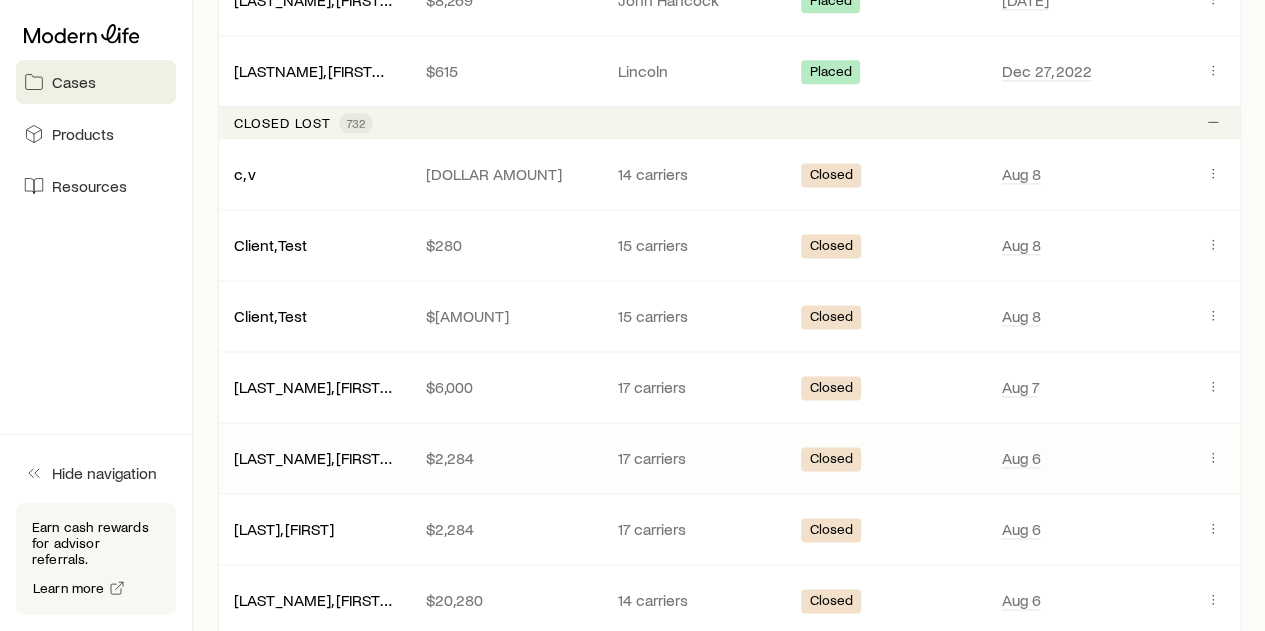 scroll, scrollTop: 1300, scrollLeft: 0, axis: vertical 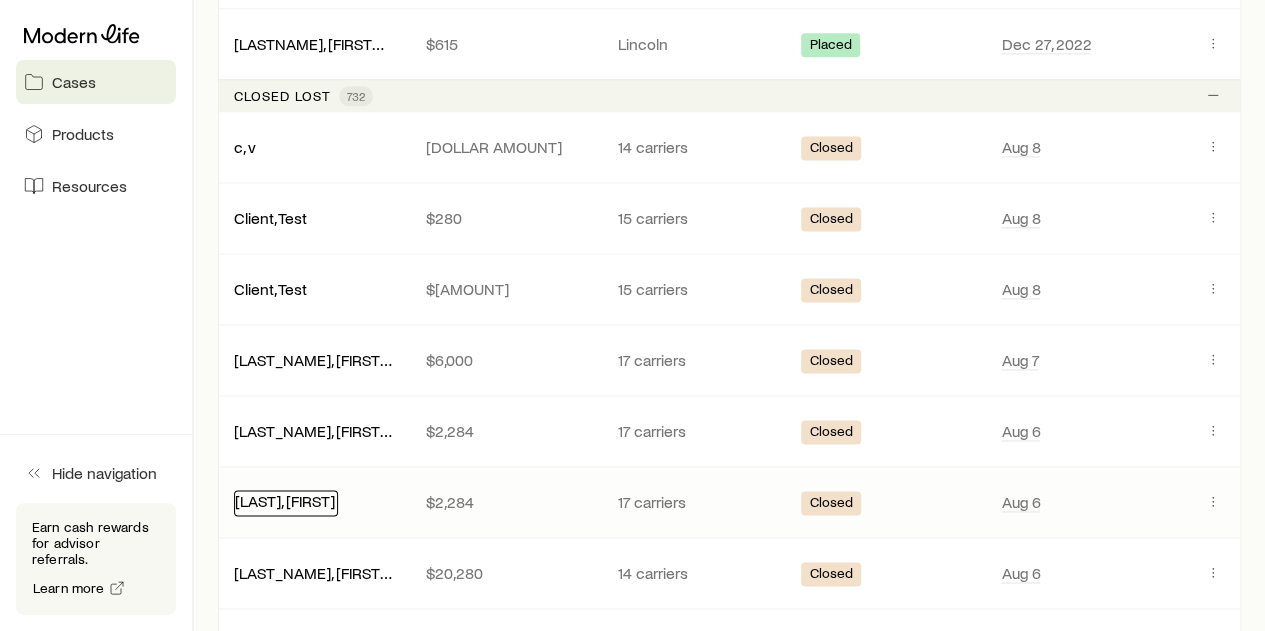 click on "[LAST], [FIRST]" at bounding box center [285, 500] 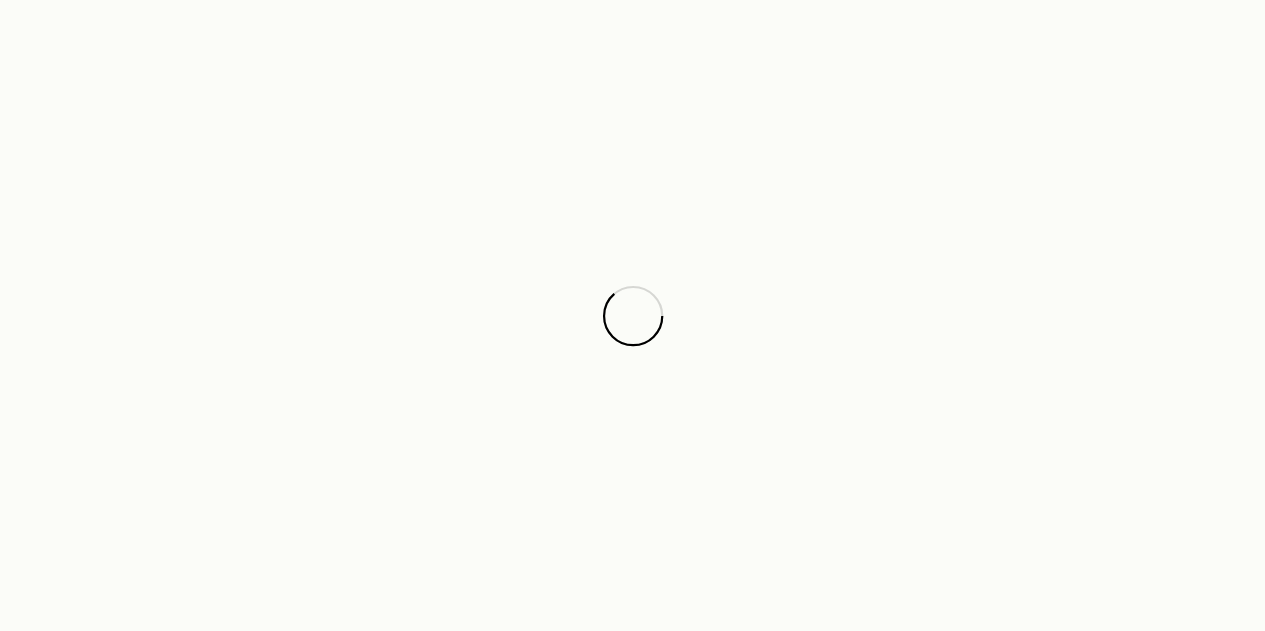 scroll, scrollTop: 0, scrollLeft: 0, axis: both 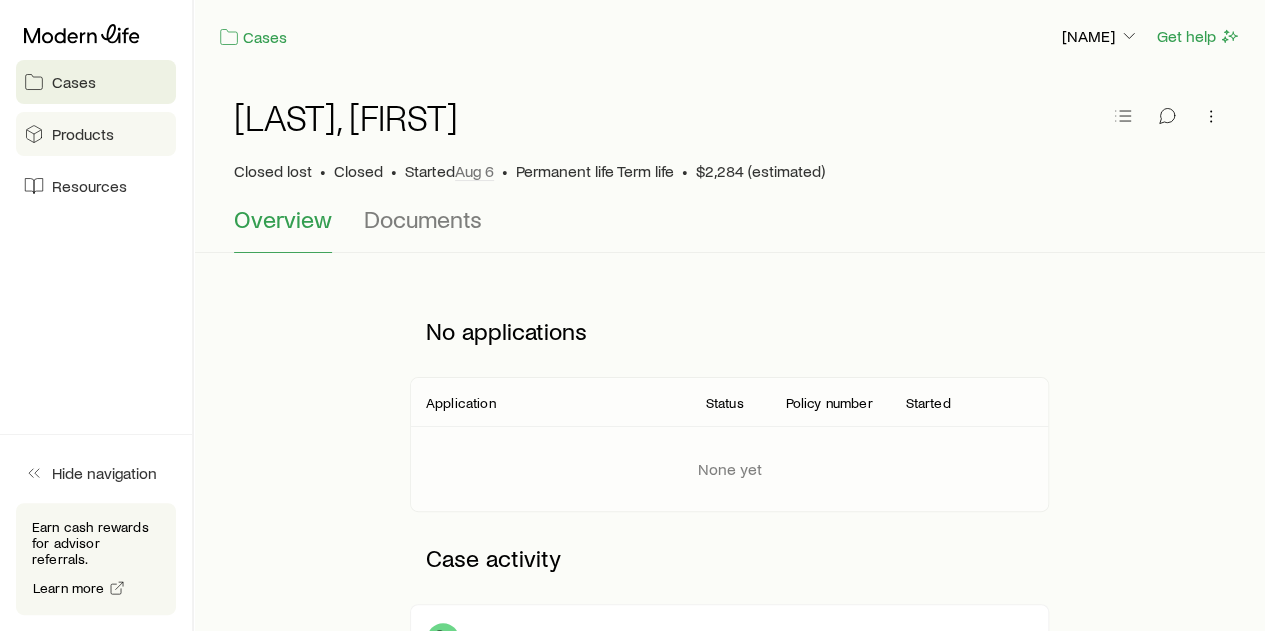 click on "Products" at bounding box center (83, 134) 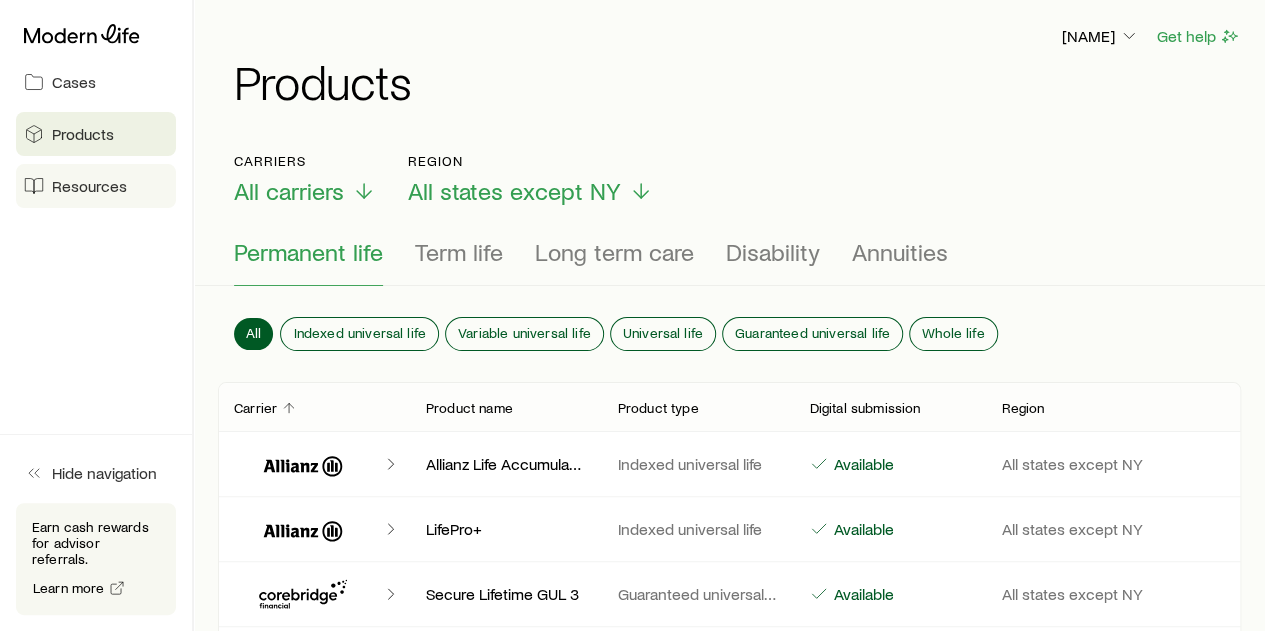 click on "Resources" at bounding box center (89, 186) 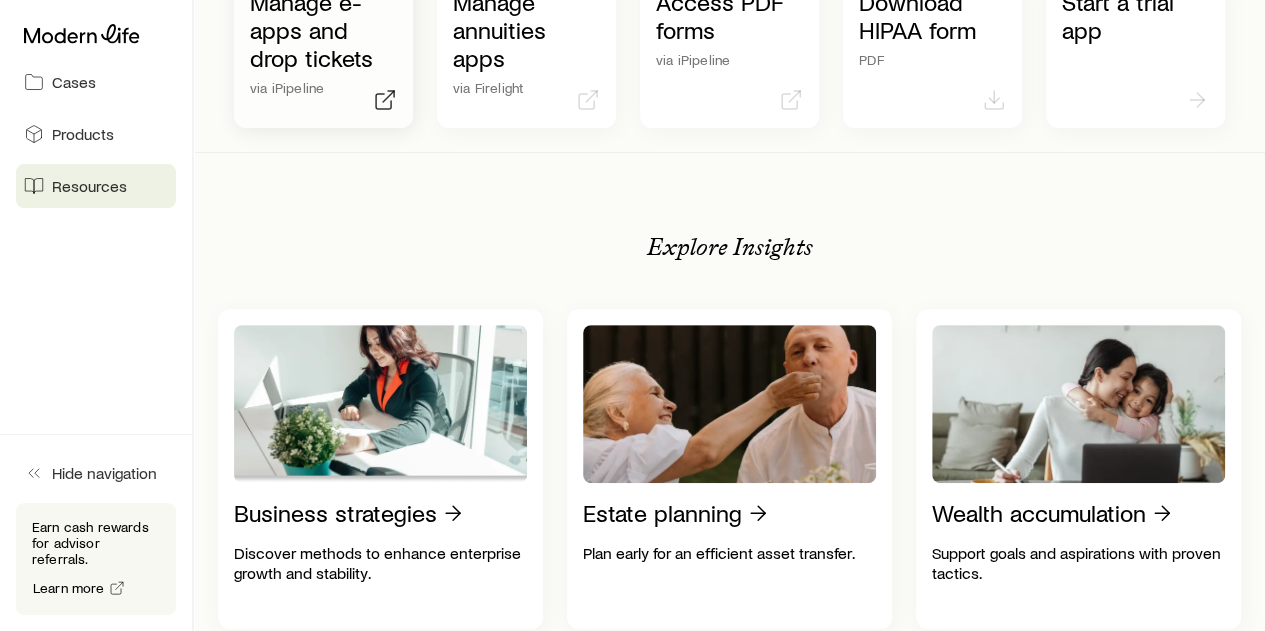 scroll, scrollTop: 200, scrollLeft: 0, axis: vertical 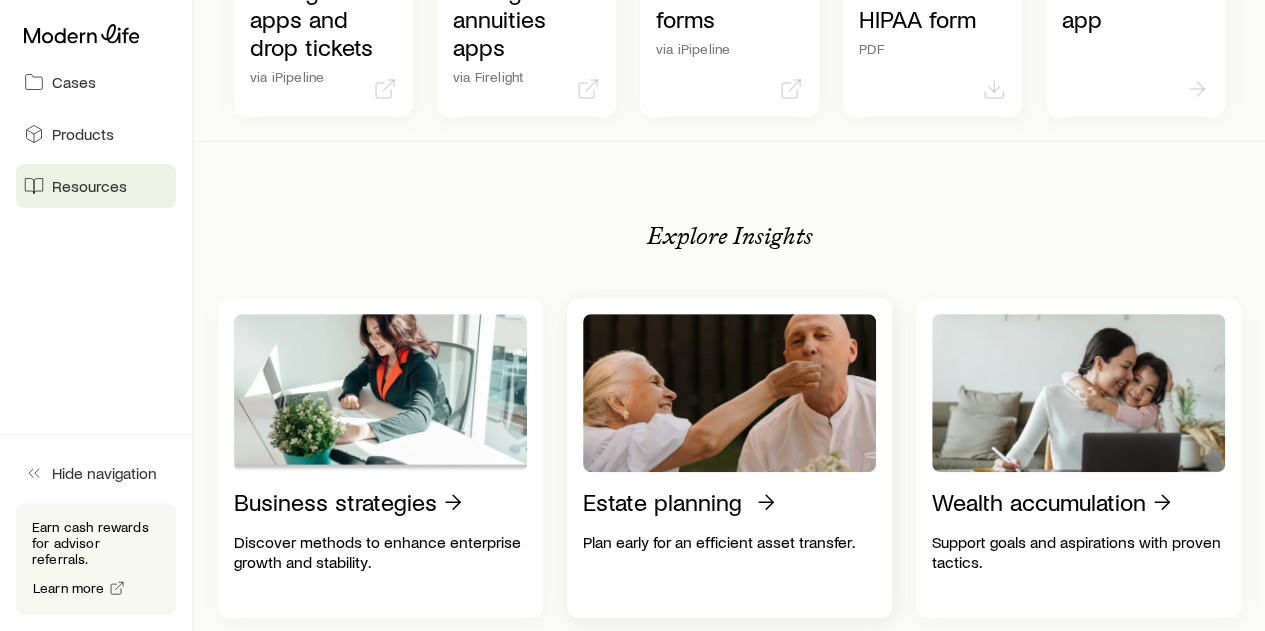click on "Estate planning" at bounding box center [662, 502] 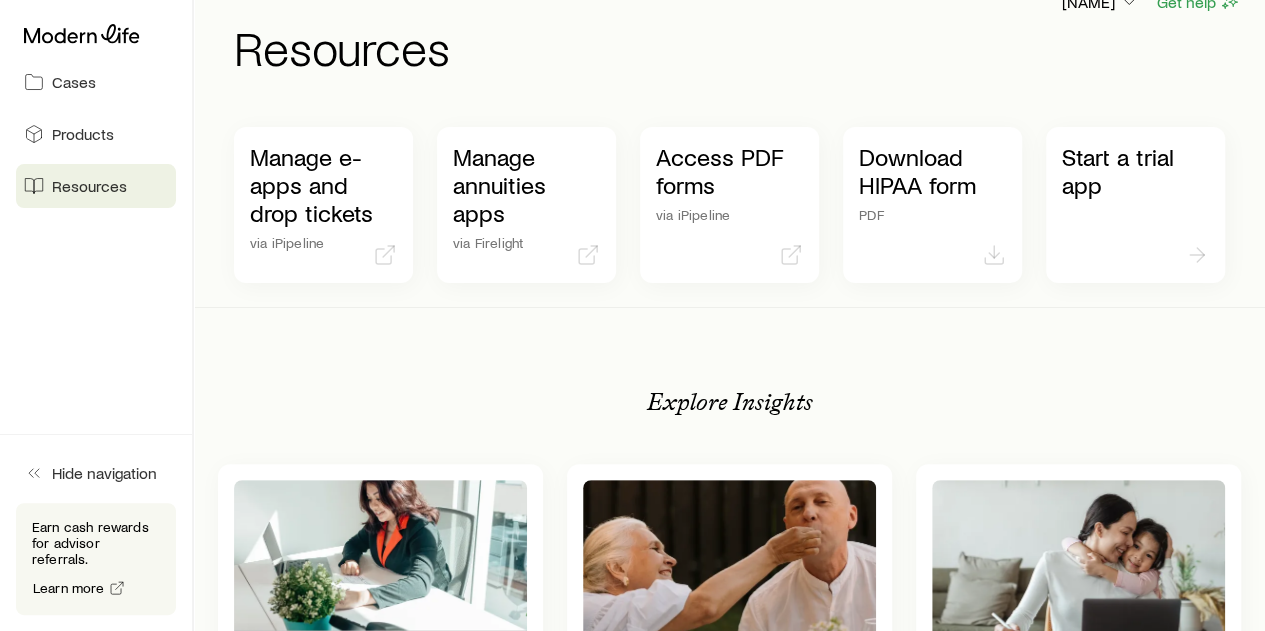 scroll, scrollTop: 0, scrollLeft: 0, axis: both 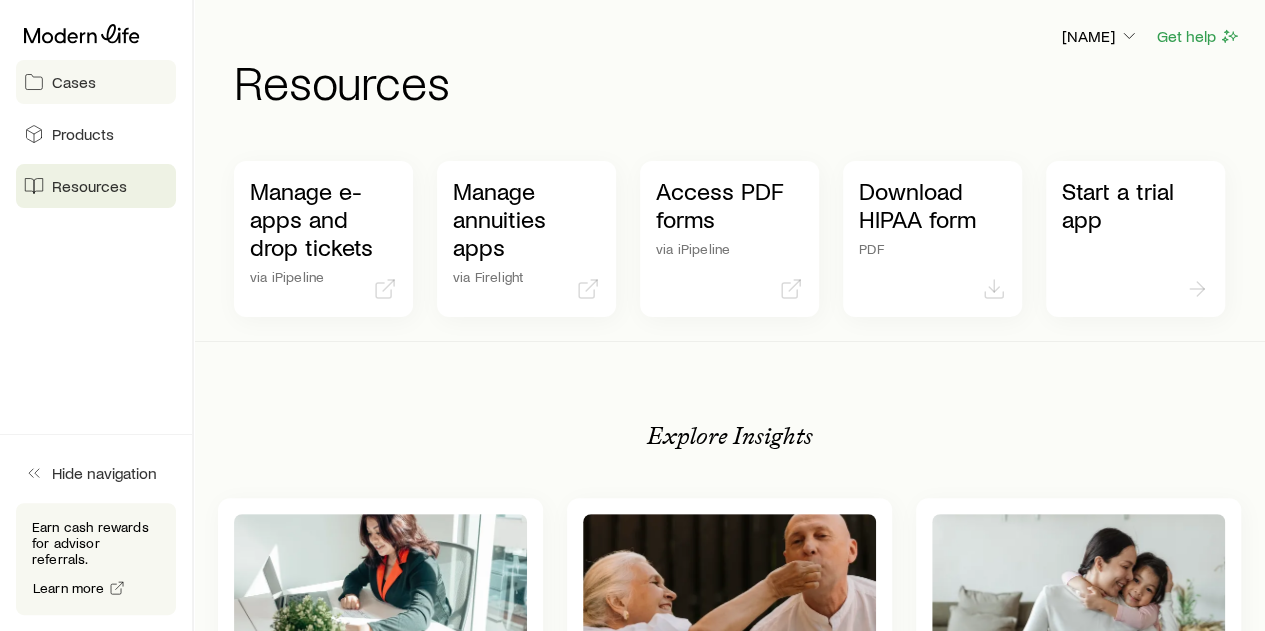 click on "Cases" at bounding box center [74, 82] 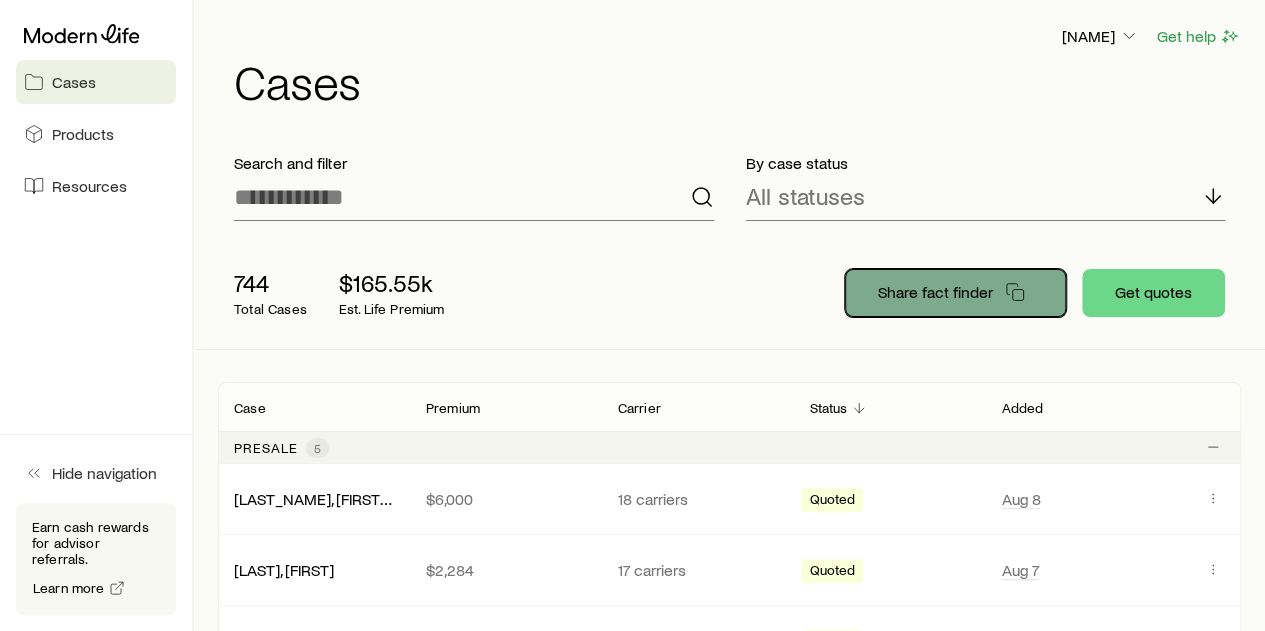 click on "Share fact finder" at bounding box center [935, 292] 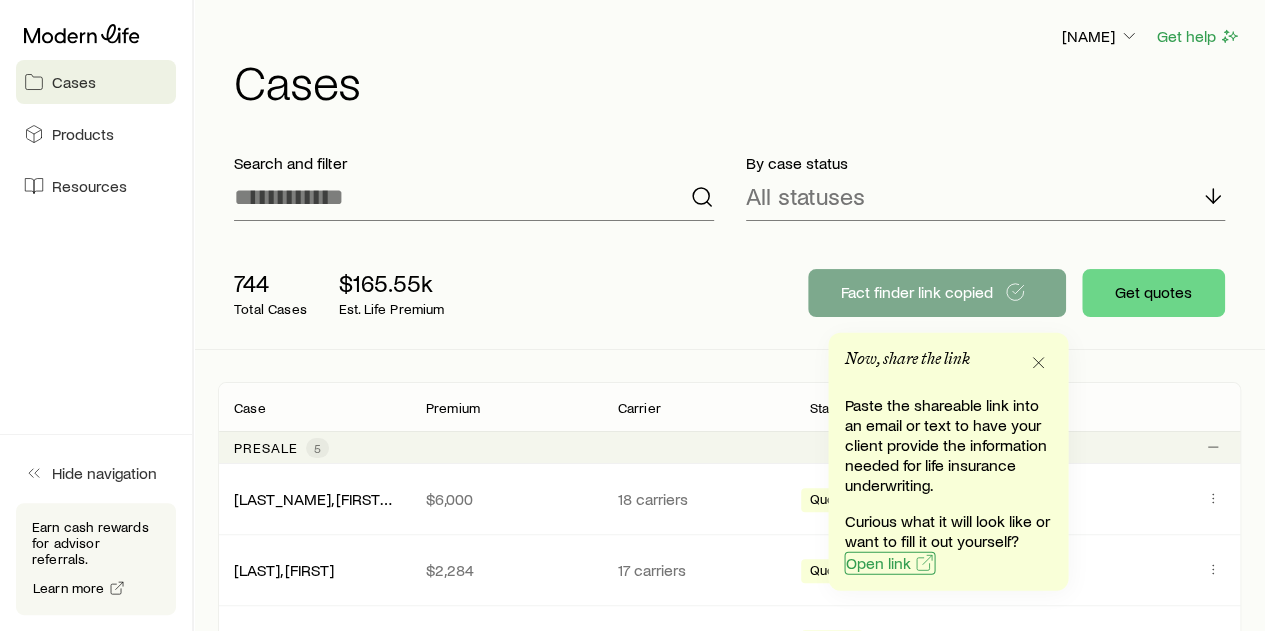 click on "Open link" at bounding box center [877, 563] 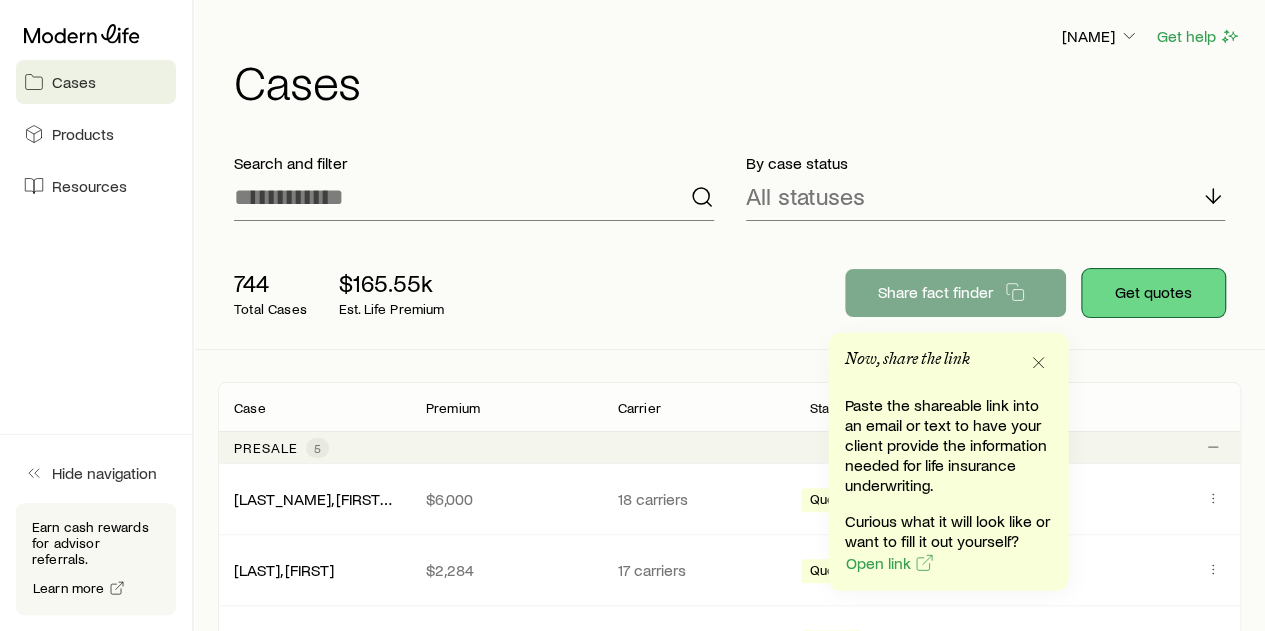 click on "Get quotes" at bounding box center (1153, 293) 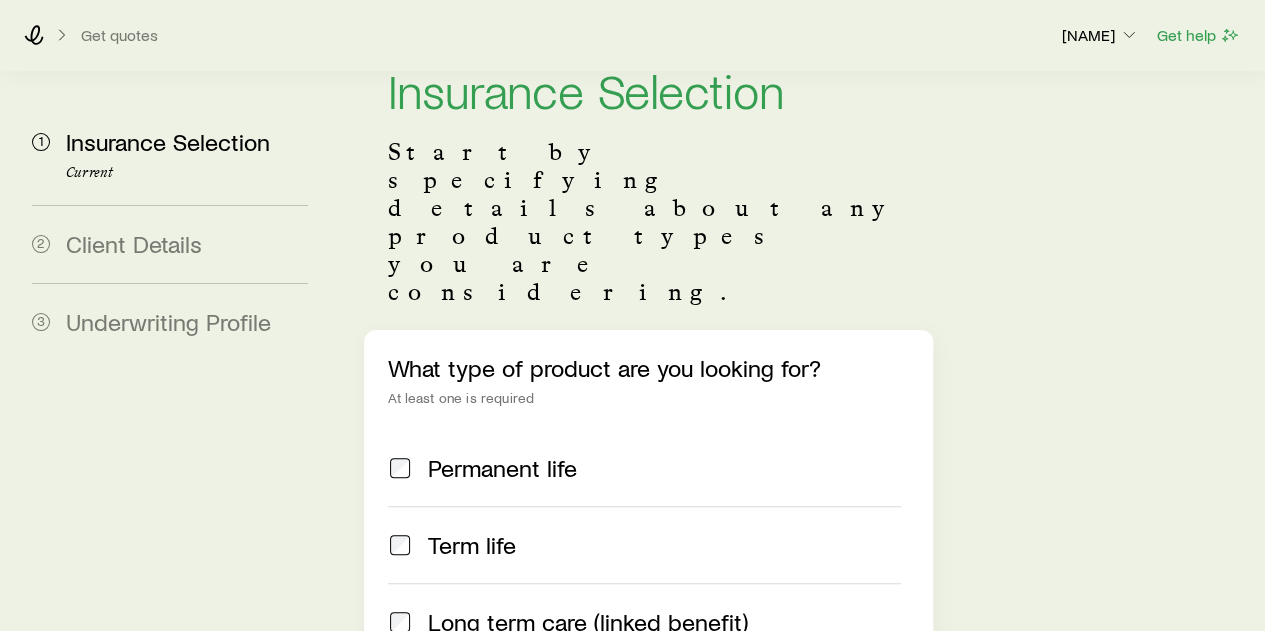 scroll, scrollTop: 100, scrollLeft: 0, axis: vertical 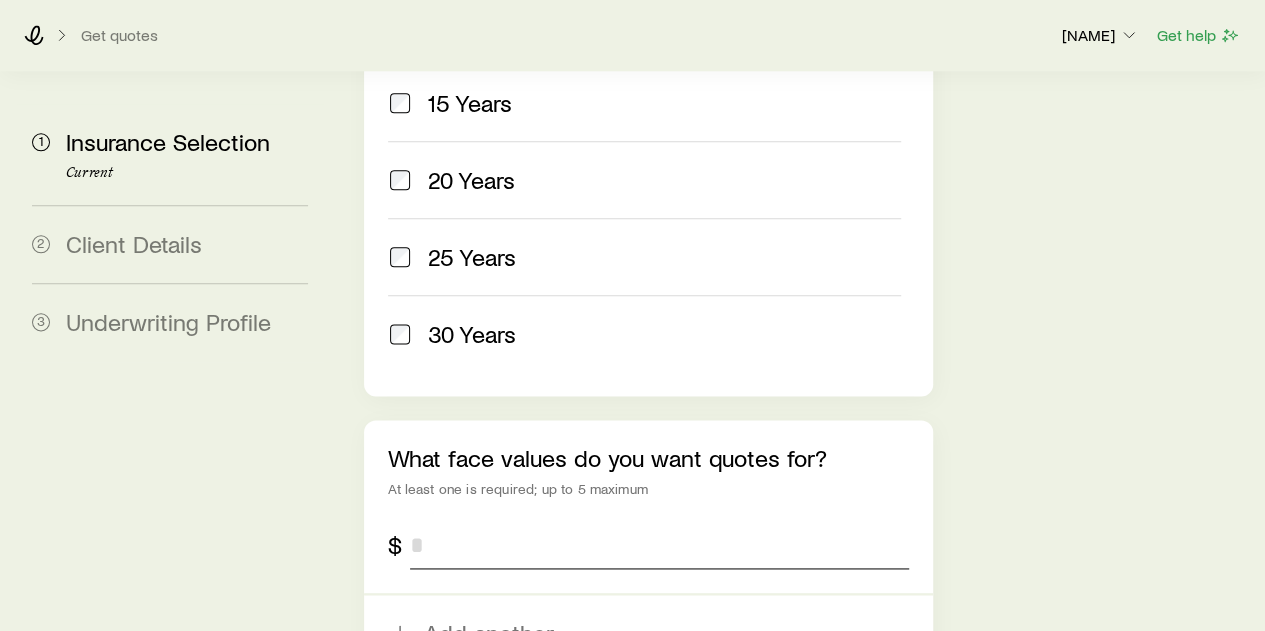 click at bounding box center [659, 545] 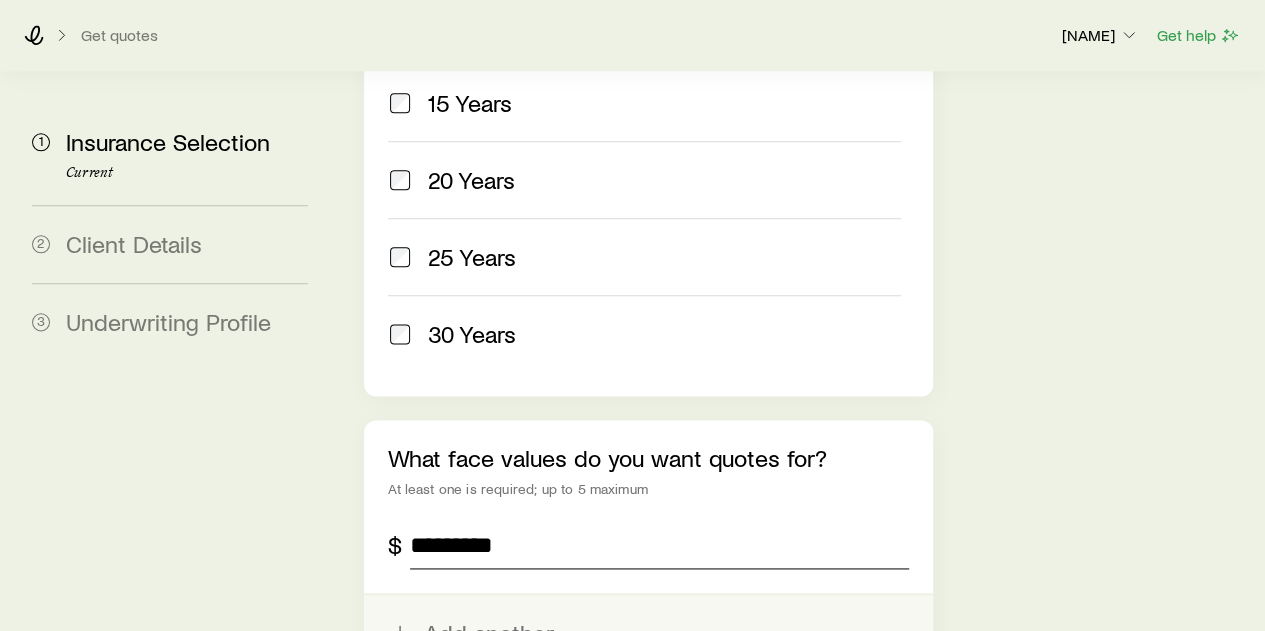 type on "*********" 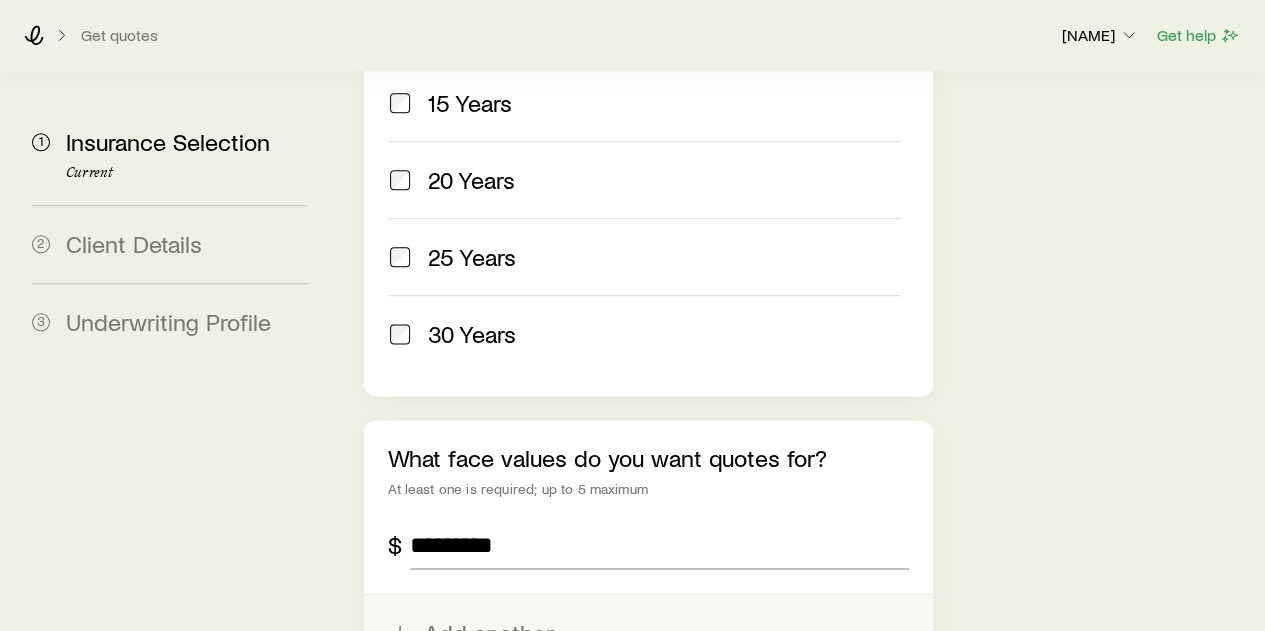 click on "Add another" at bounding box center [648, 633] 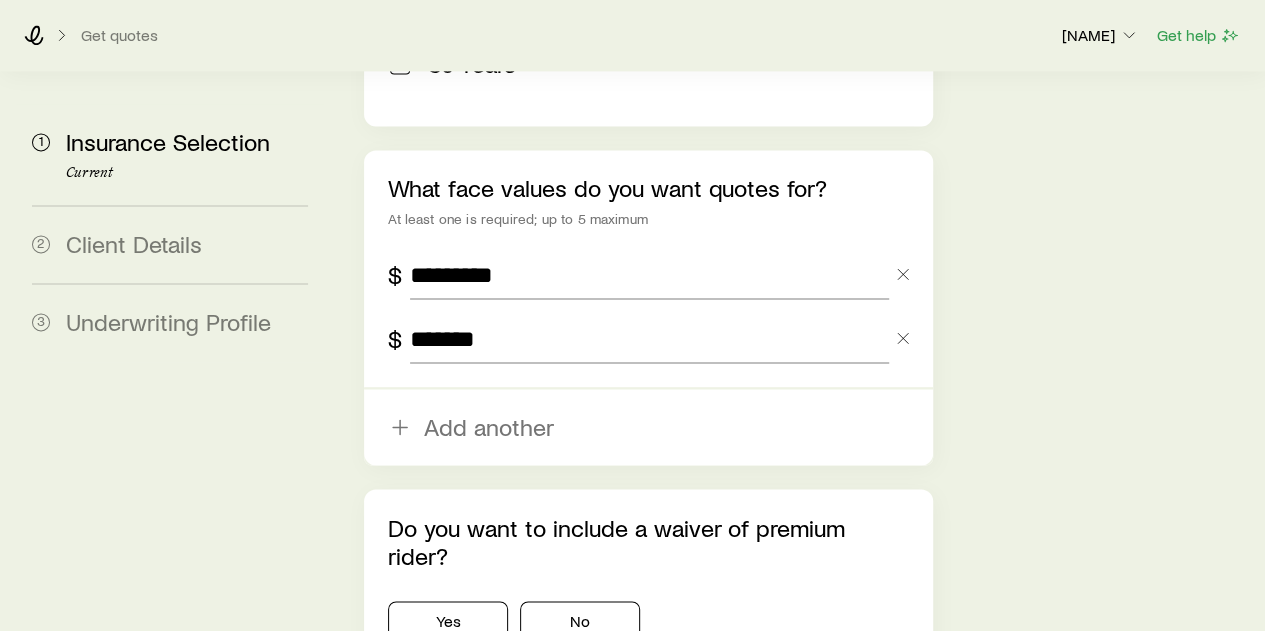 scroll, scrollTop: 1400, scrollLeft: 0, axis: vertical 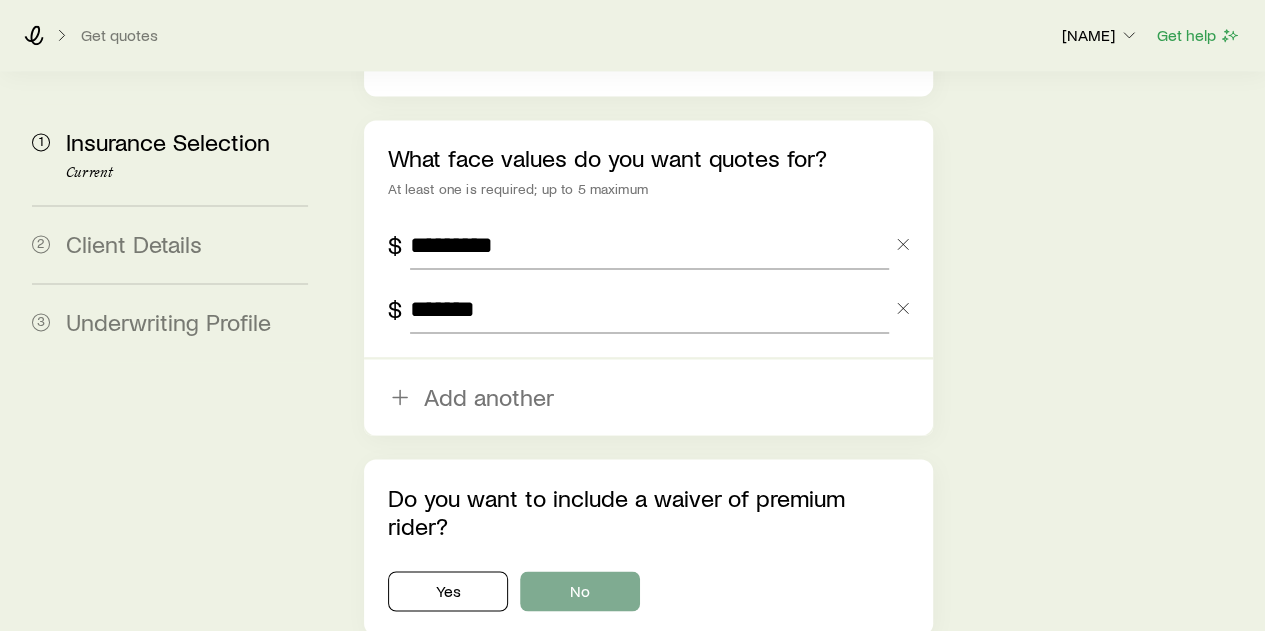 type on "*******" 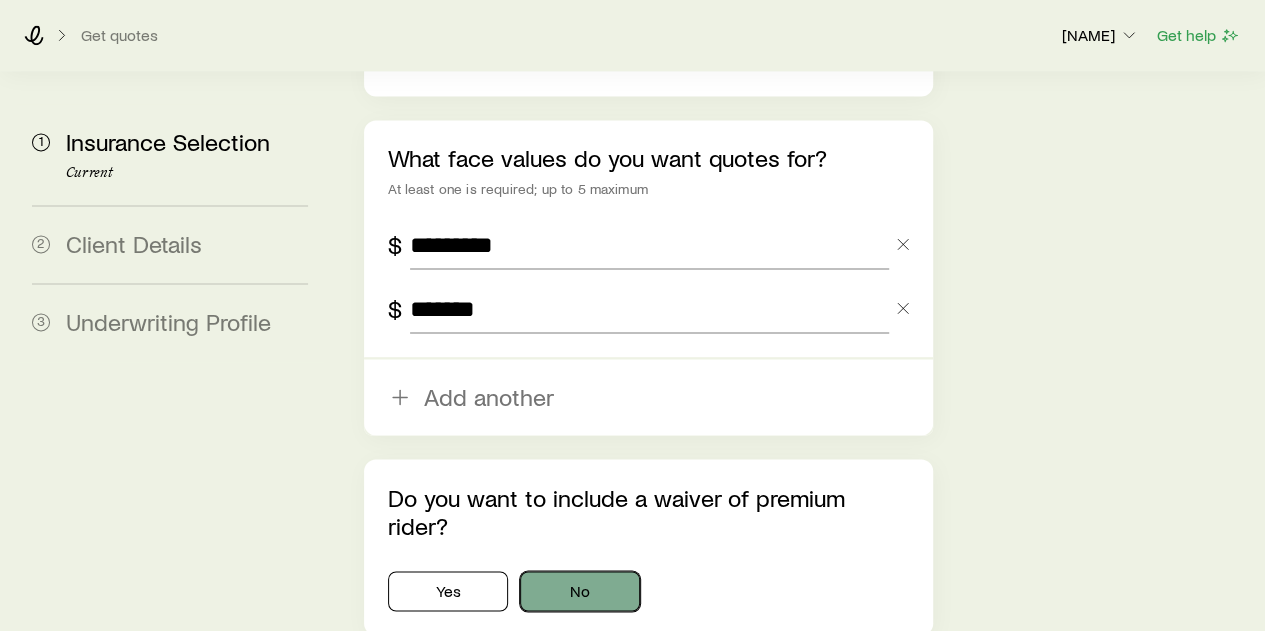 click on "No" at bounding box center [580, 591] 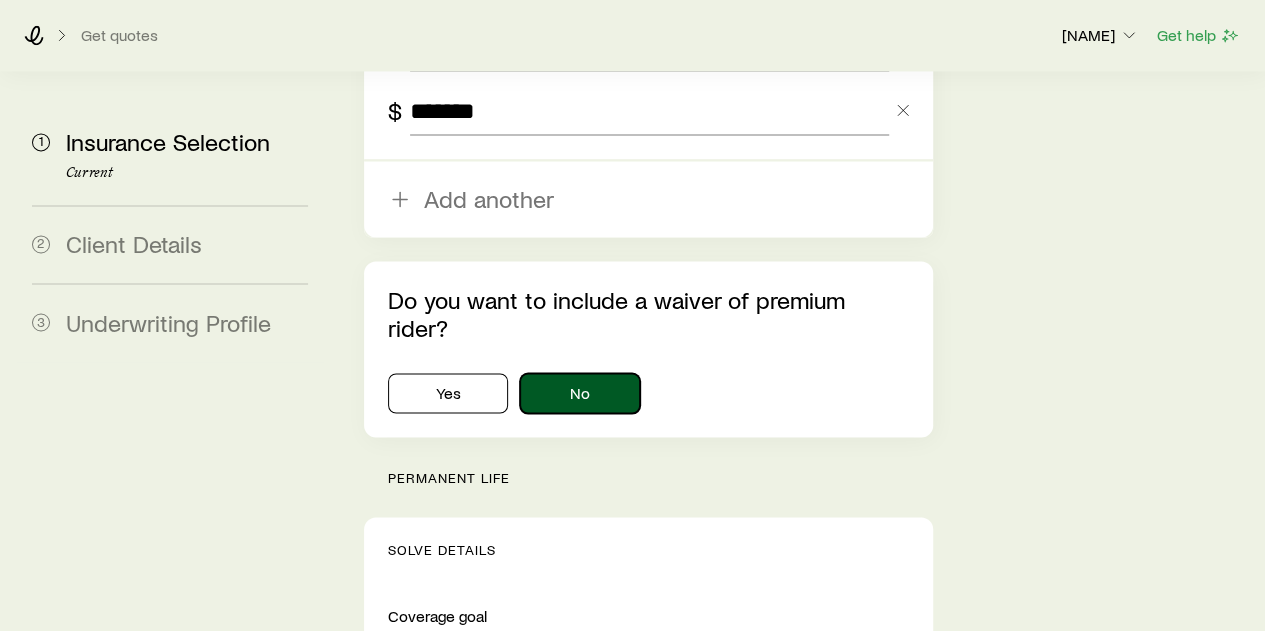 scroll, scrollTop: 1600, scrollLeft: 0, axis: vertical 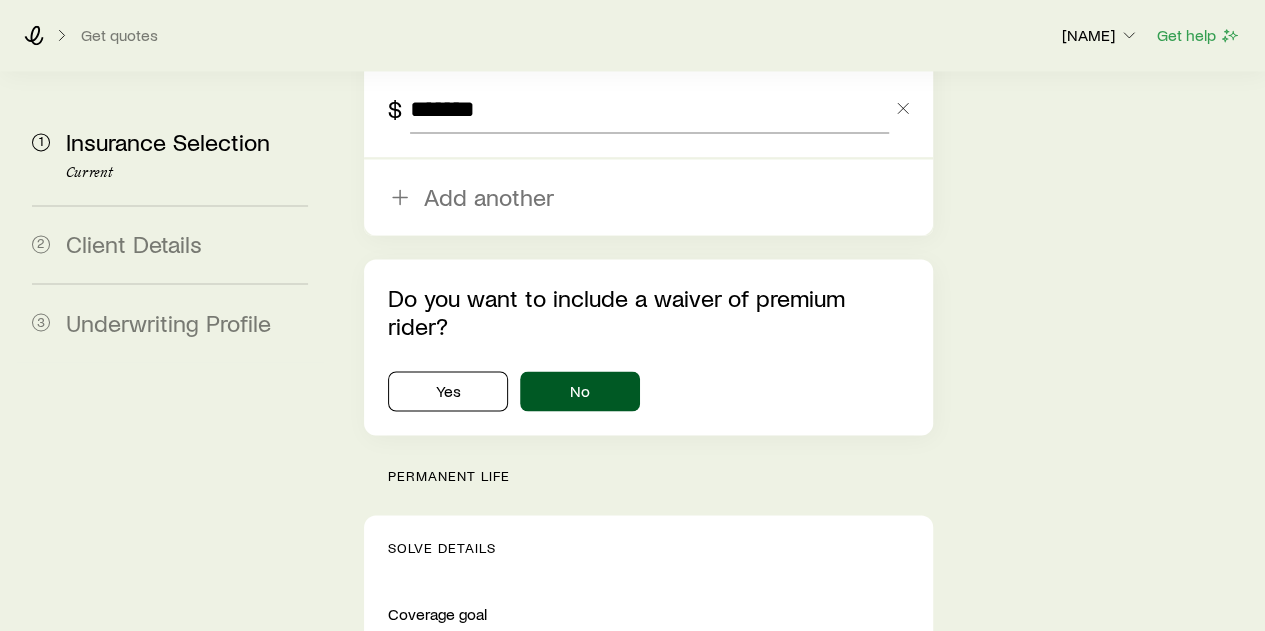 click on "Protection" at bounding box center [448, 683] 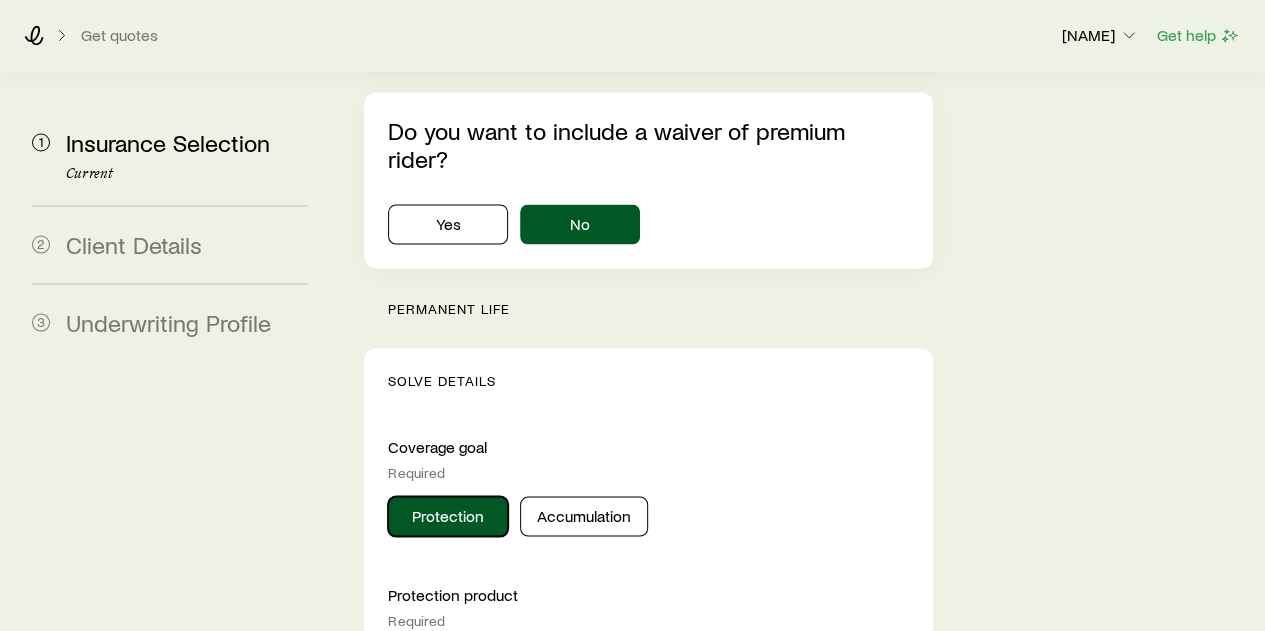 scroll, scrollTop: 1800, scrollLeft: 0, axis: vertical 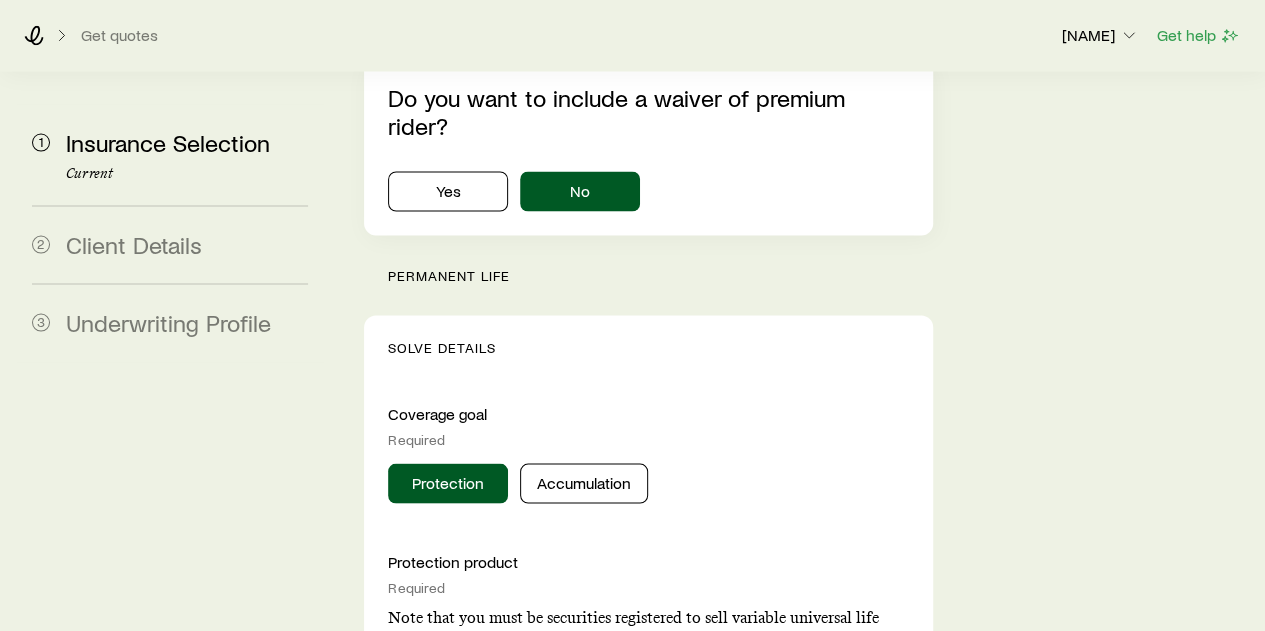 click on "Select a protection product" at bounding box center [531, 670] 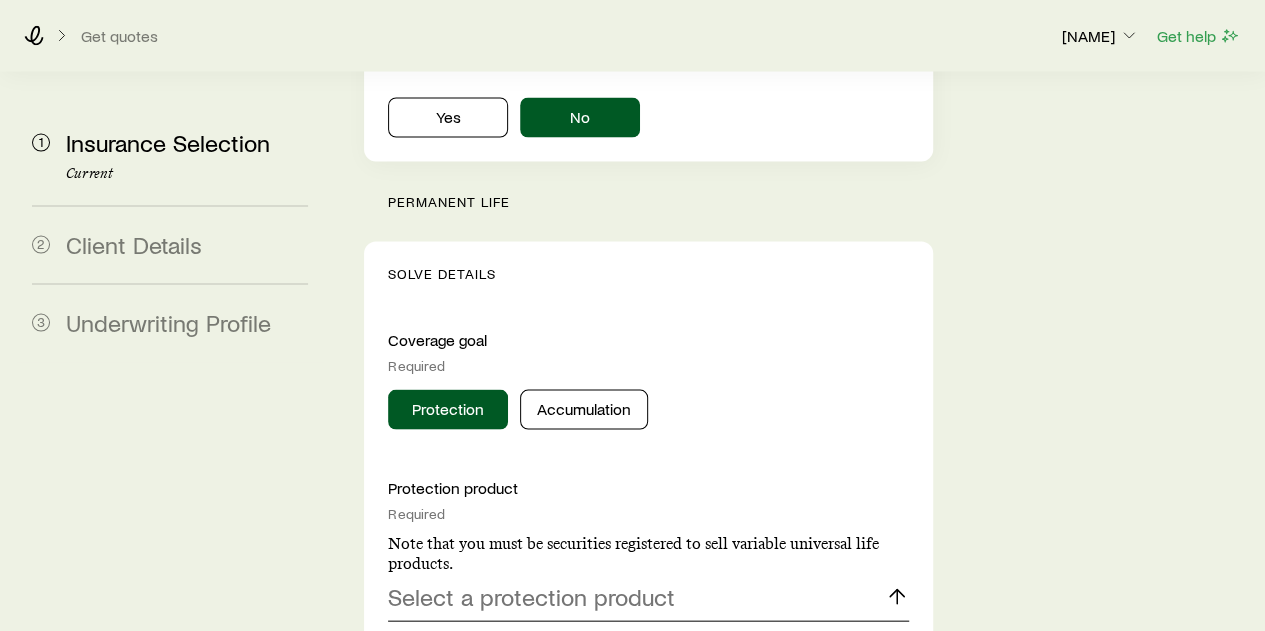 scroll, scrollTop: 1900, scrollLeft: 0, axis: vertical 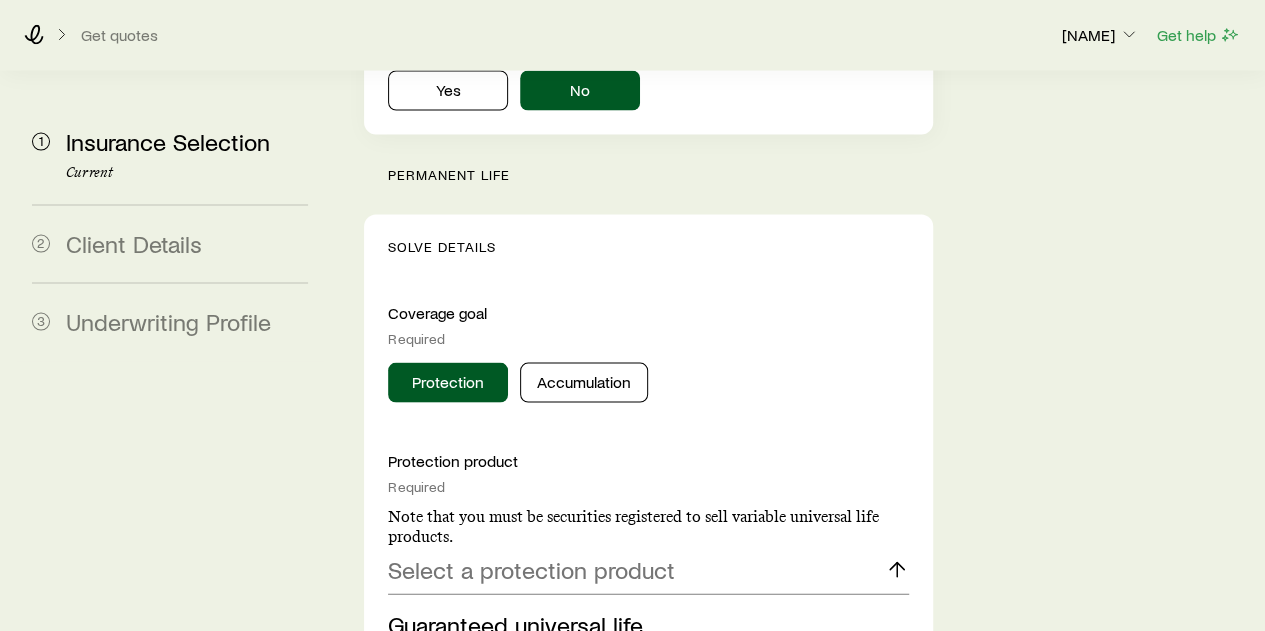 click on "Indexed universal life" at bounding box center [497, 669] 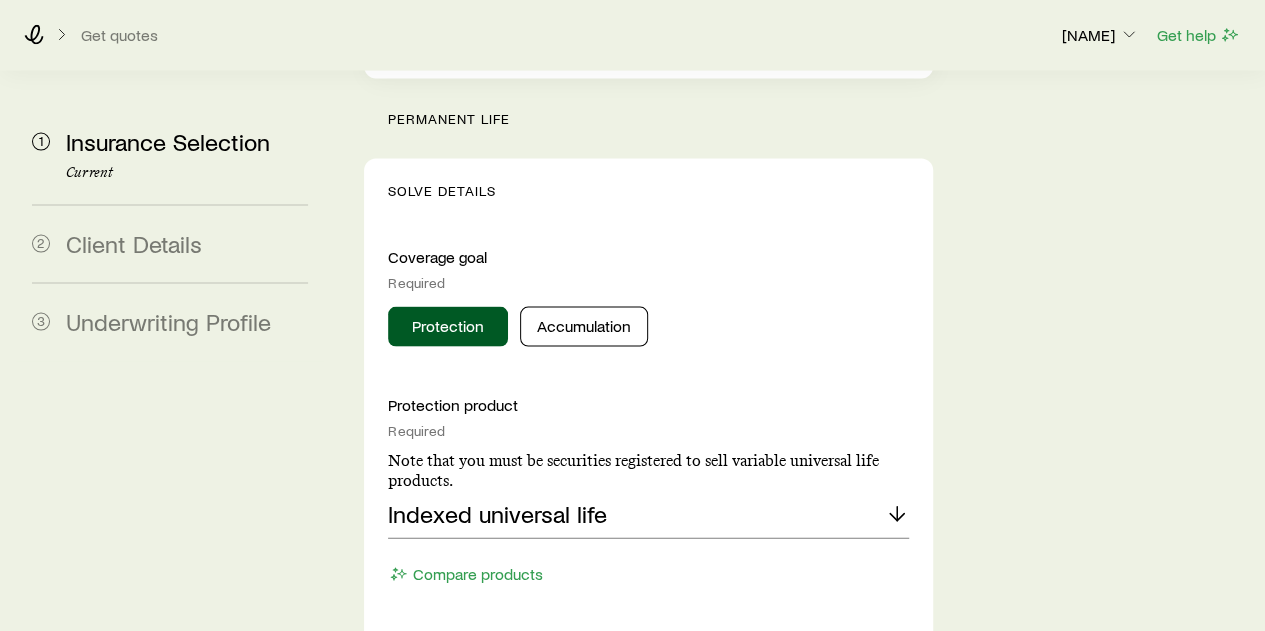 scroll, scrollTop: 2000, scrollLeft: 0, axis: vertical 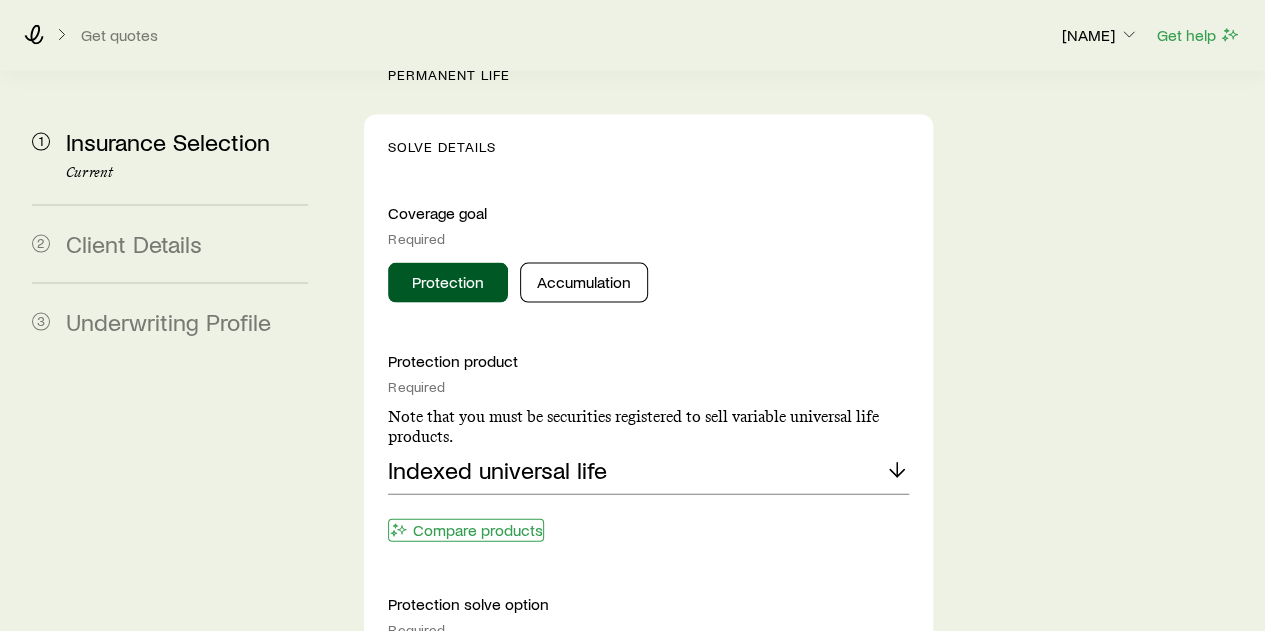 click on "Compare products" at bounding box center (466, 530) 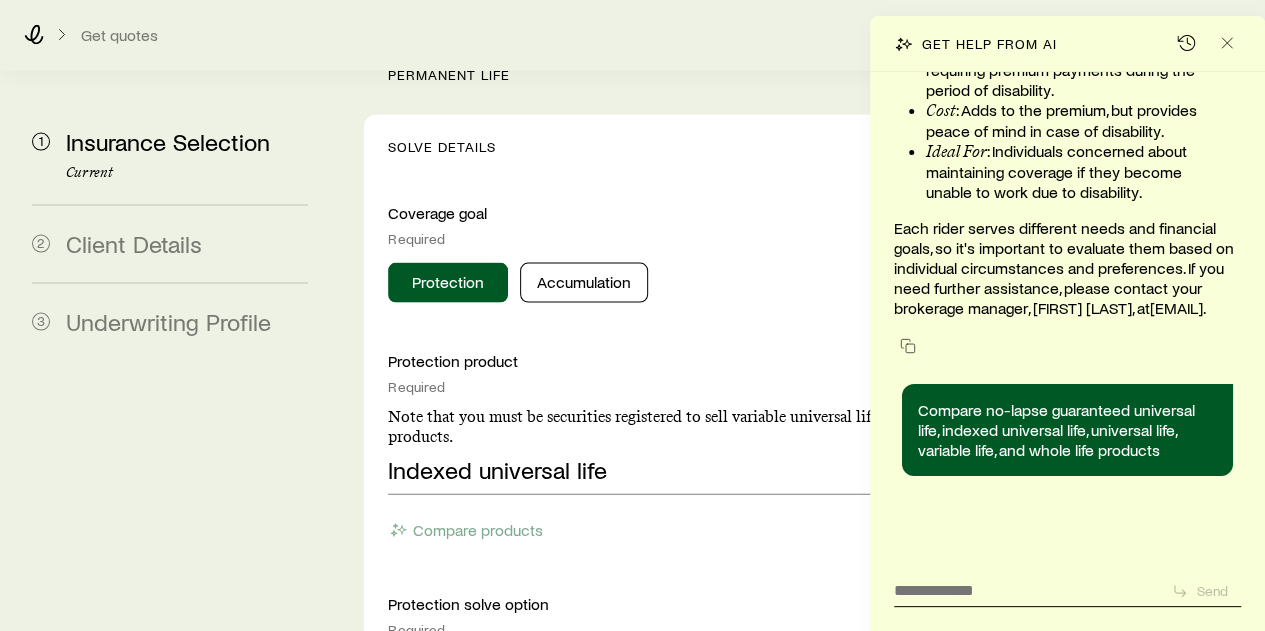 scroll, scrollTop: 201730, scrollLeft: 0, axis: vertical 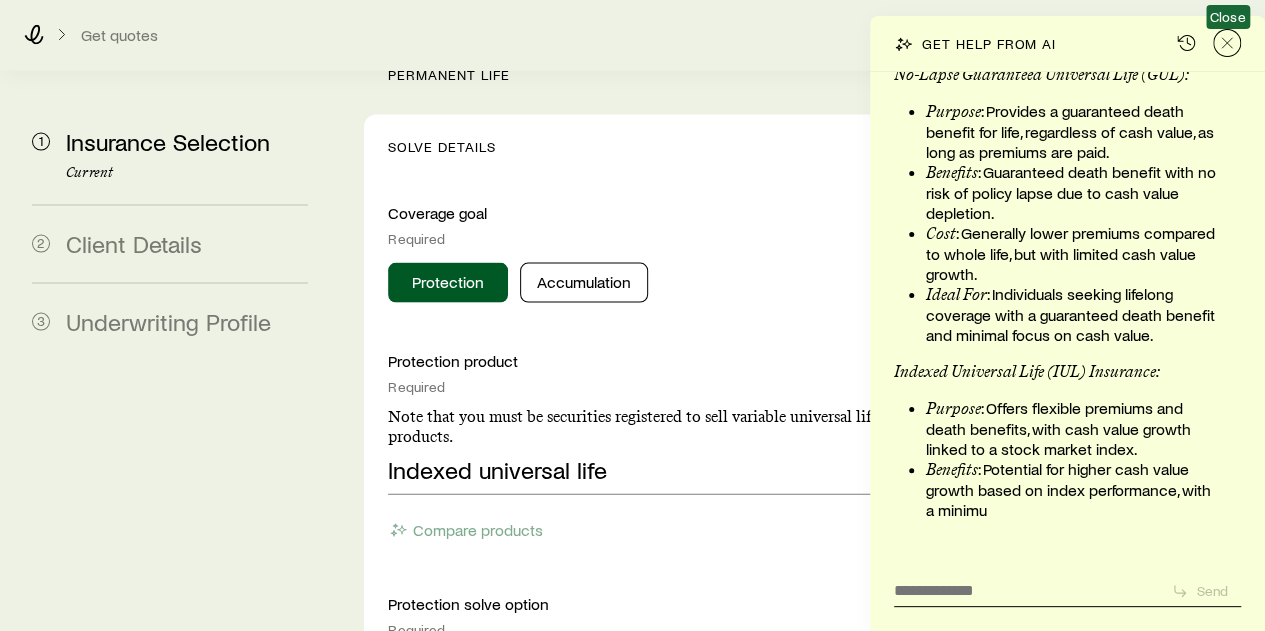 click 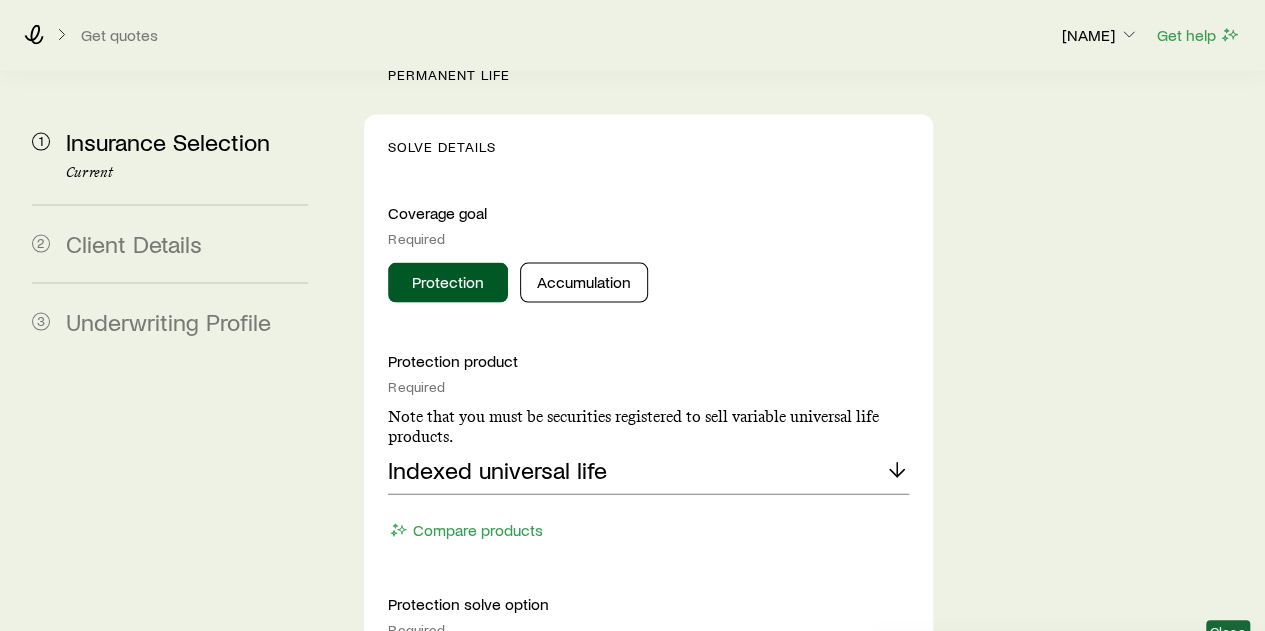 scroll, scrollTop: 203485, scrollLeft: 0, axis: vertical 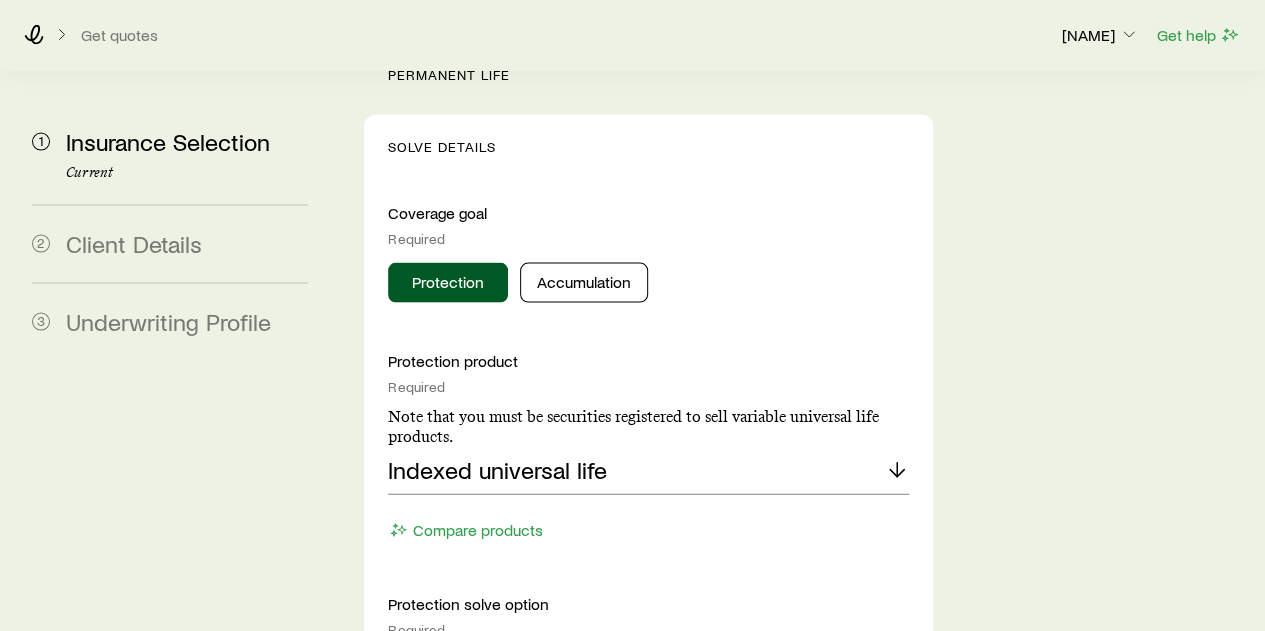 click 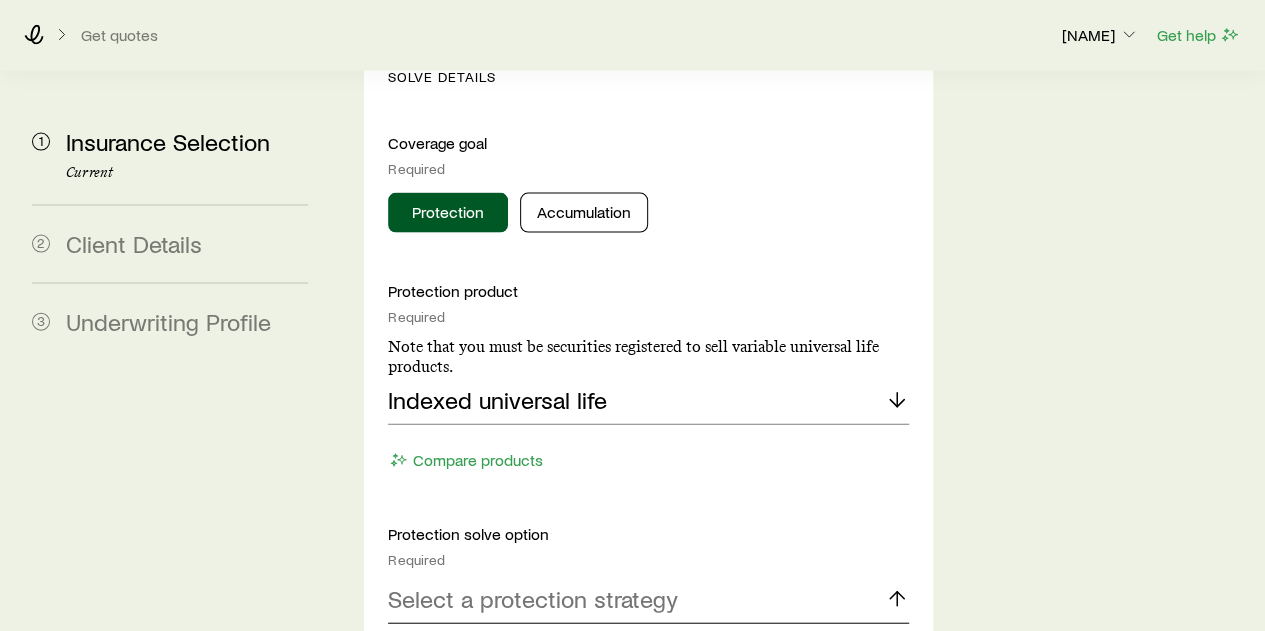 scroll, scrollTop: 2100, scrollLeft: 0, axis: vertical 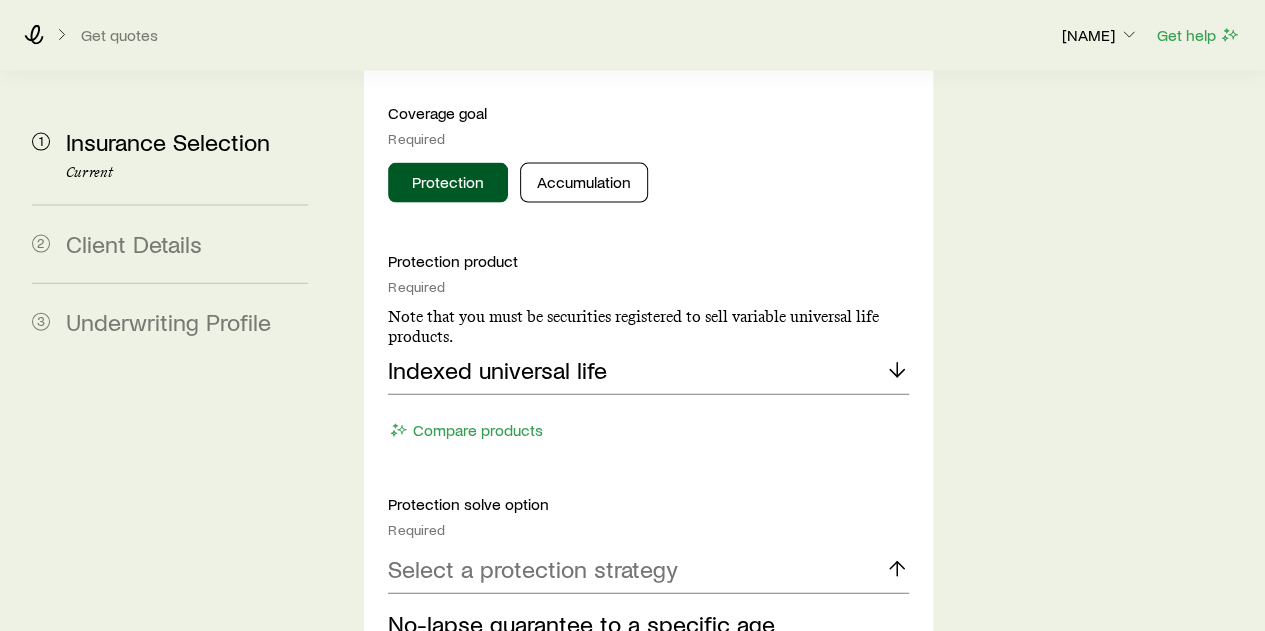click on "Current to a specific age" at bounding box center (517, 668) 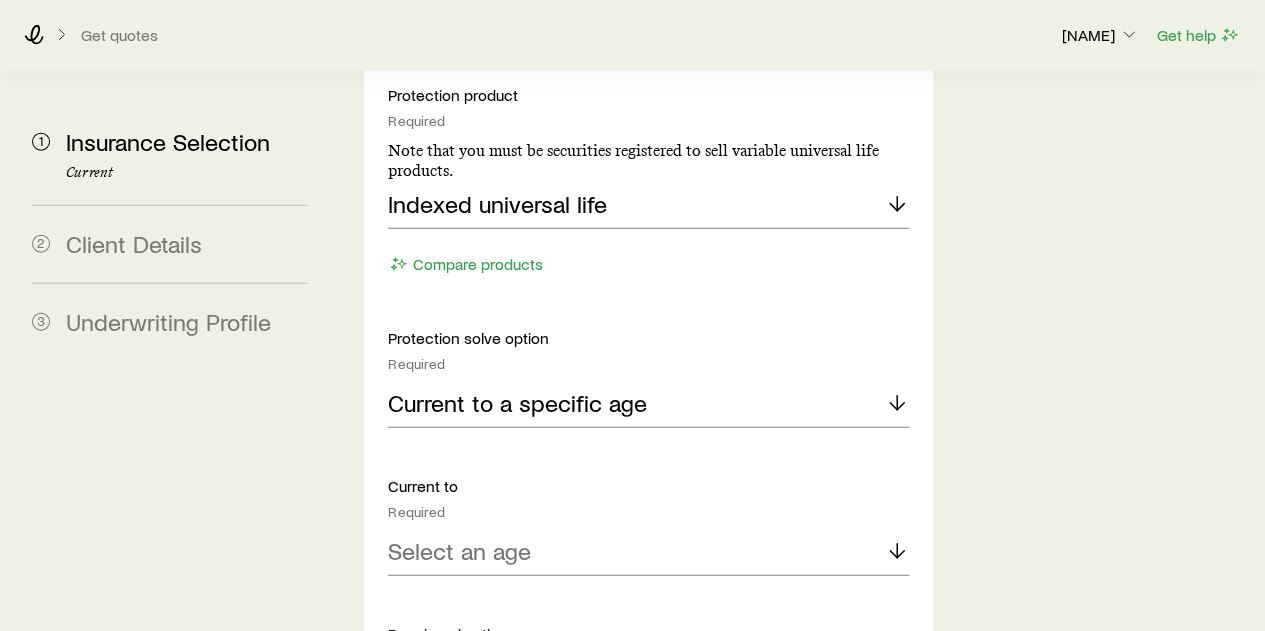 scroll, scrollTop: 2300, scrollLeft: 0, axis: vertical 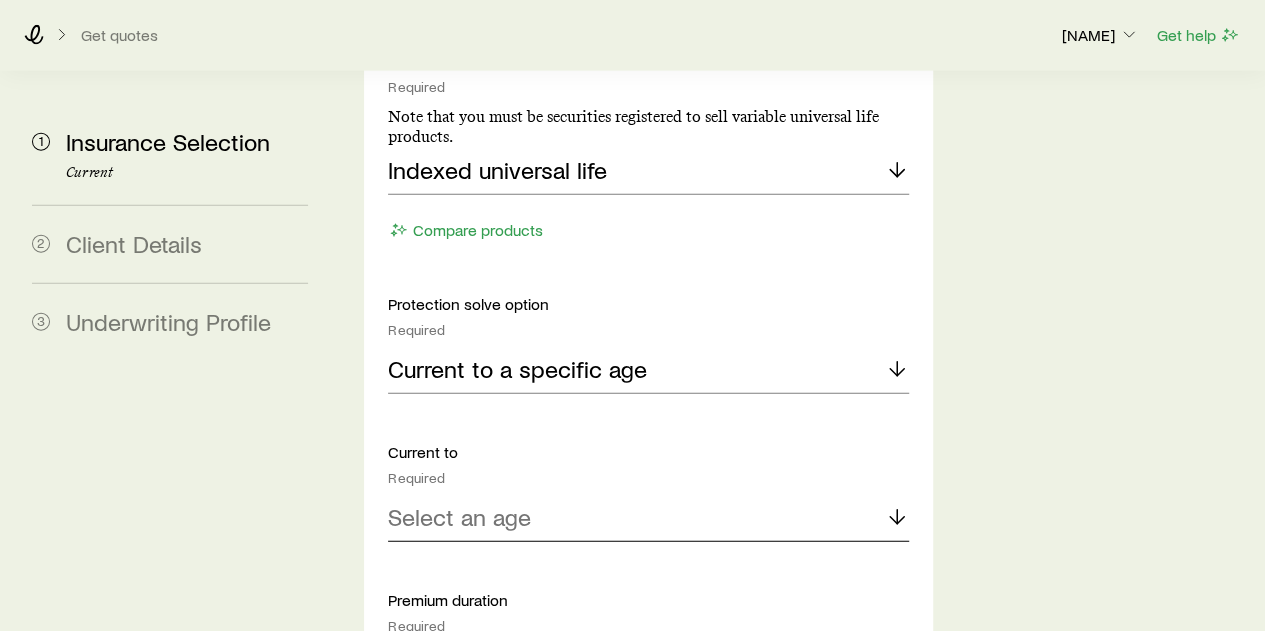 click on "Select an age" at bounding box center (459, 517) 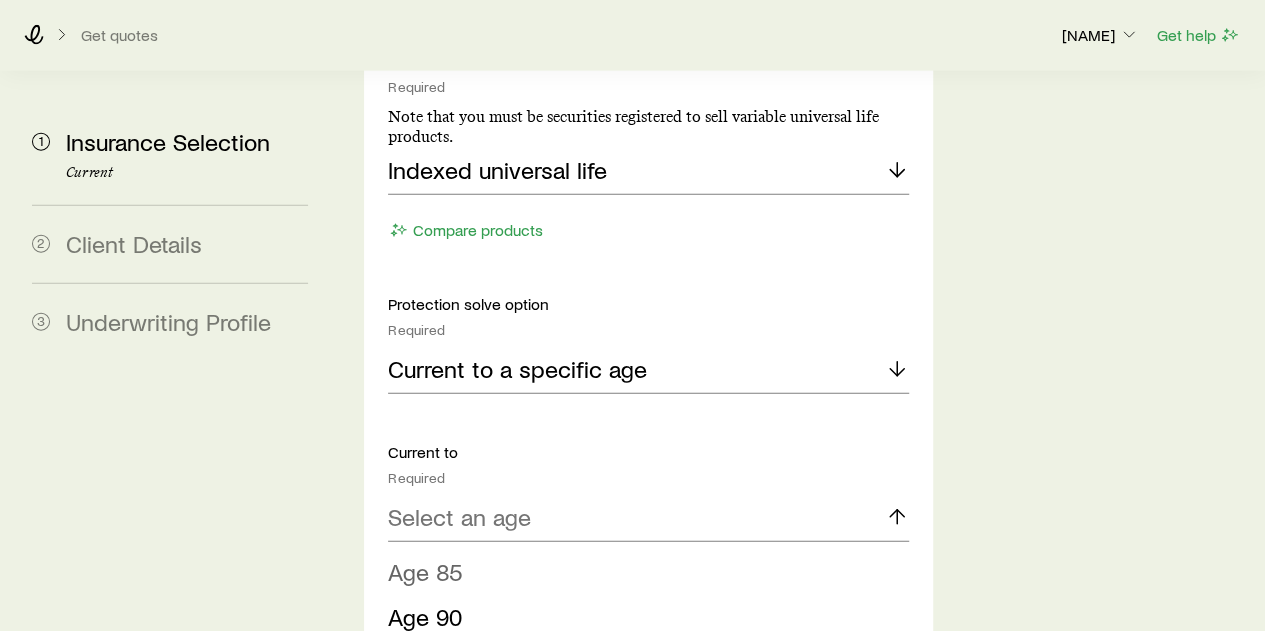click on "Age 85" at bounding box center (425, 571) 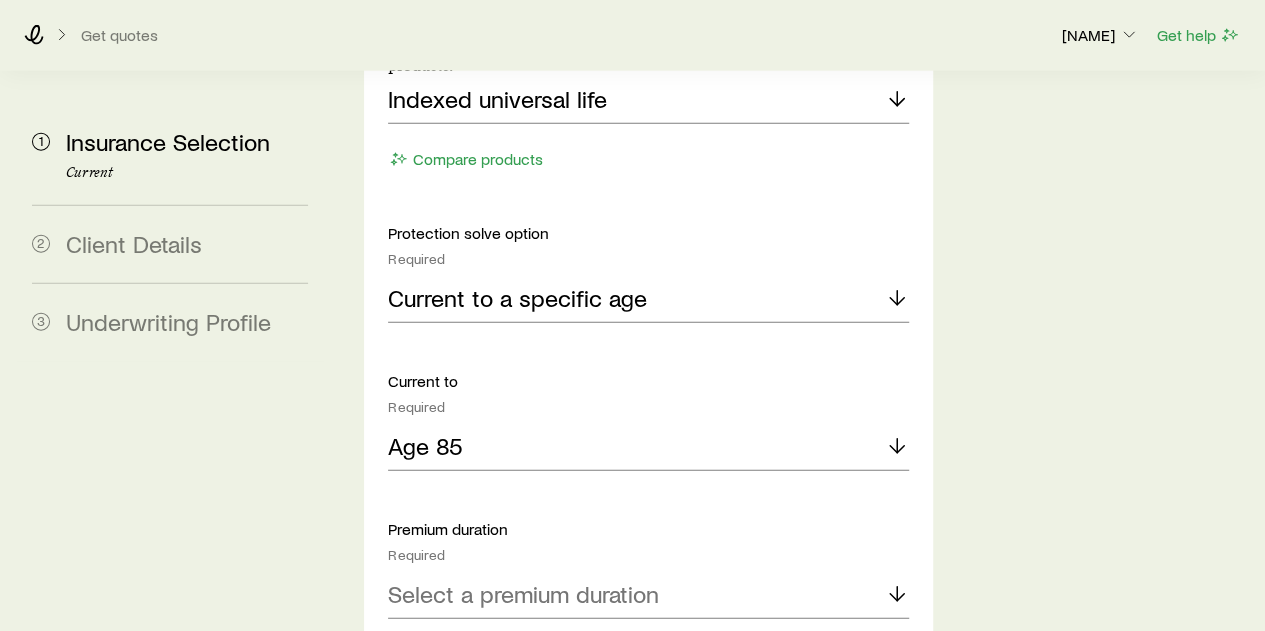 scroll, scrollTop: 2400, scrollLeft: 0, axis: vertical 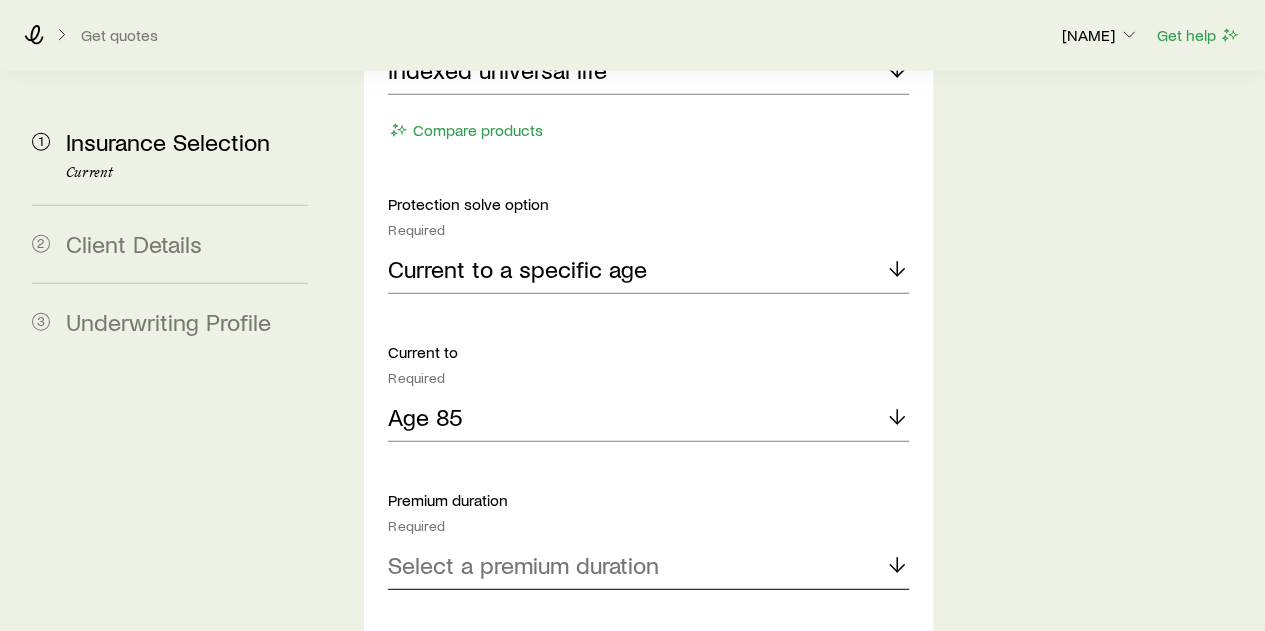 click 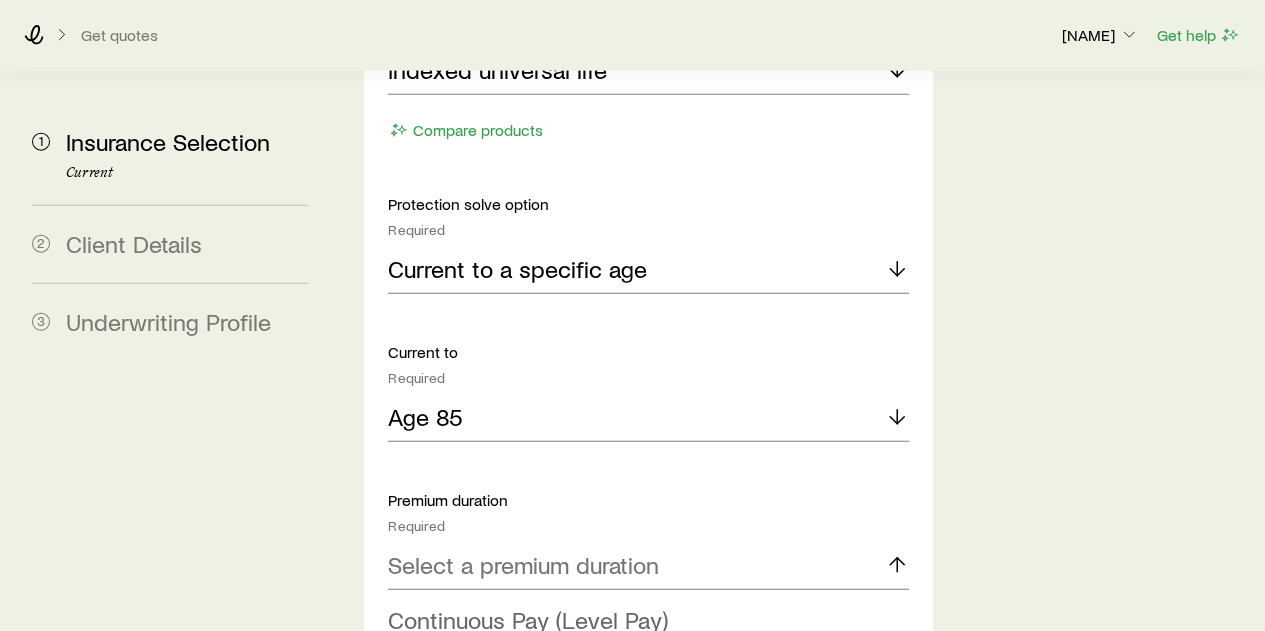 click on "Continuous Pay (Level Pay)" at bounding box center (528, 619) 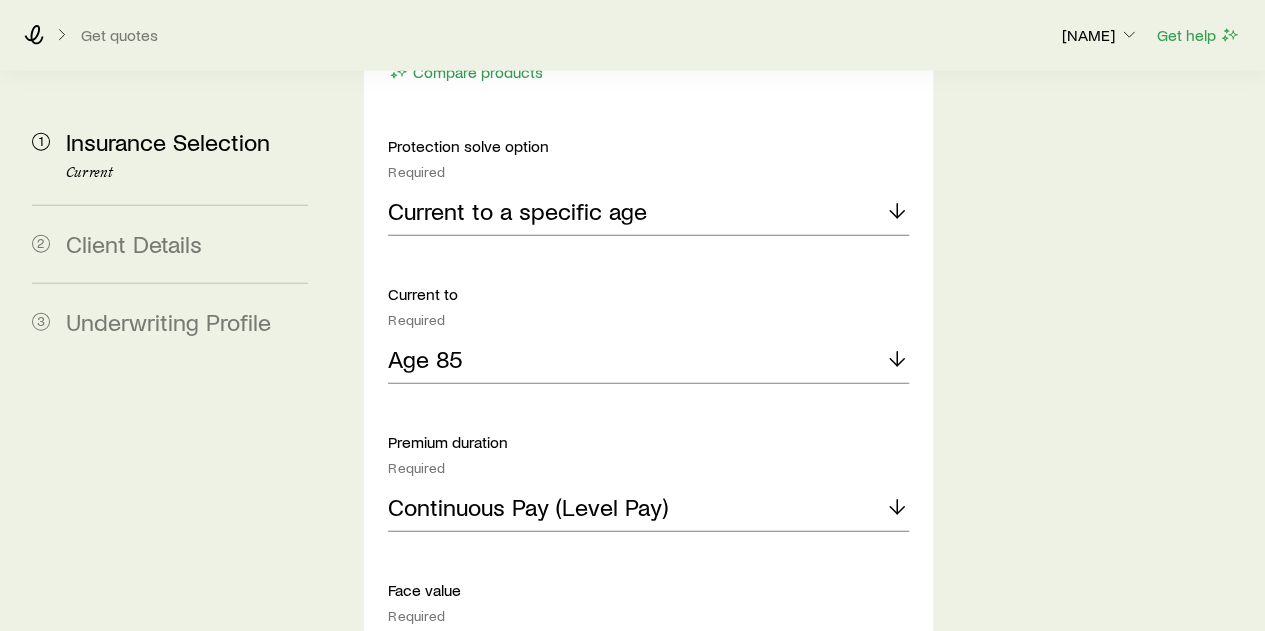 scroll, scrollTop: 2500, scrollLeft: 0, axis: vertical 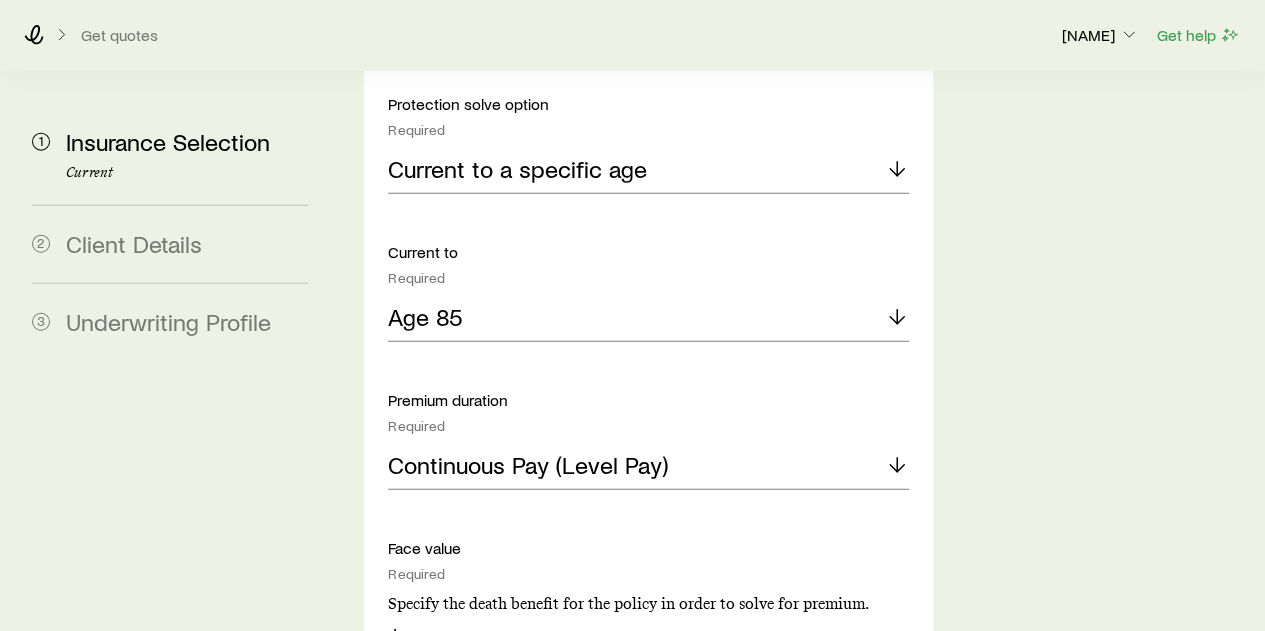 click at bounding box center [659, 638] 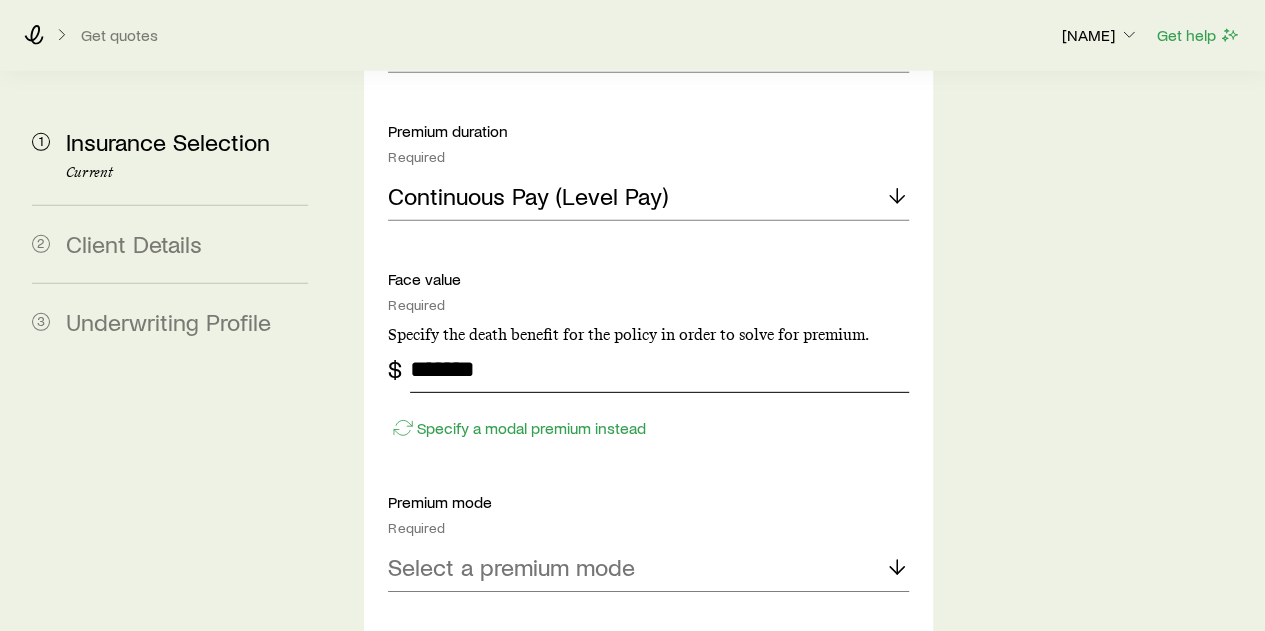 scroll, scrollTop: 2800, scrollLeft: 0, axis: vertical 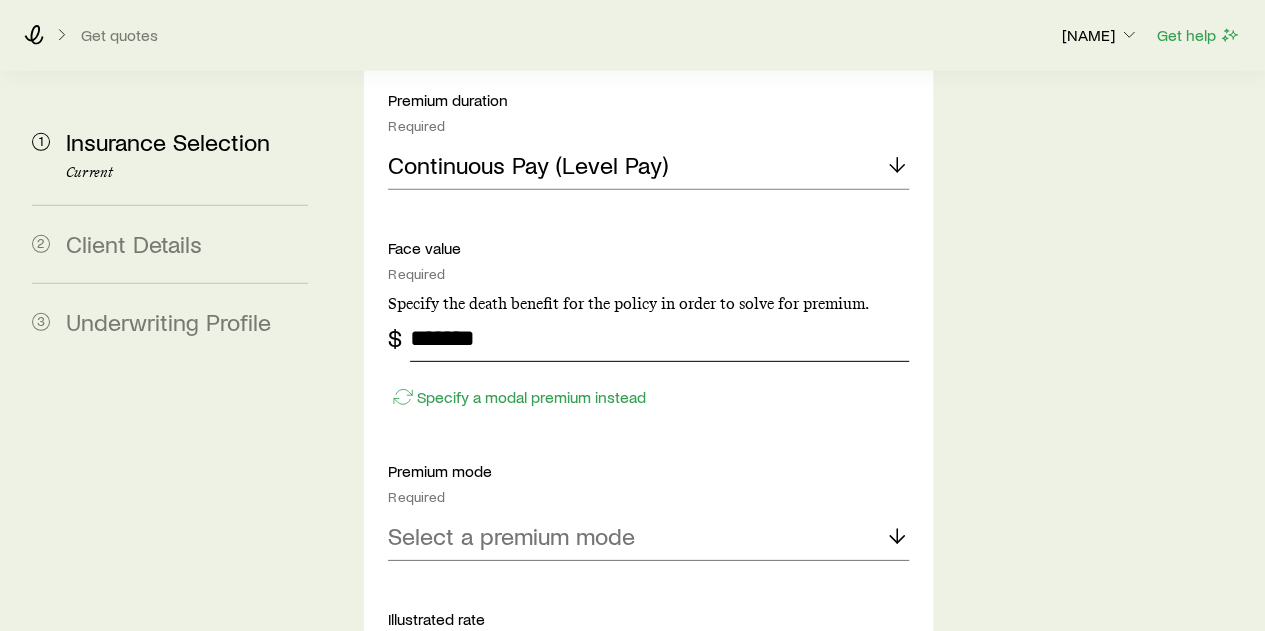 type on "*******" 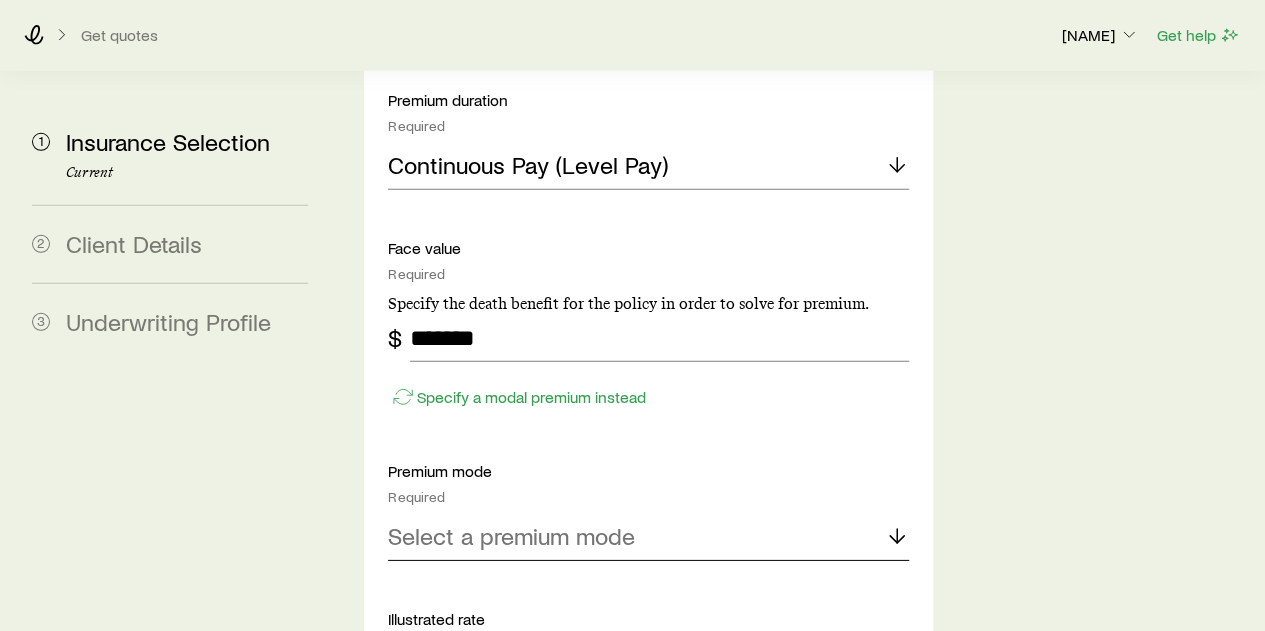 click 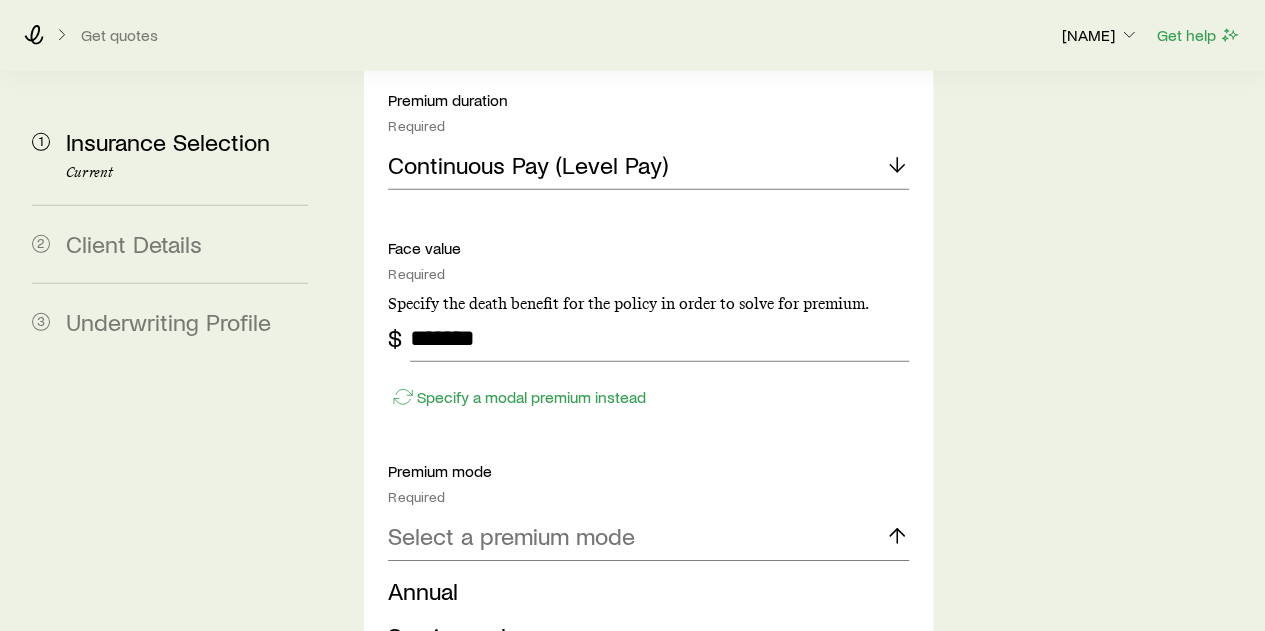 drag, startPoint x: 418, startPoint y: 455, endPoint x: 486, endPoint y: 459, distance: 68.117546 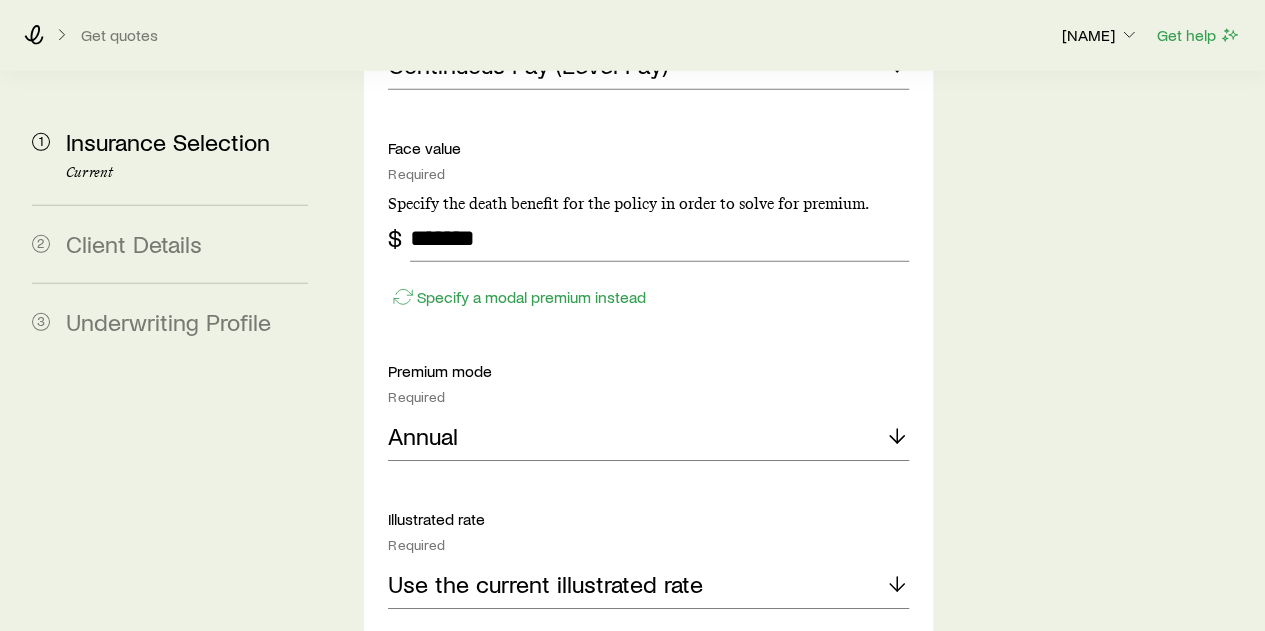 scroll, scrollTop: 3000, scrollLeft: 0, axis: vertical 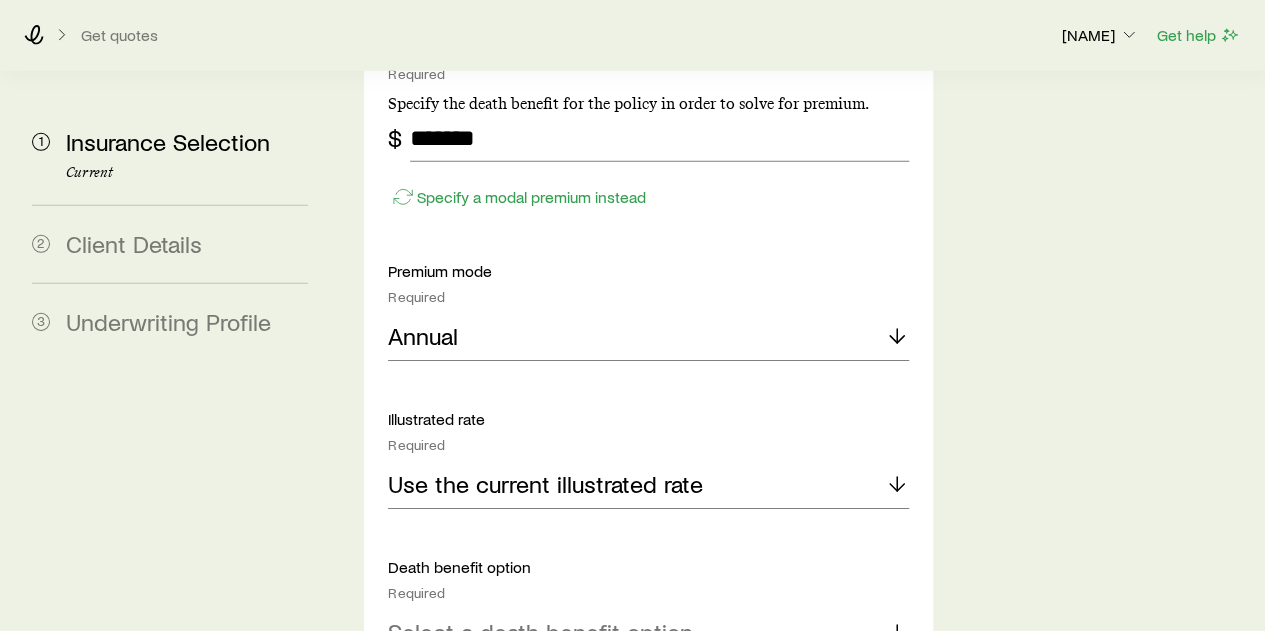 click 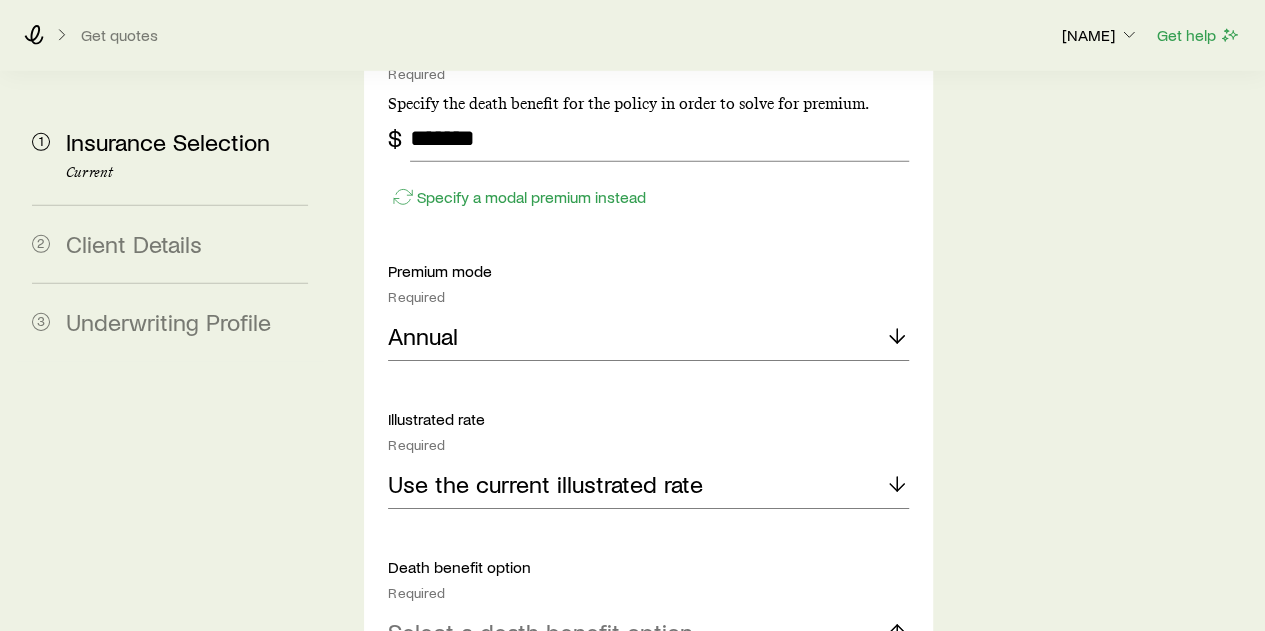 click on "Level (Option A)" at bounding box center [471, 686] 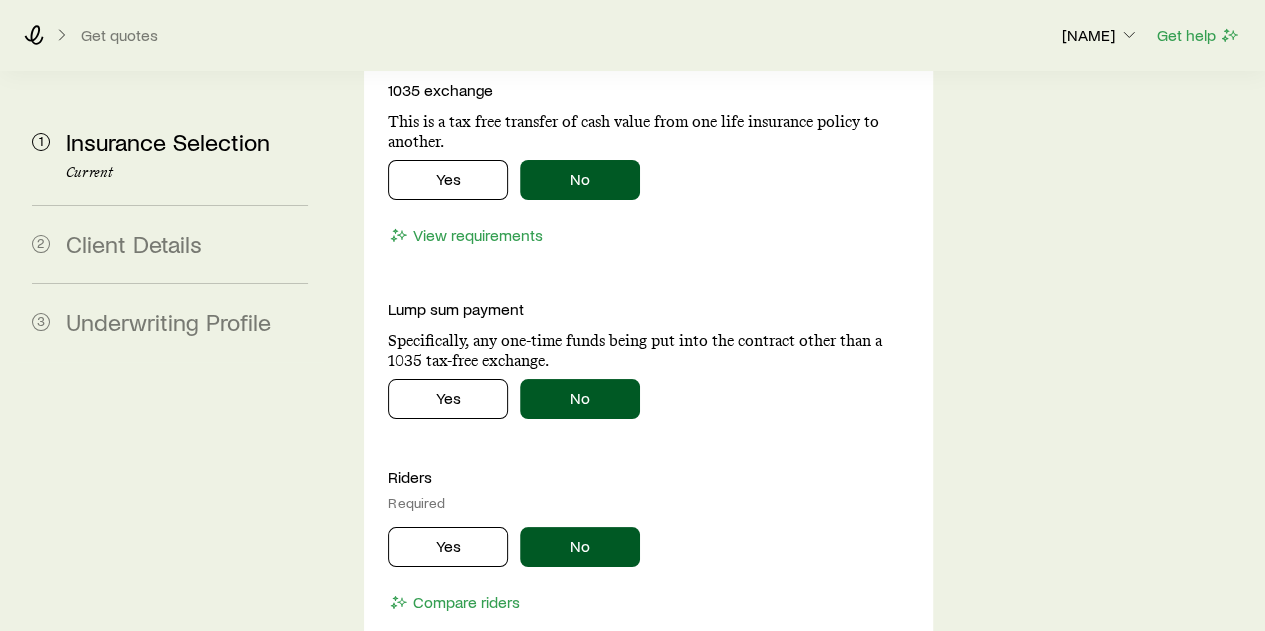scroll, scrollTop: 3700, scrollLeft: 0, axis: vertical 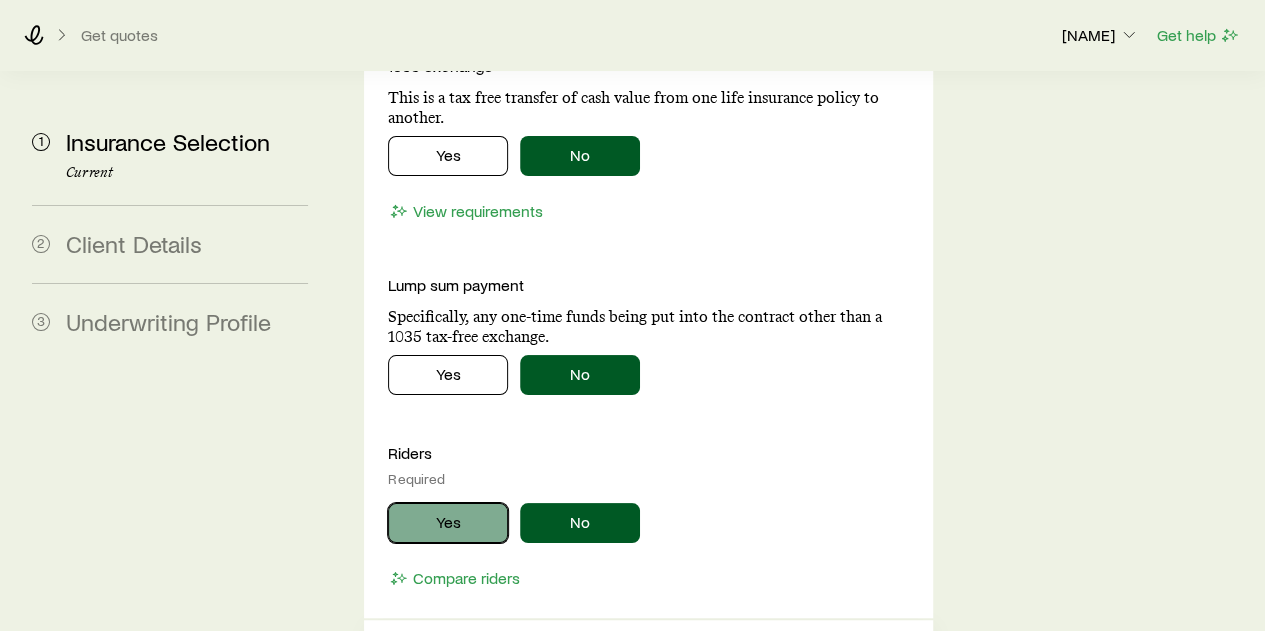 click on "Yes" at bounding box center [448, 523] 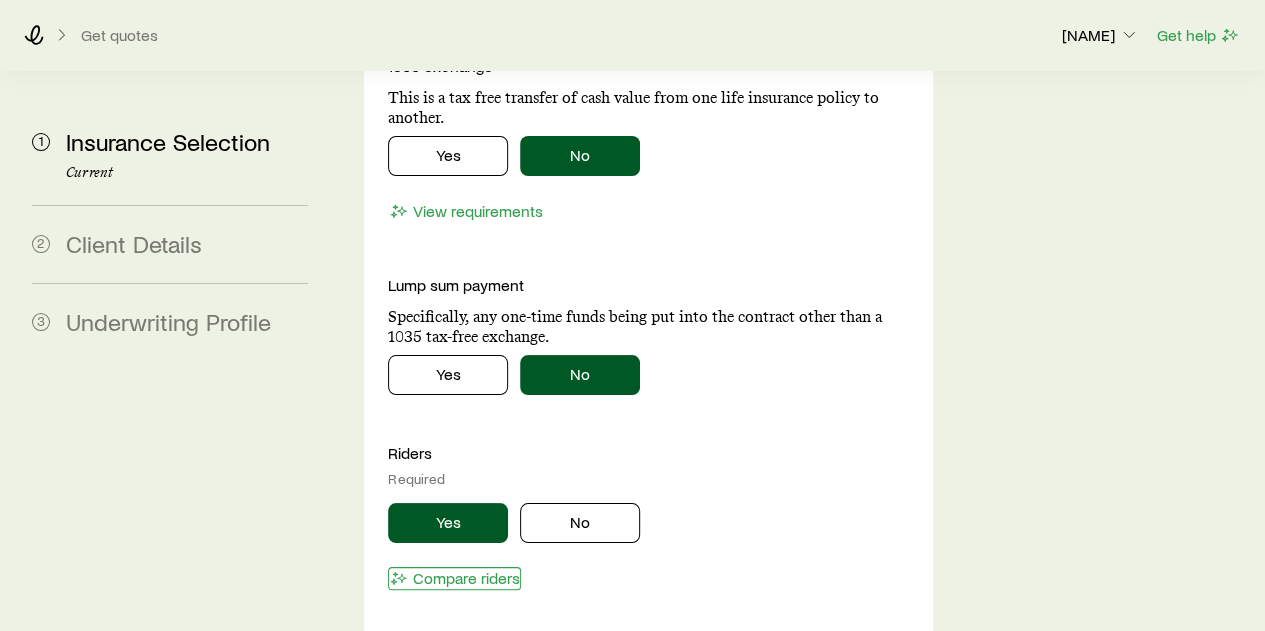 click on "Compare riders" at bounding box center (454, 578) 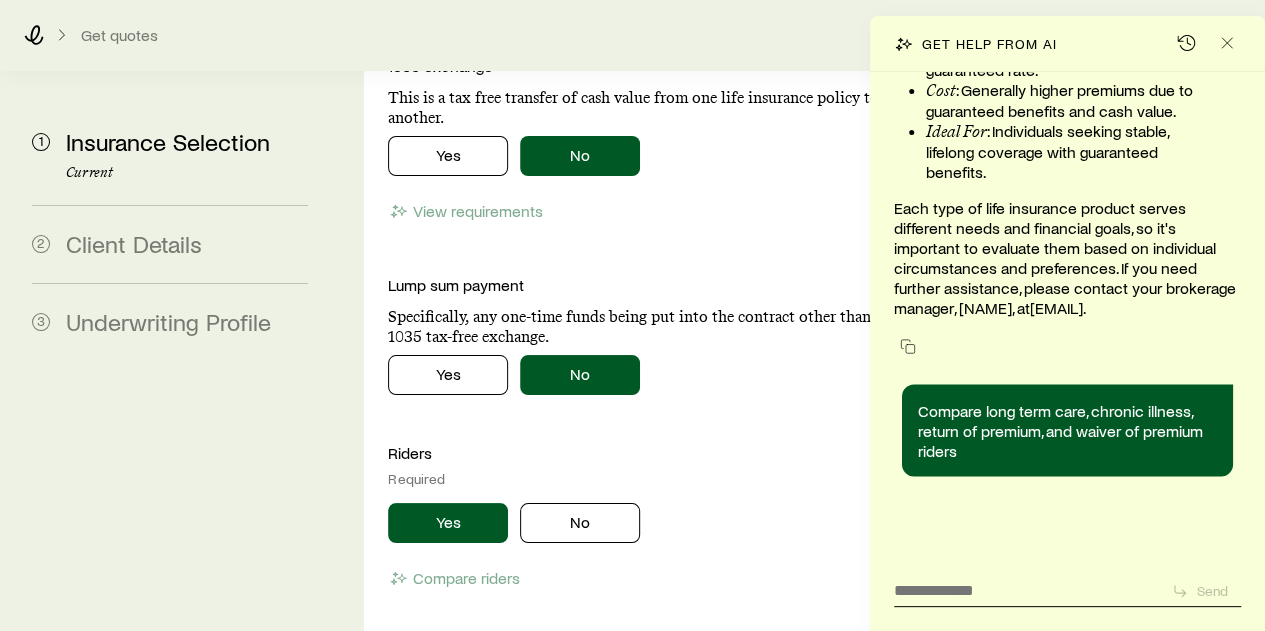 scroll, scrollTop: 203645, scrollLeft: 0, axis: vertical 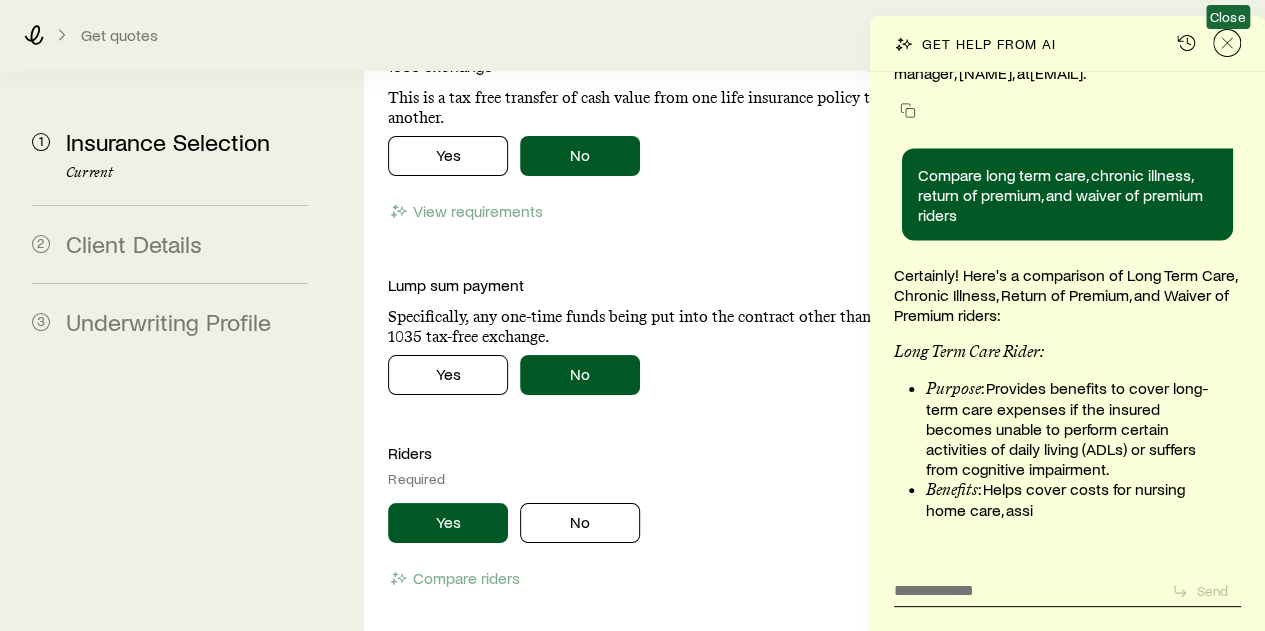 drag, startPoint x: 1227, startPoint y: 40, endPoint x: 1180, endPoint y: 81, distance: 62.369865 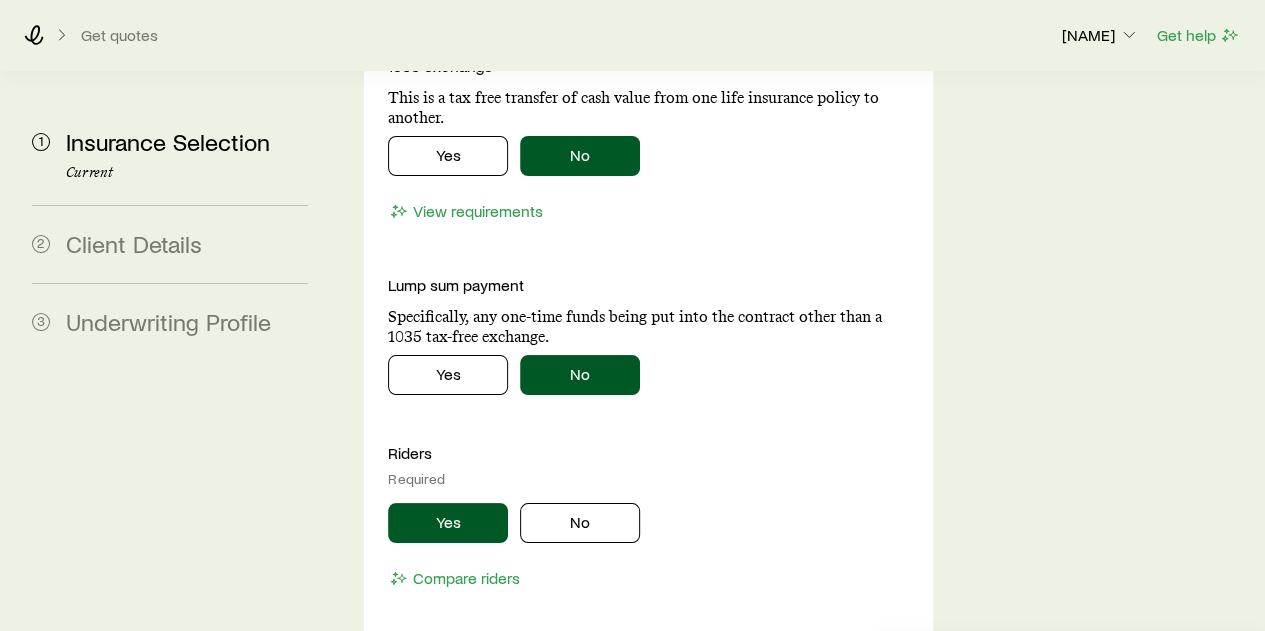scroll, scrollTop: 204767, scrollLeft: 0, axis: vertical 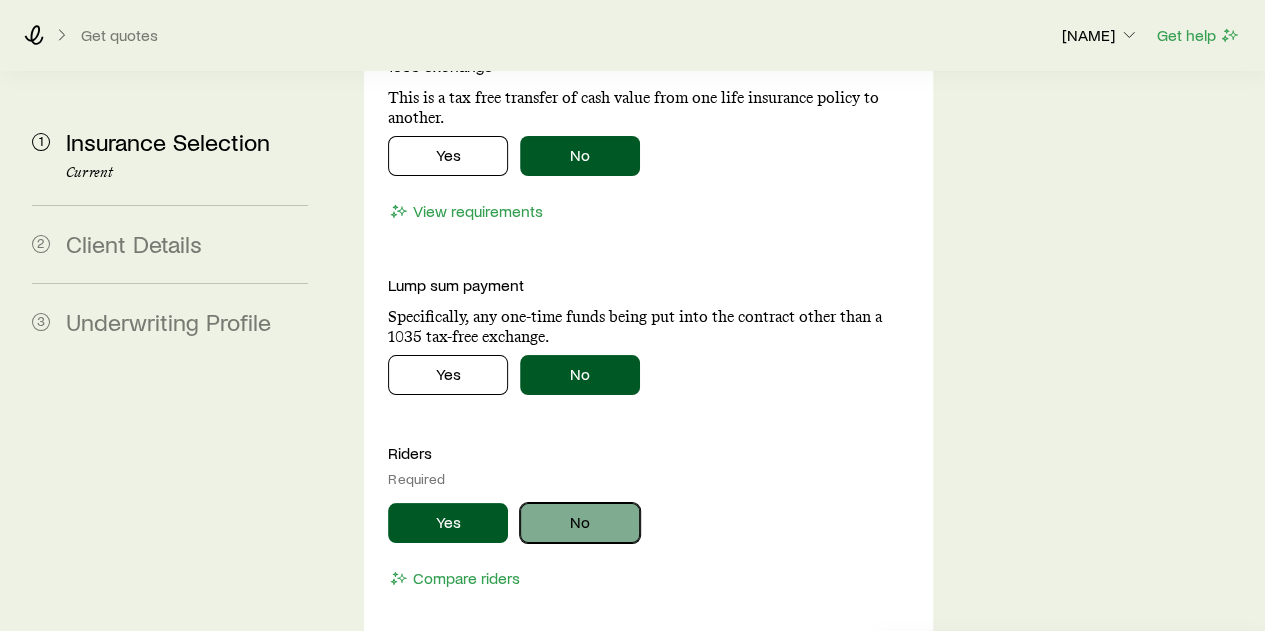 click on "No" at bounding box center [580, 523] 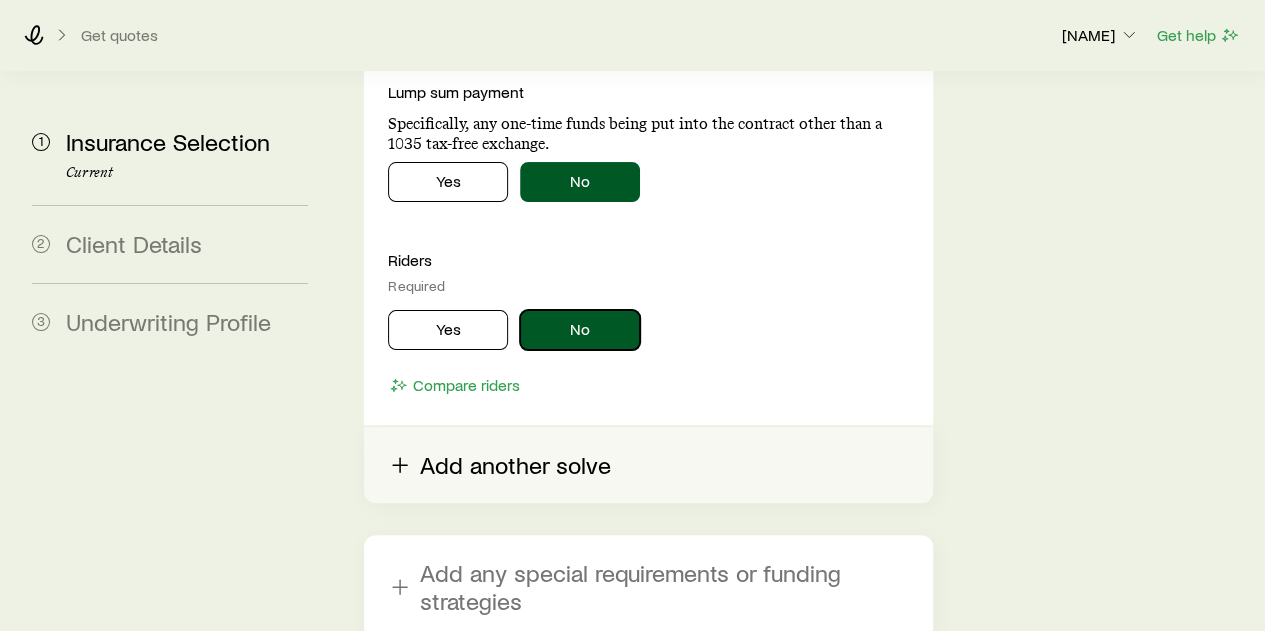 scroll, scrollTop: 3900, scrollLeft: 0, axis: vertical 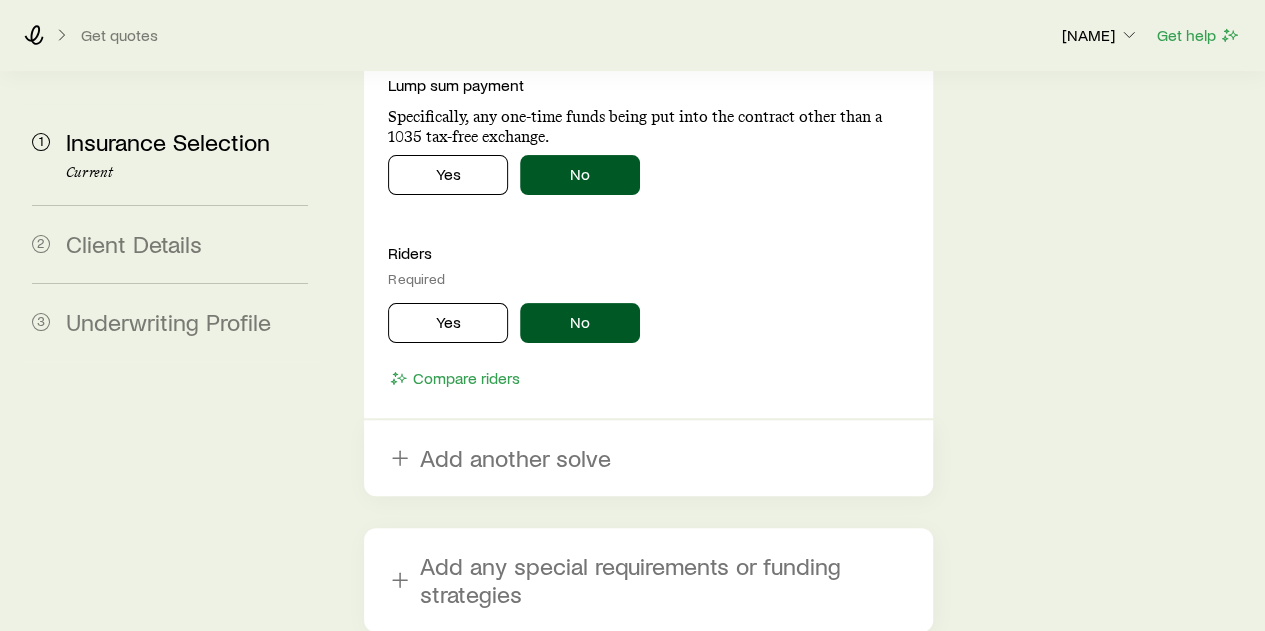 click on "Next: Client Details" at bounding box center [648, 688] 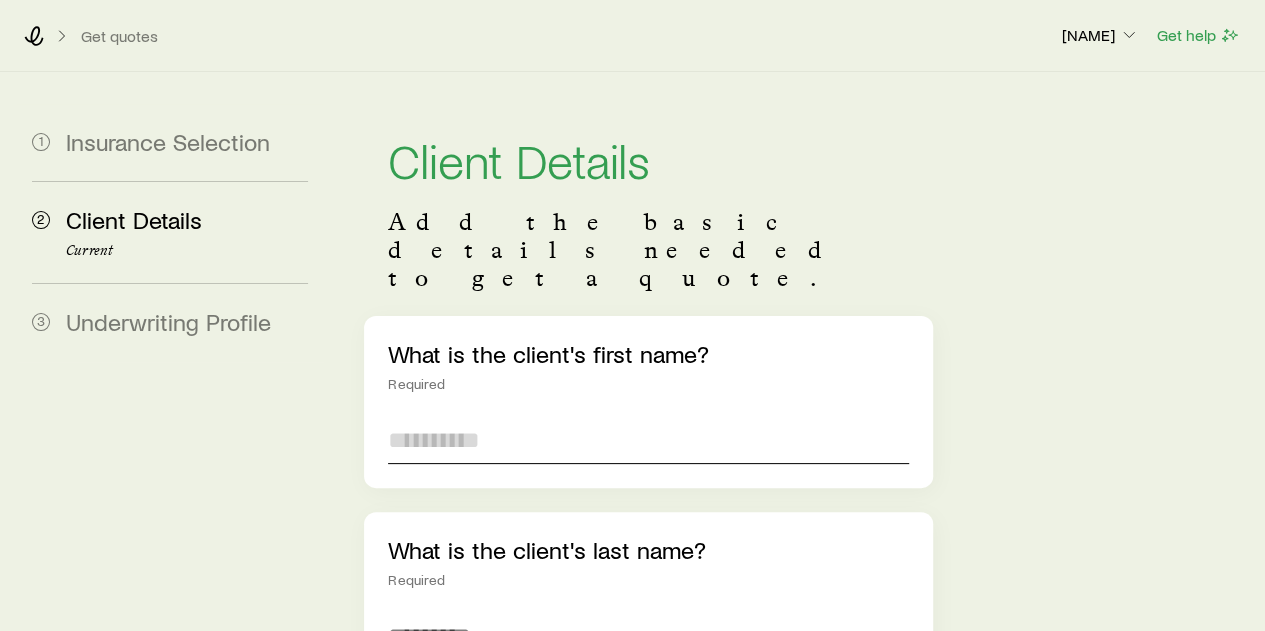 click at bounding box center [648, 440] 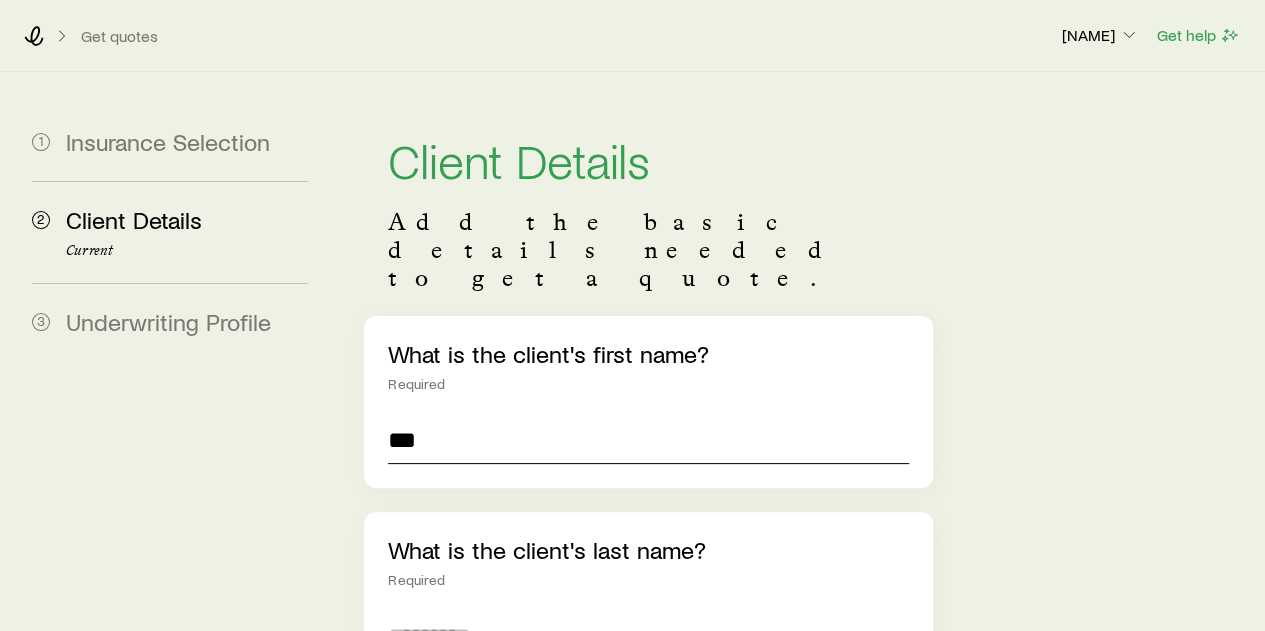 type on "***" 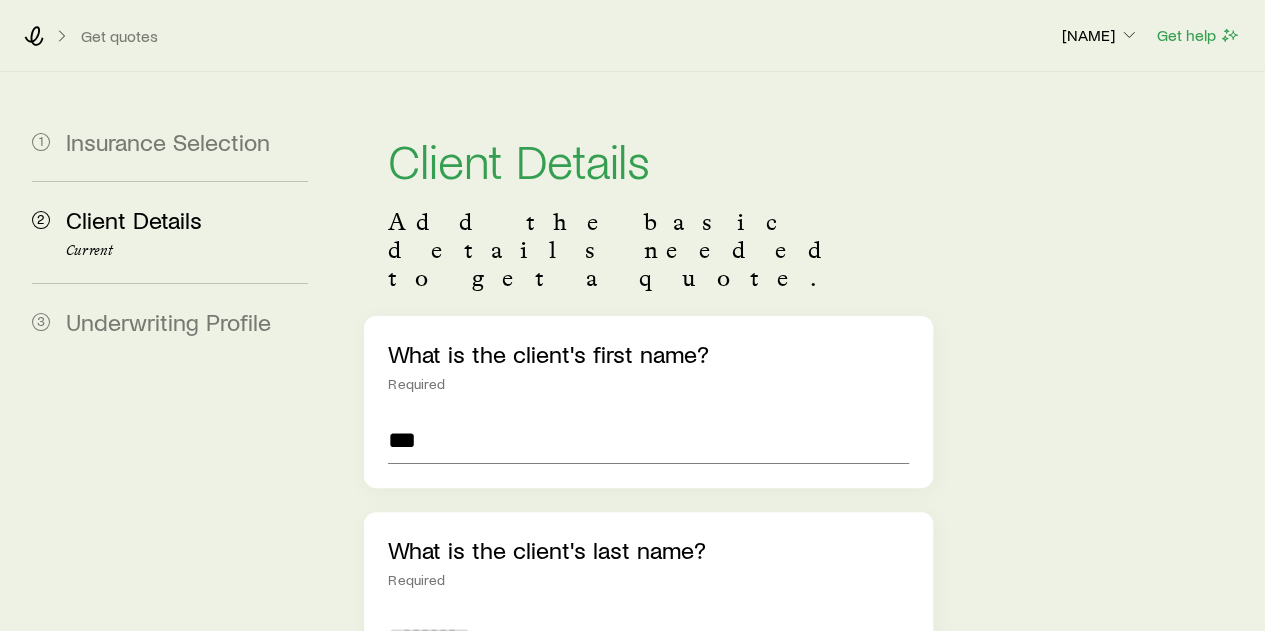 drag, startPoint x: 434, startPoint y: 571, endPoint x: 421, endPoint y: 571, distance: 13 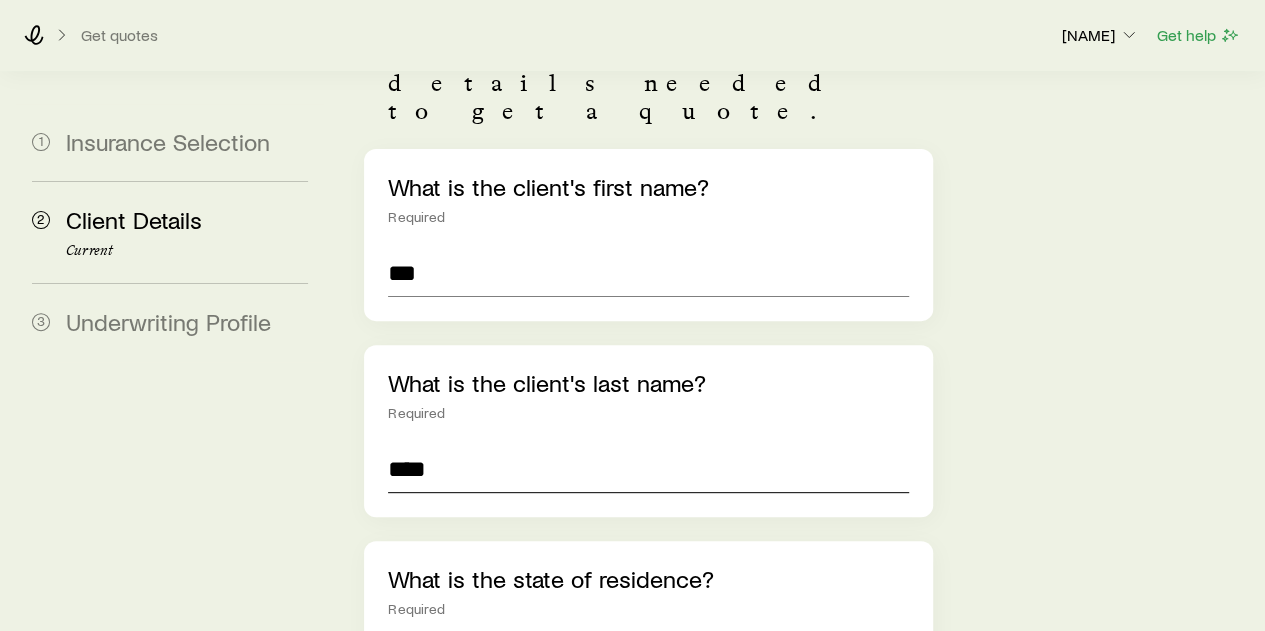 scroll, scrollTop: 200, scrollLeft: 0, axis: vertical 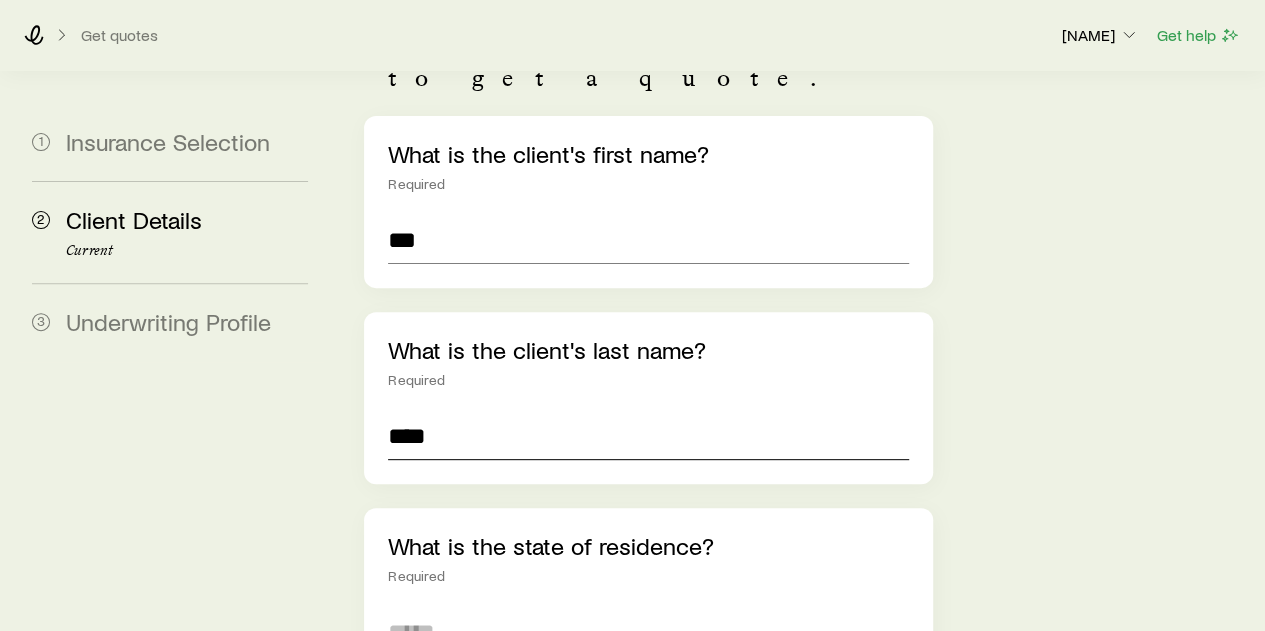type on "****" 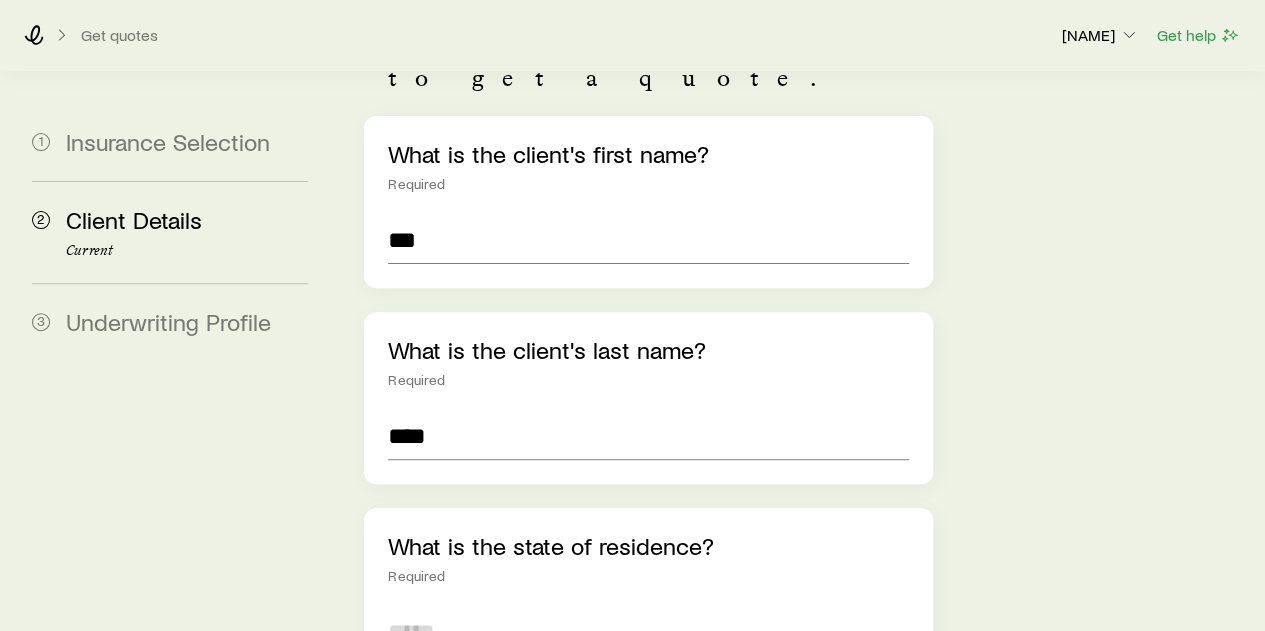 click at bounding box center (648, 632) 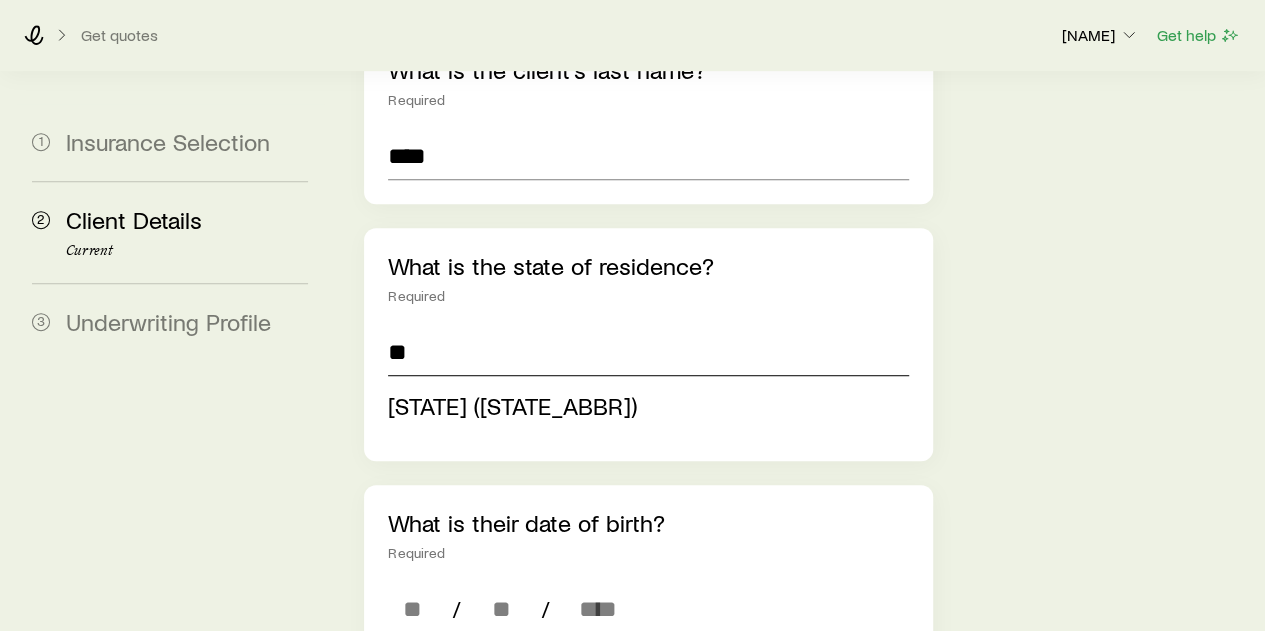 scroll, scrollTop: 500, scrollLeft: 0, axis: vertical 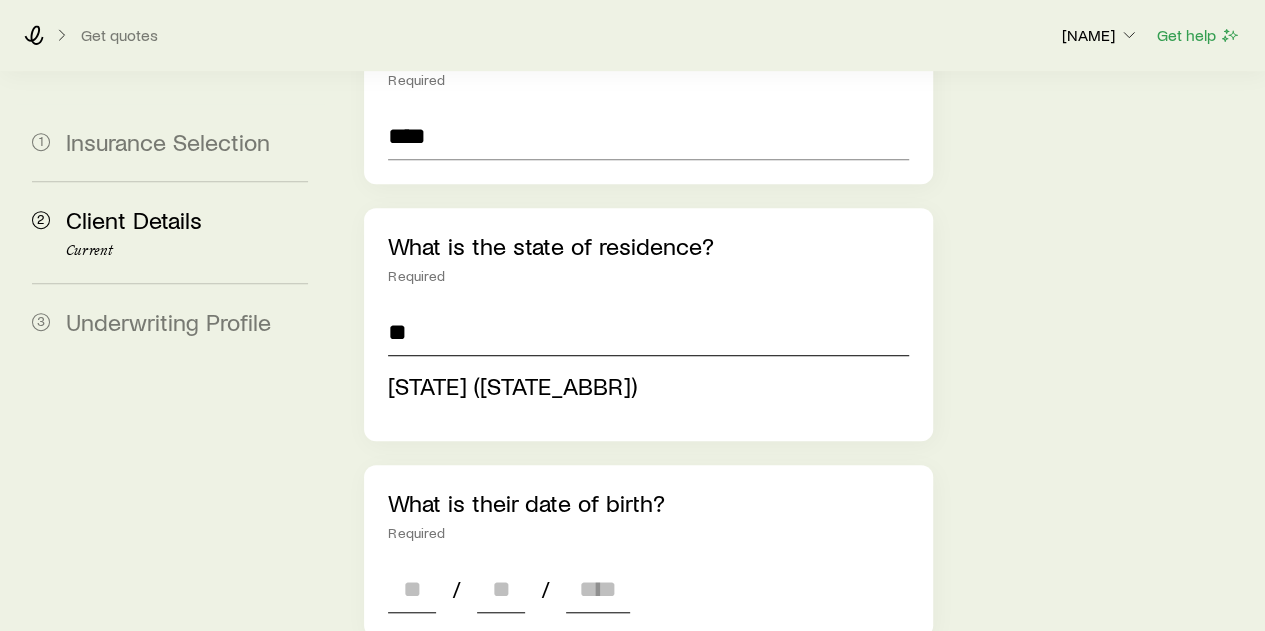 type on "**********" 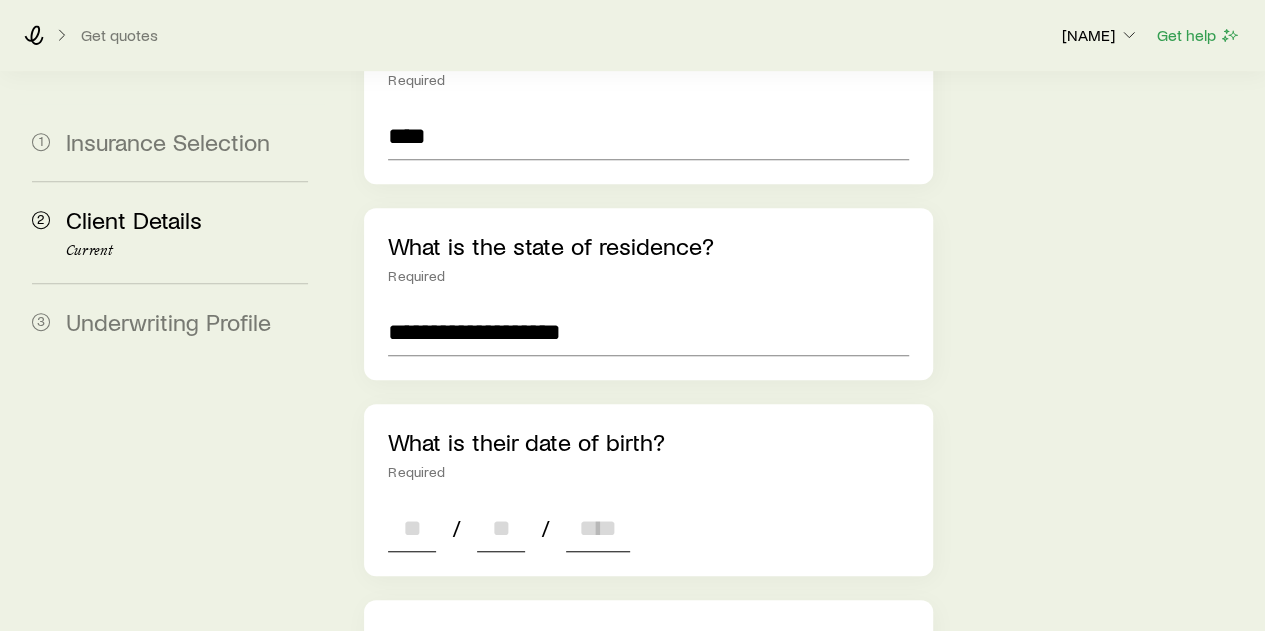 click on "**********" at bounding box center [648, 643] 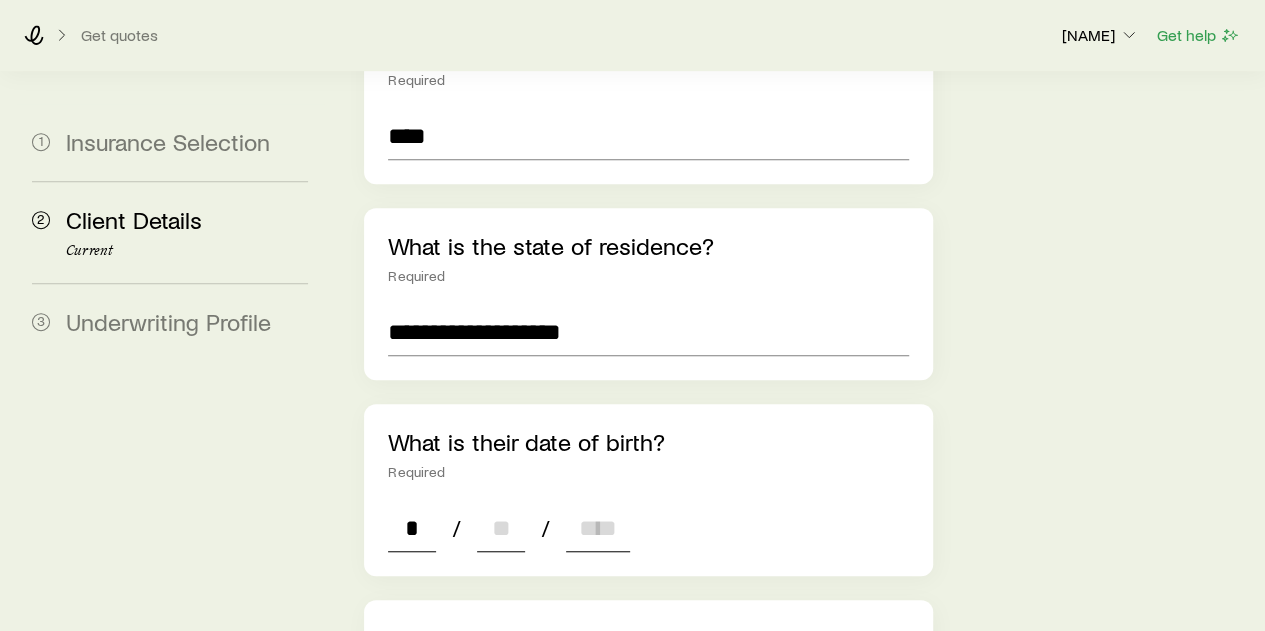 type on "*" 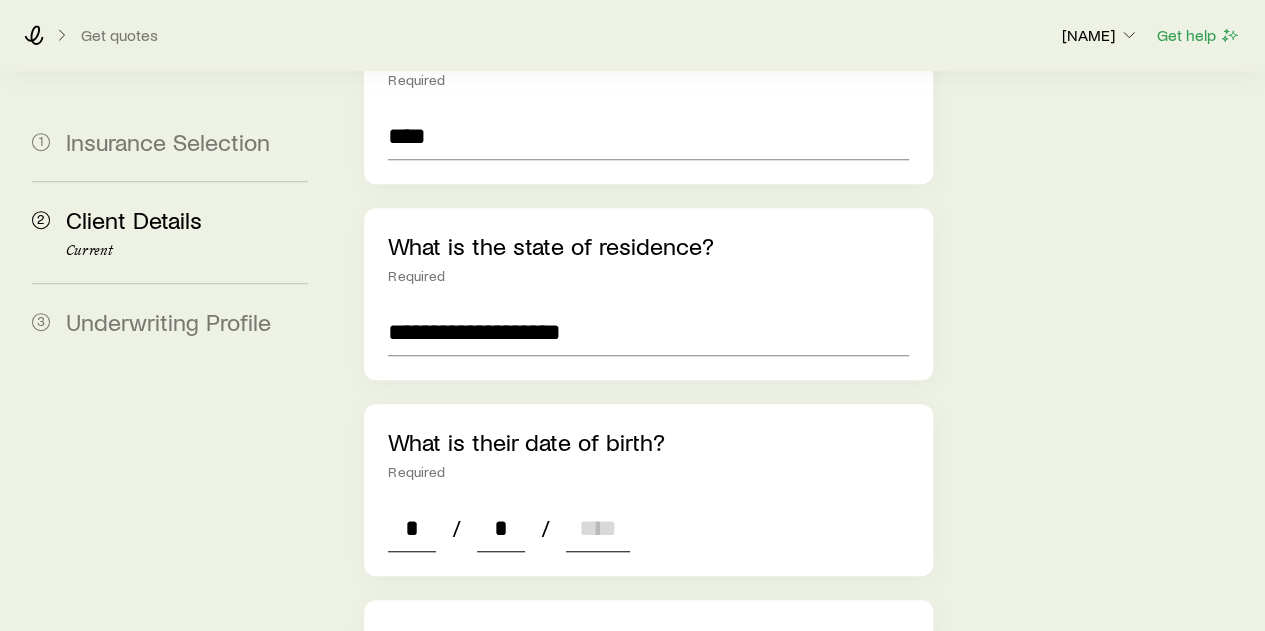 type on "*" 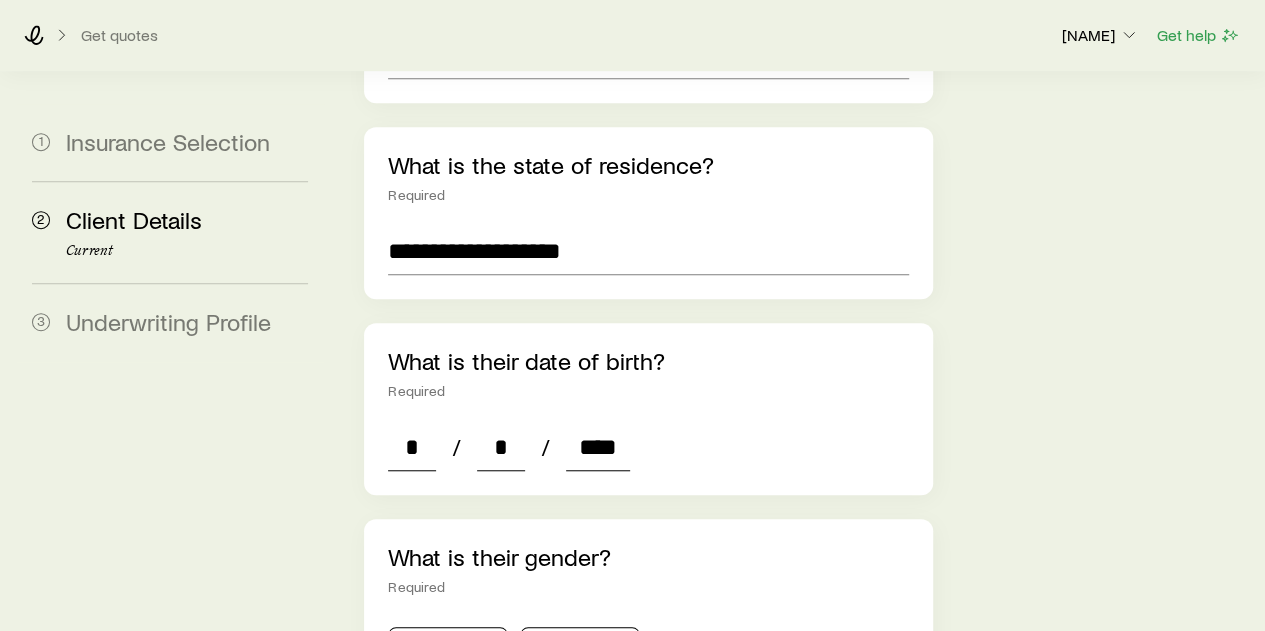scroll, scrollTop: 600, scrollLeft: 0, axis: vertical 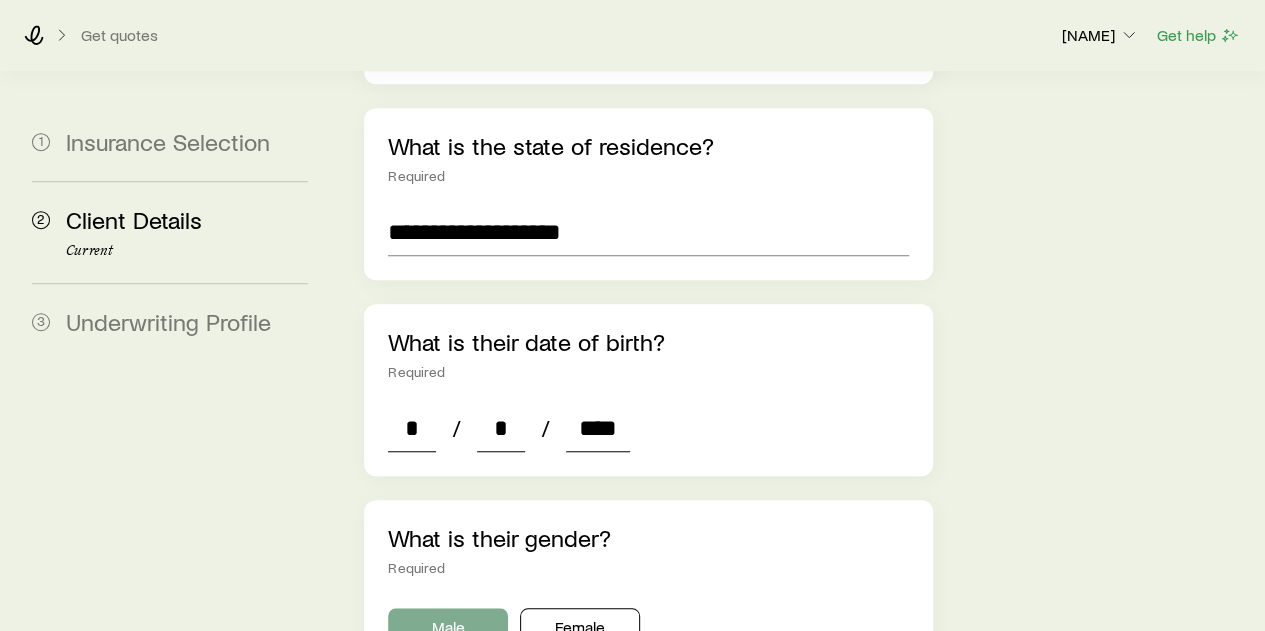 type on "****" 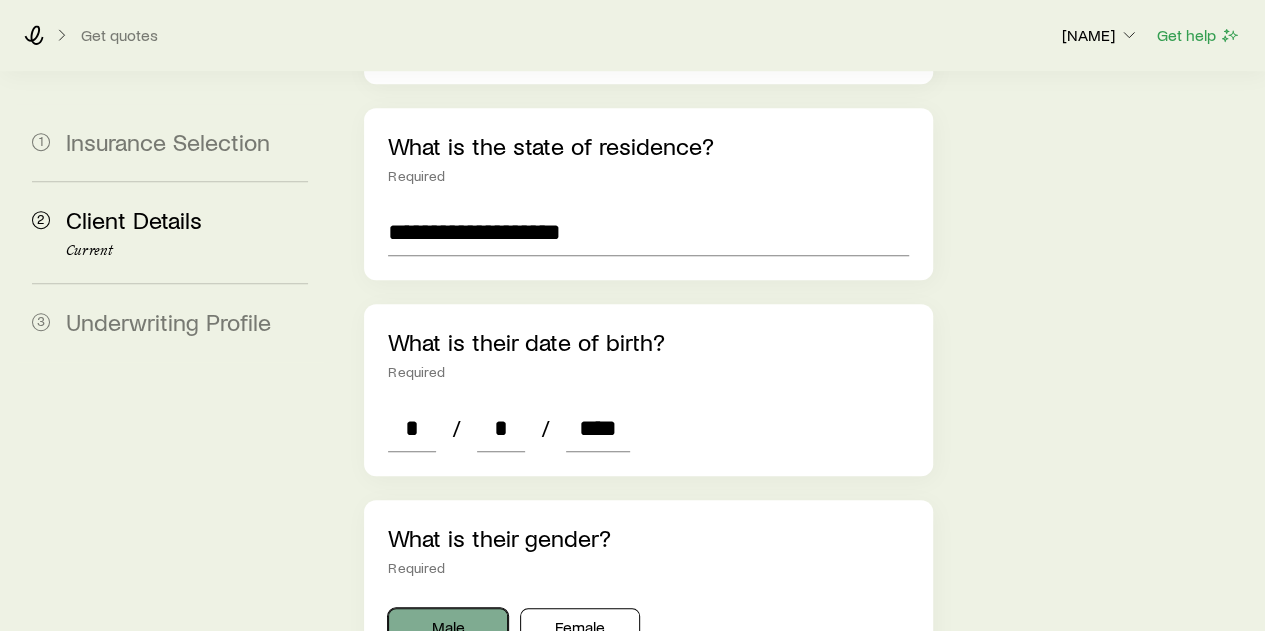 click on "Male" at bounding box center (448, 628) 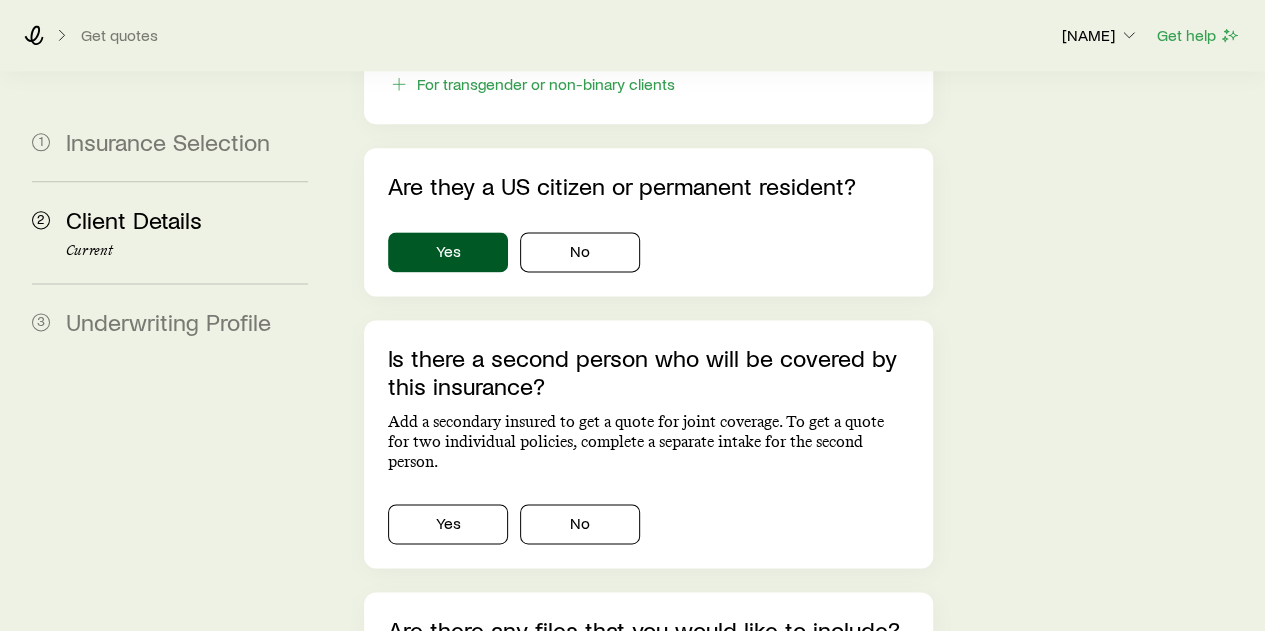 scroll, scrollTop: 1200, scrollLeft: 0, axis: vertical 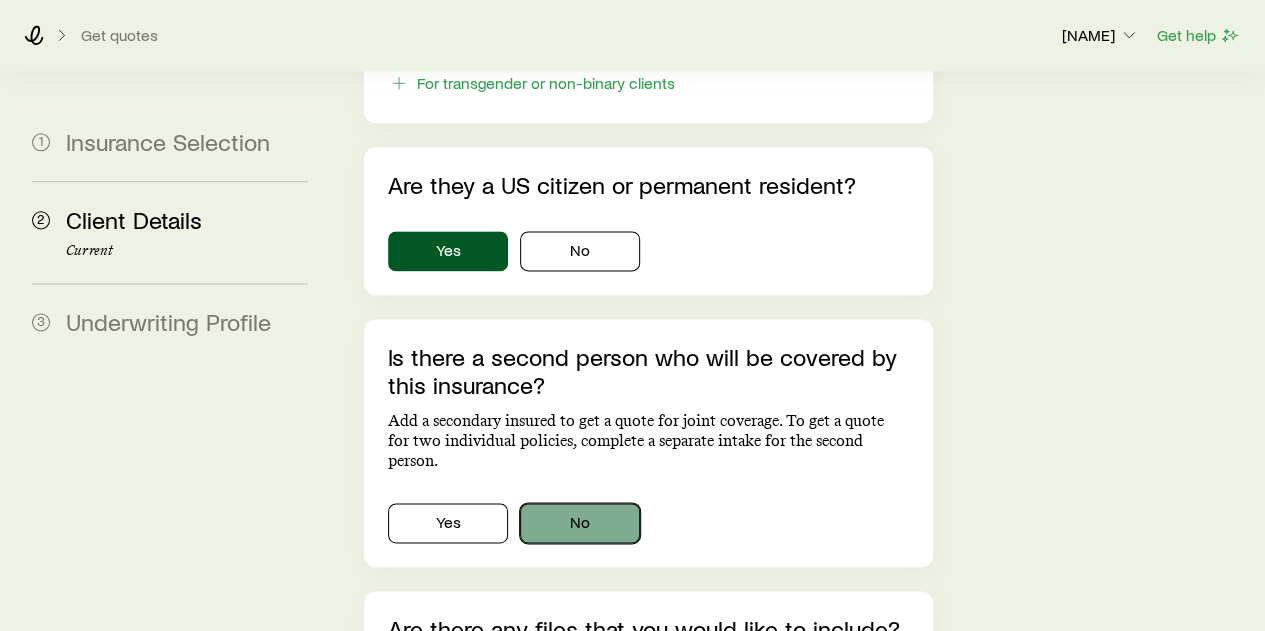 click on "No" at bounding box center (580, 523) 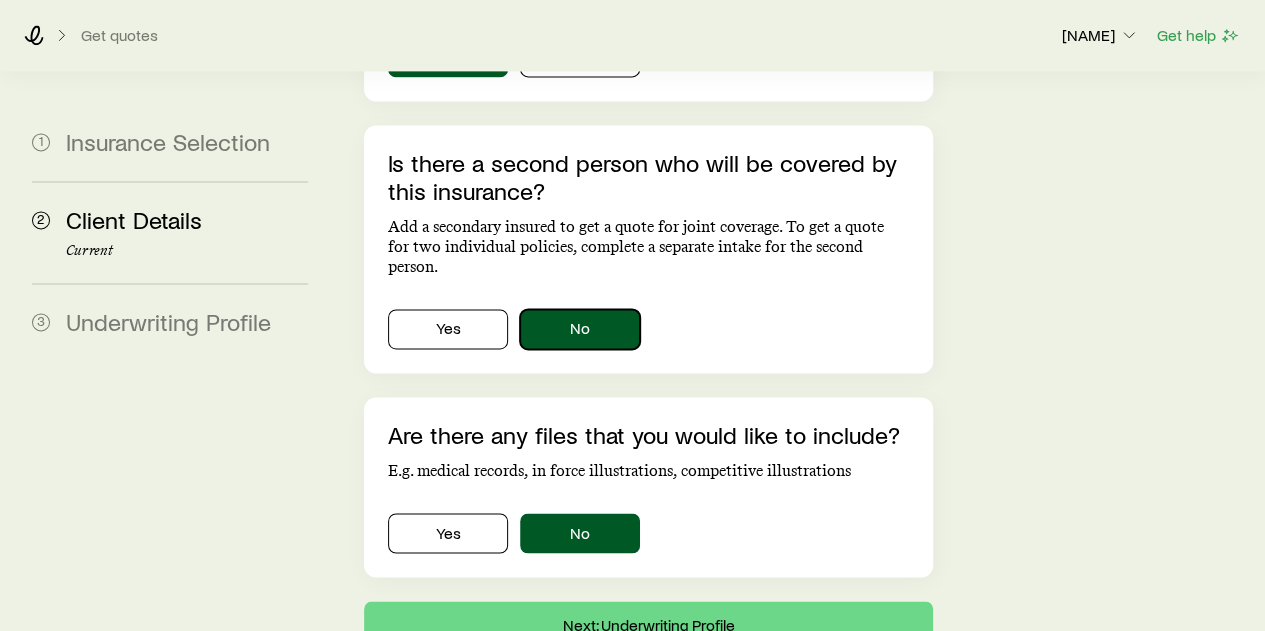 scroll, scrollTop: 1400, scrollLeft: 0, axis: vertical 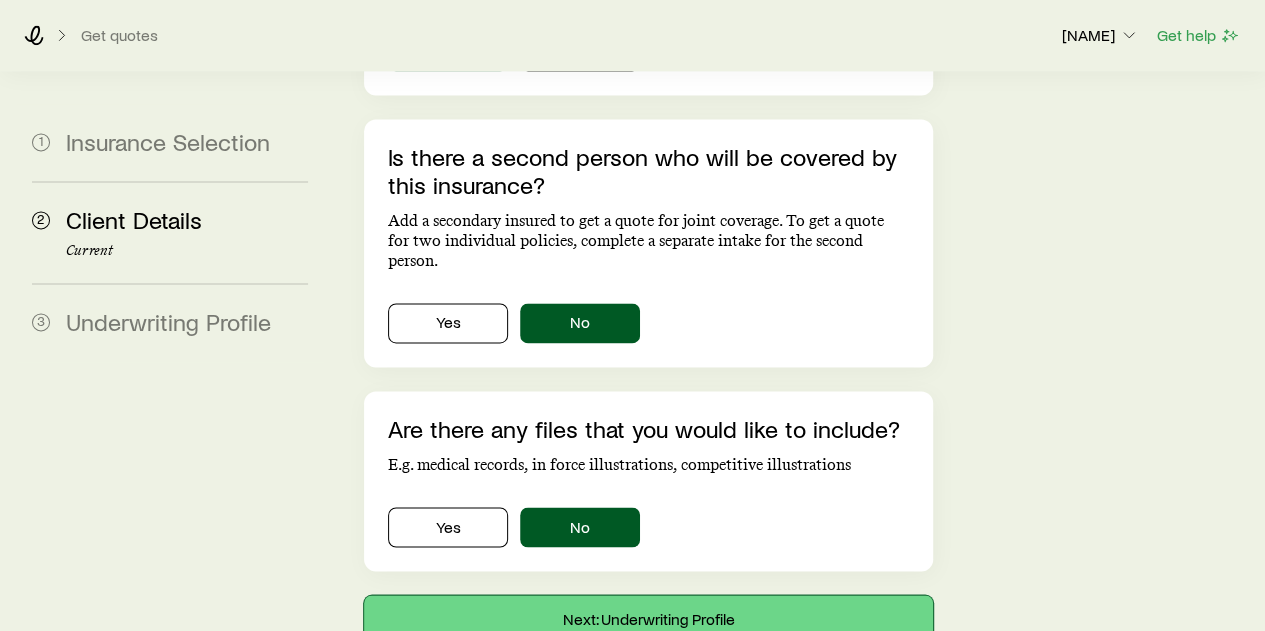 click on "Next: Underwriting Profile" at bounding box center [648, 619] 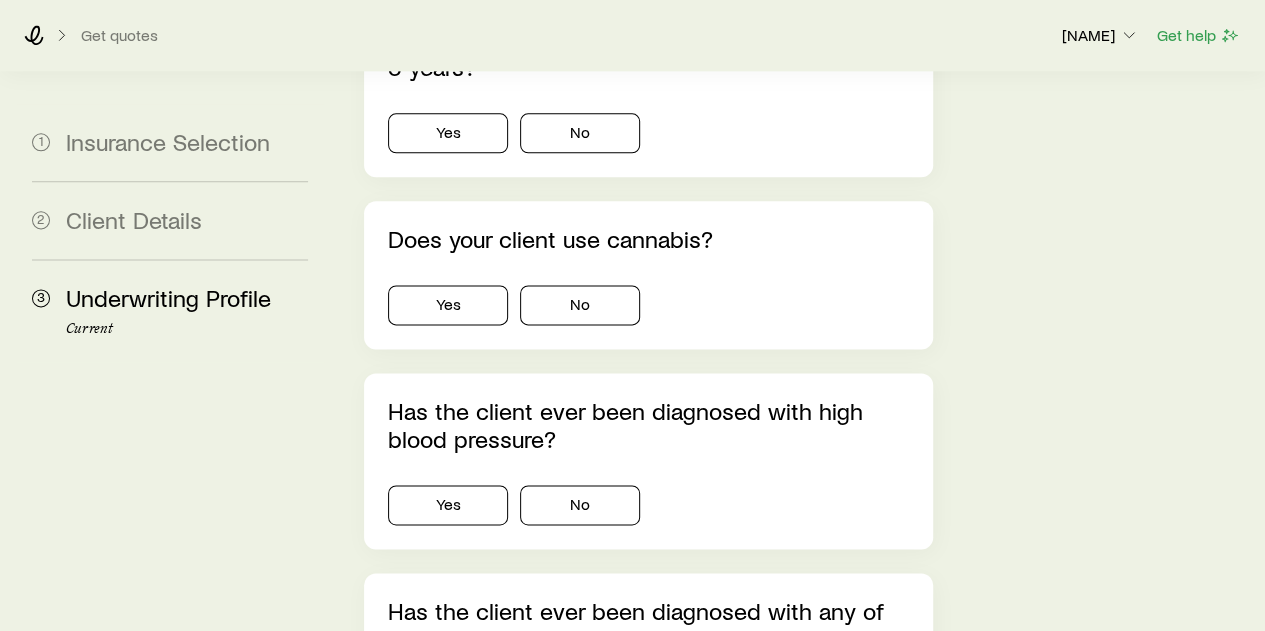 scroll, scrollTop: 1100, scrollLeft: 0, axis: vertical 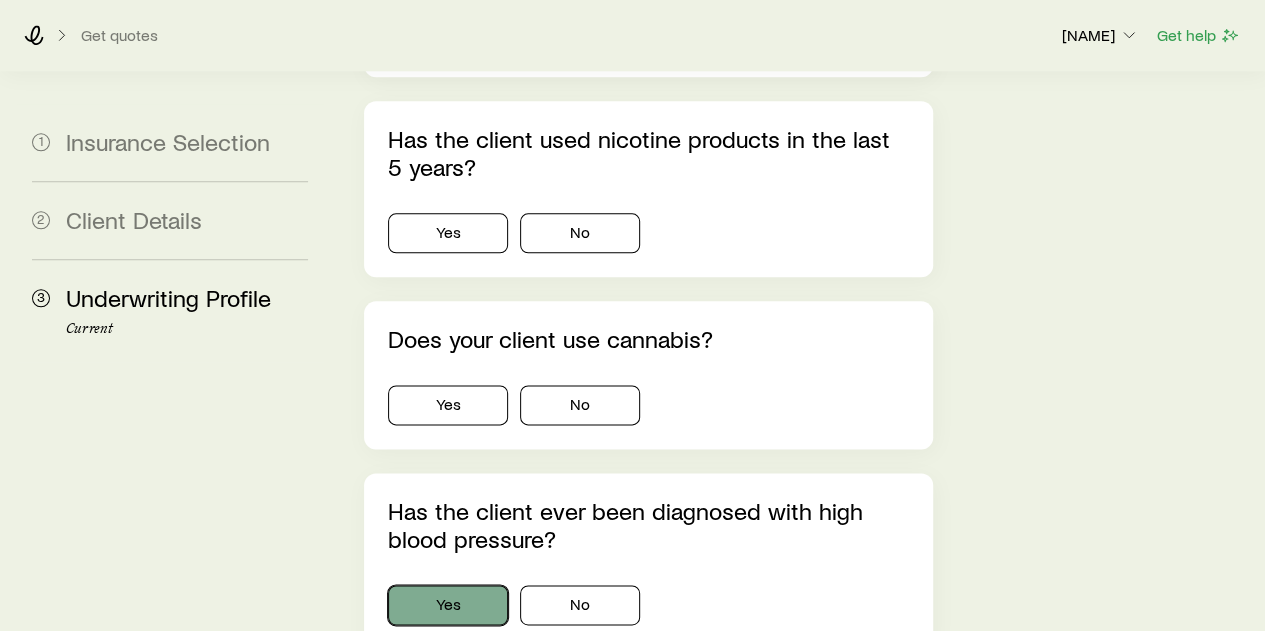 click on "Yes" at bounding box center [448, 605] 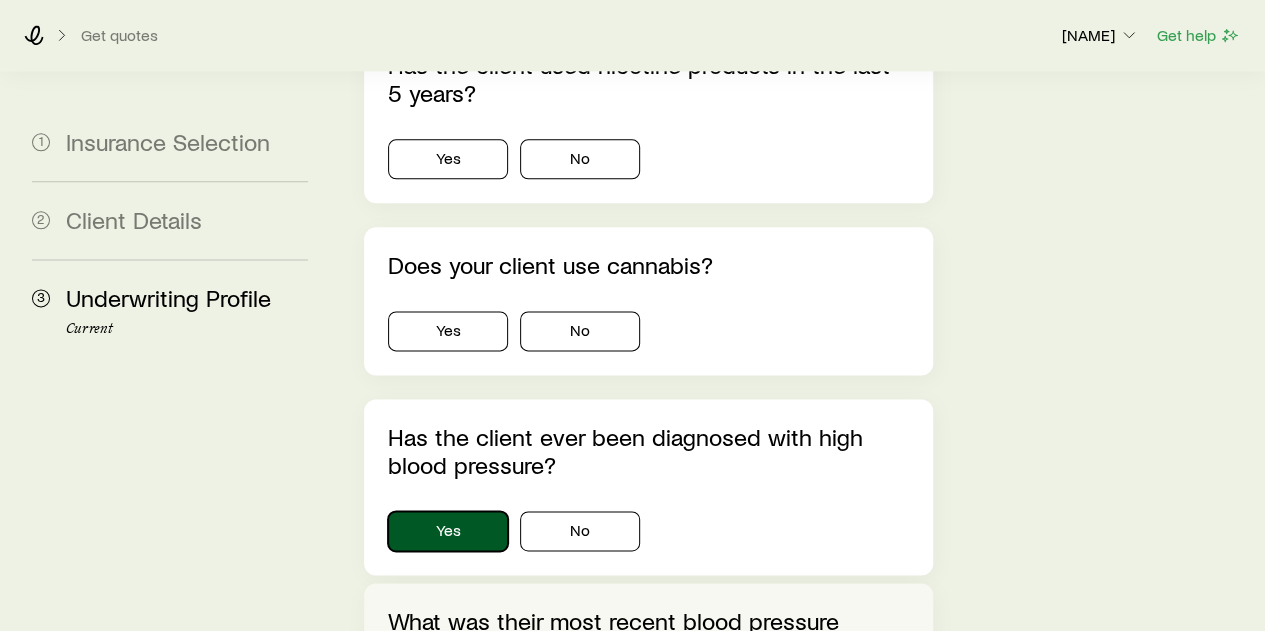 scroll, scrollTop: 1200, scrollLeft: 0, axis: vertical 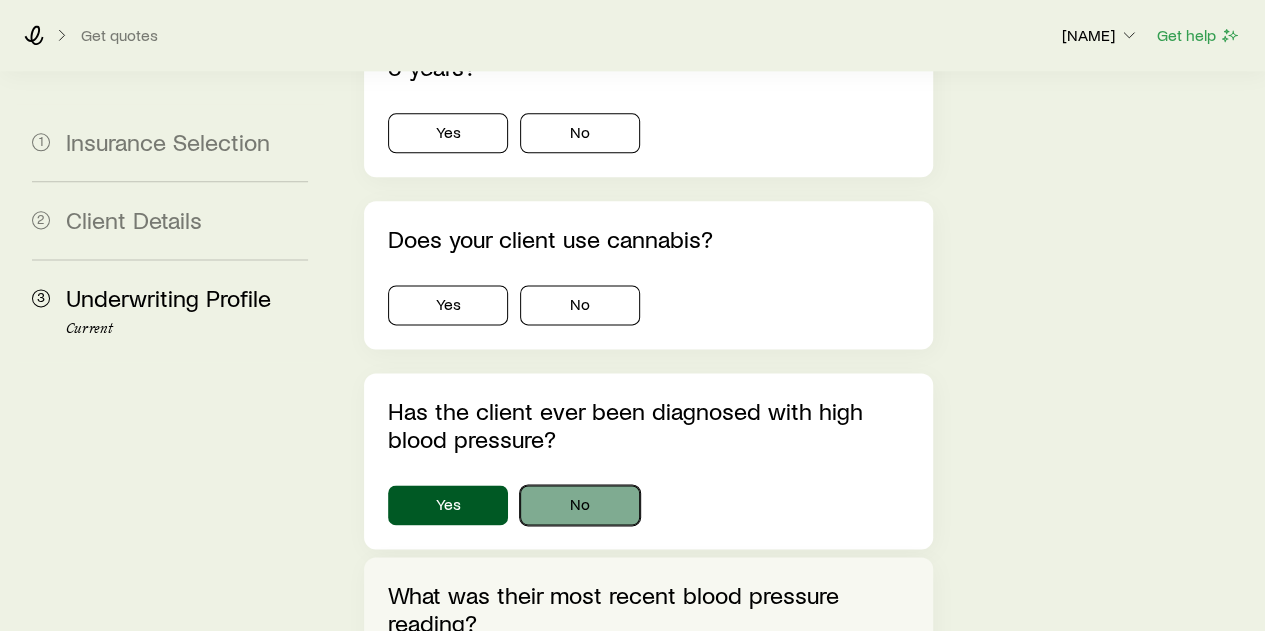 click on "No" at bounding box center [580, 505] 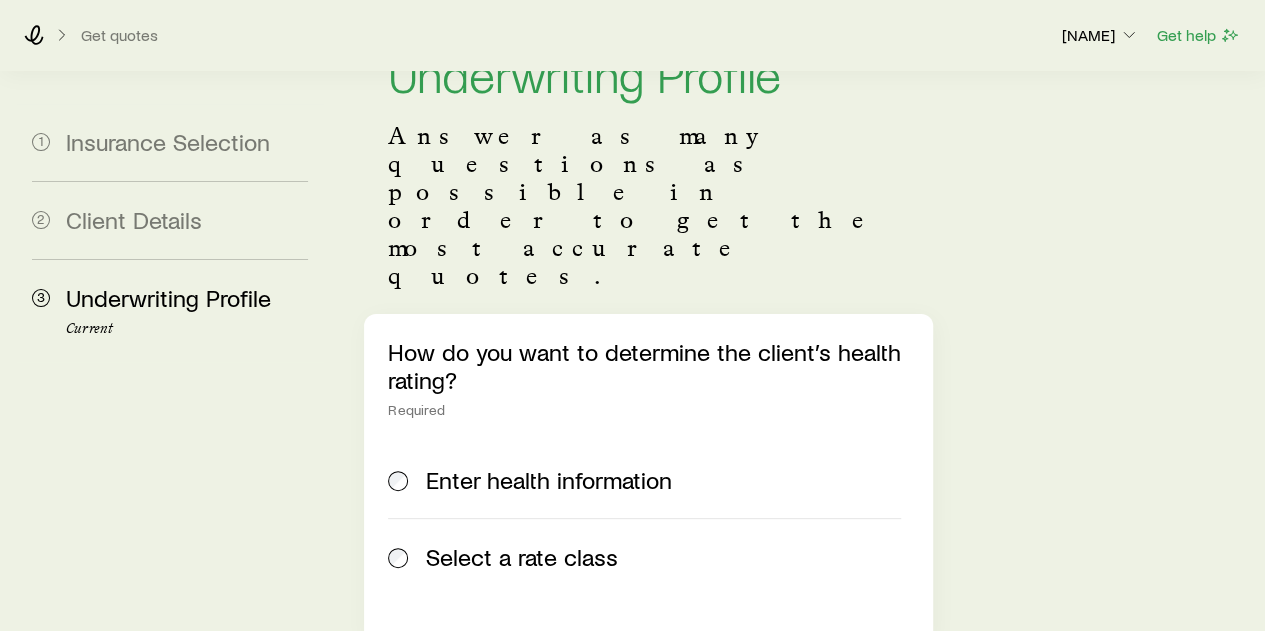 scroll, scrollTop: 0, scrollLeft: 0, axis: both 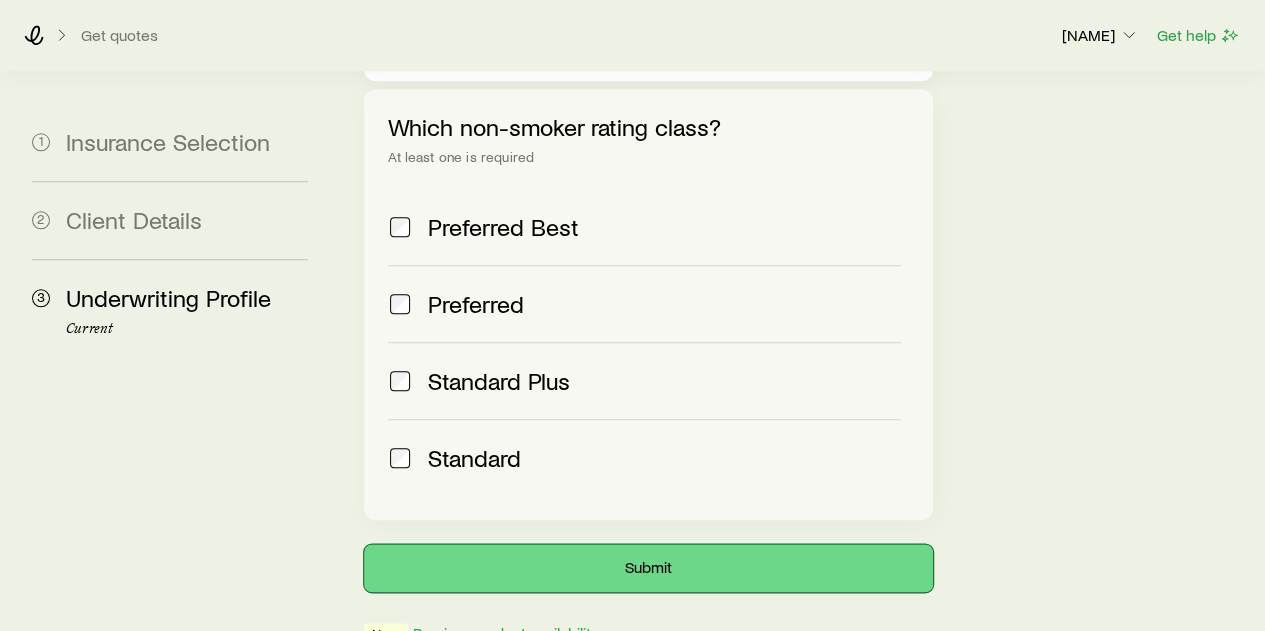 click on "Submit" at bounding box center (648, 568) 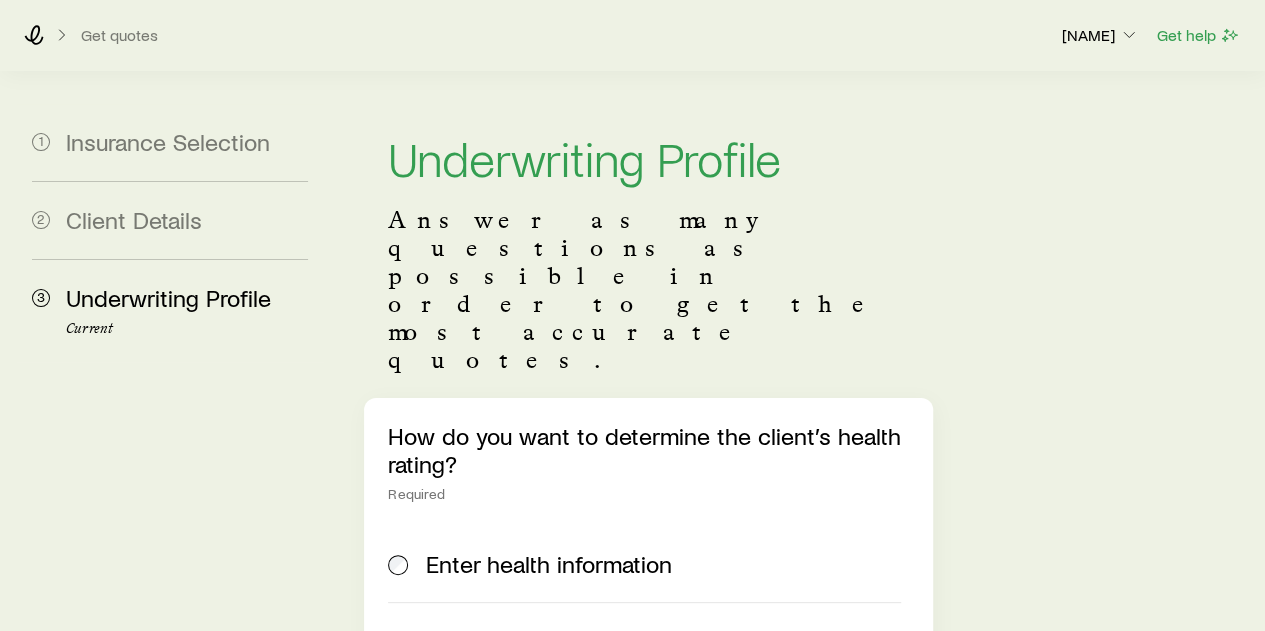 scroll, scrollTop: 0, scrollLeft: 0, axis: both 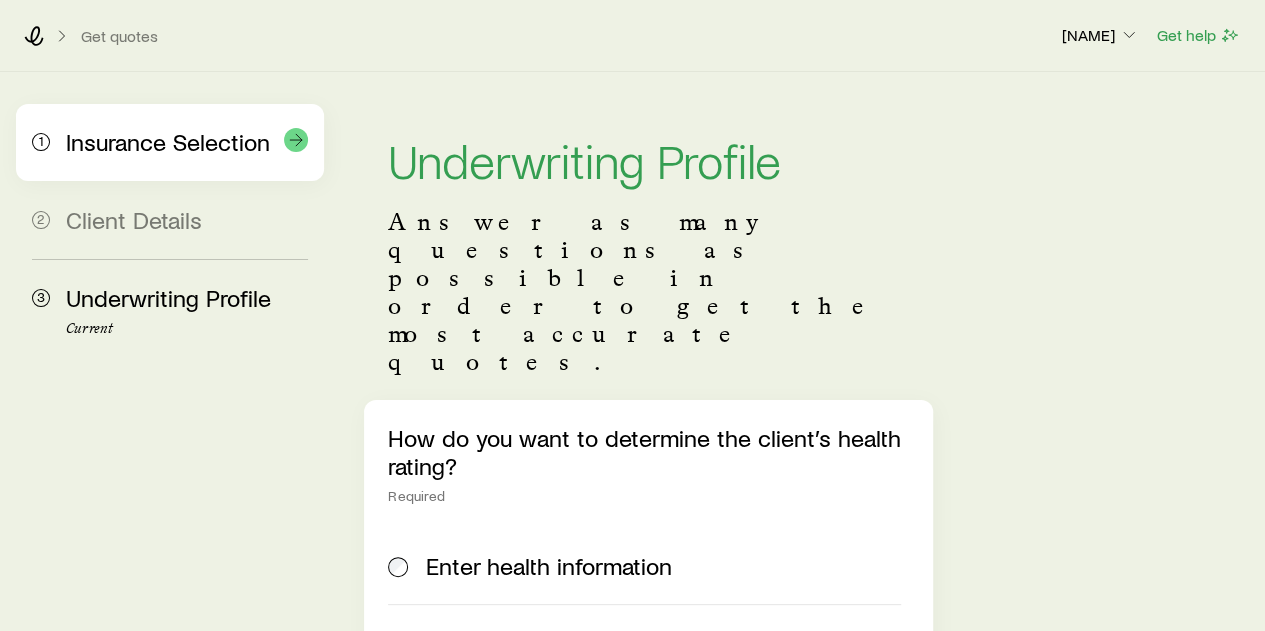 click on "Insurance Selection" at bounding box center [168, 141] 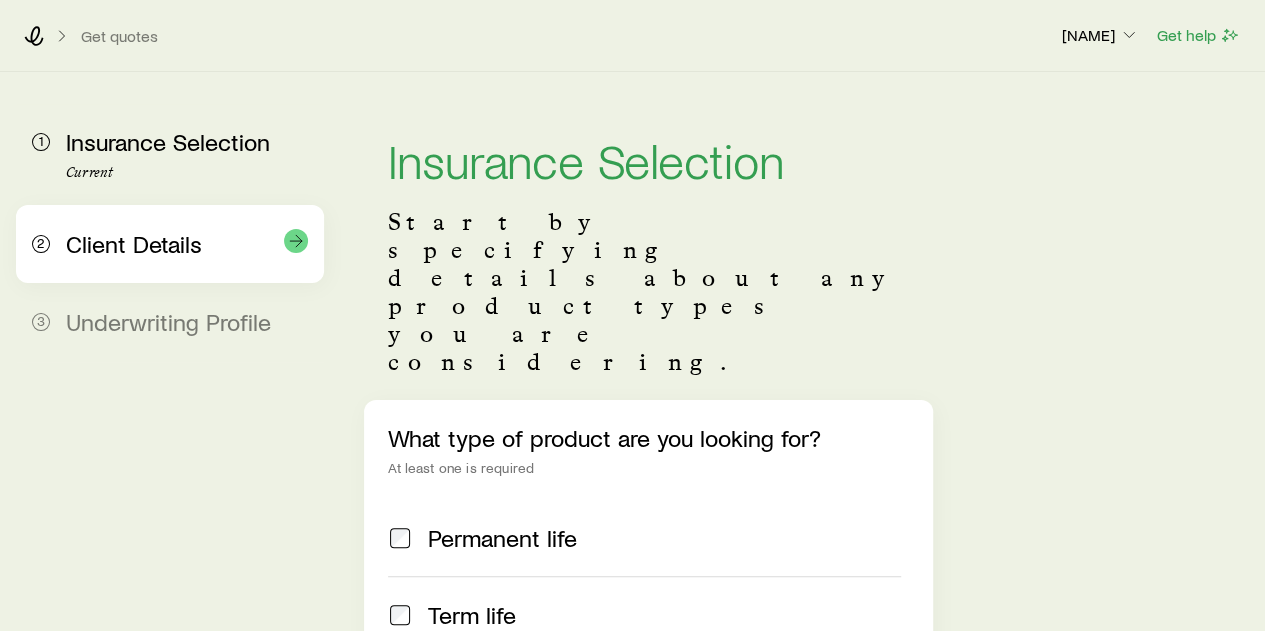 click on "Client Details" at bounding box center [134, 243] 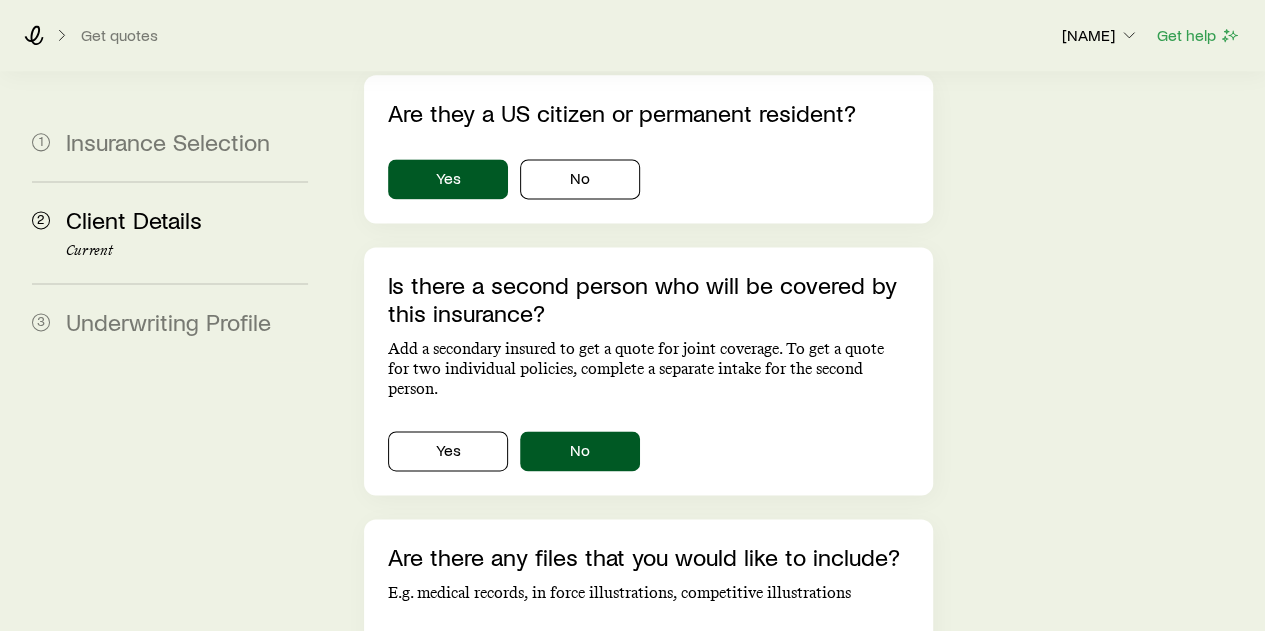 scroll, scrollTop: 1448, scrollLeft: 0, axis: vertical 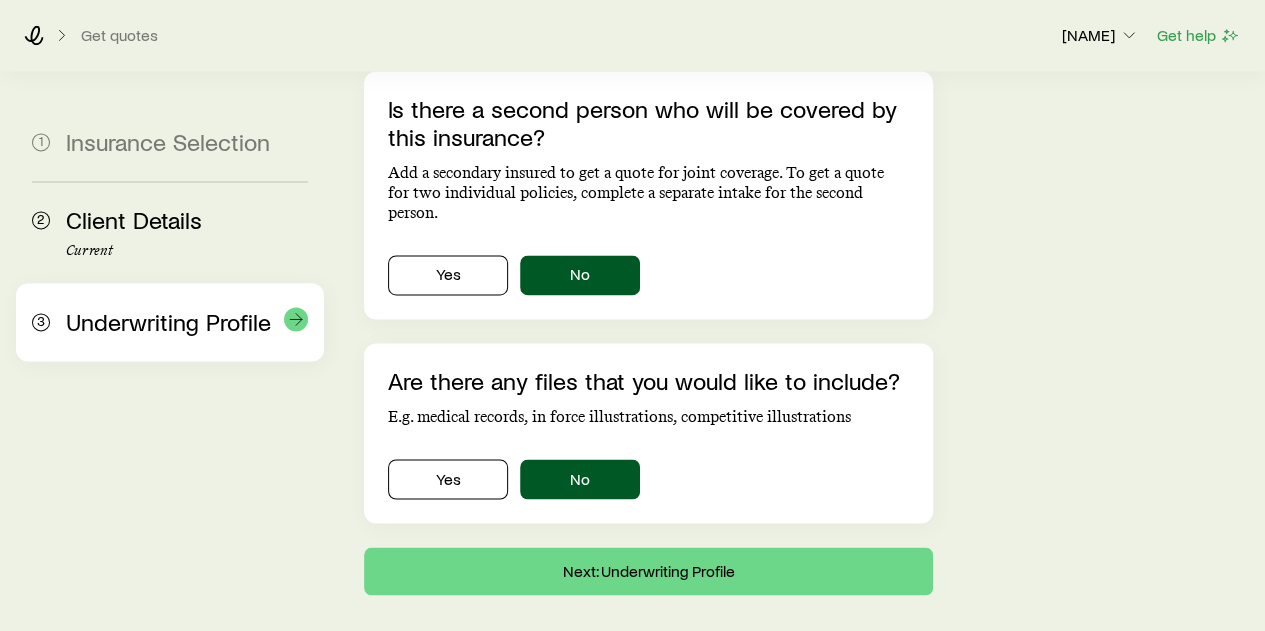 click on "Underwriting Profile" at bounding box center (168, 321) 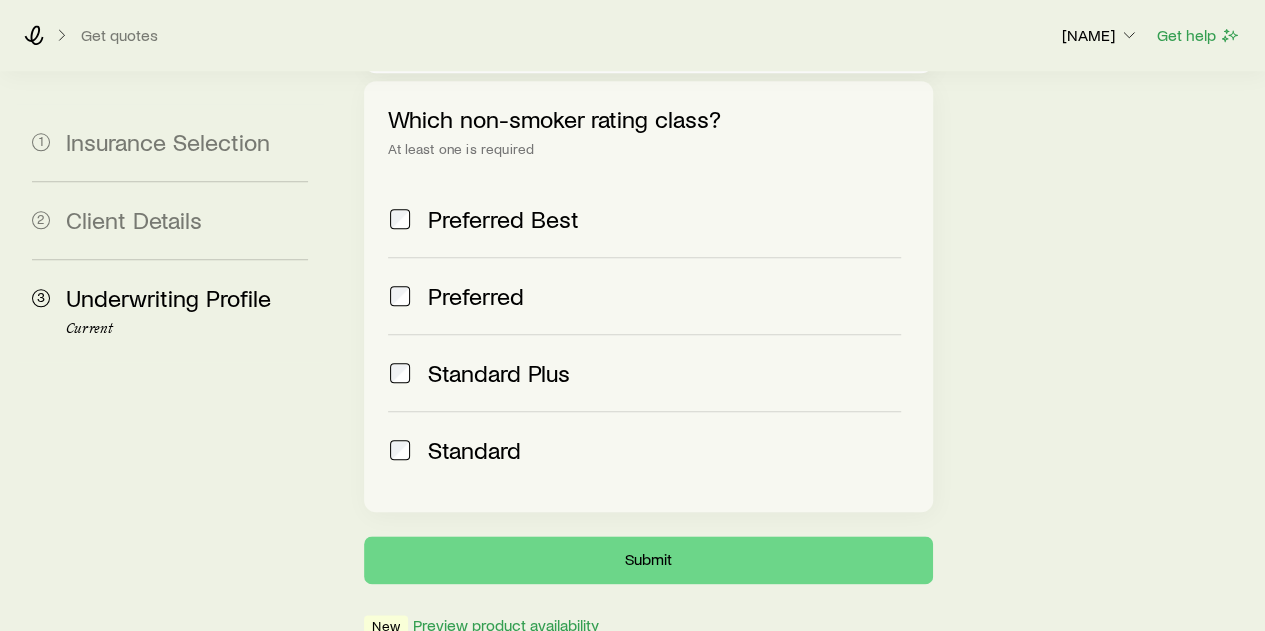 scroll, scrollTop: 914, scrollLeft: 0, axis: vertical 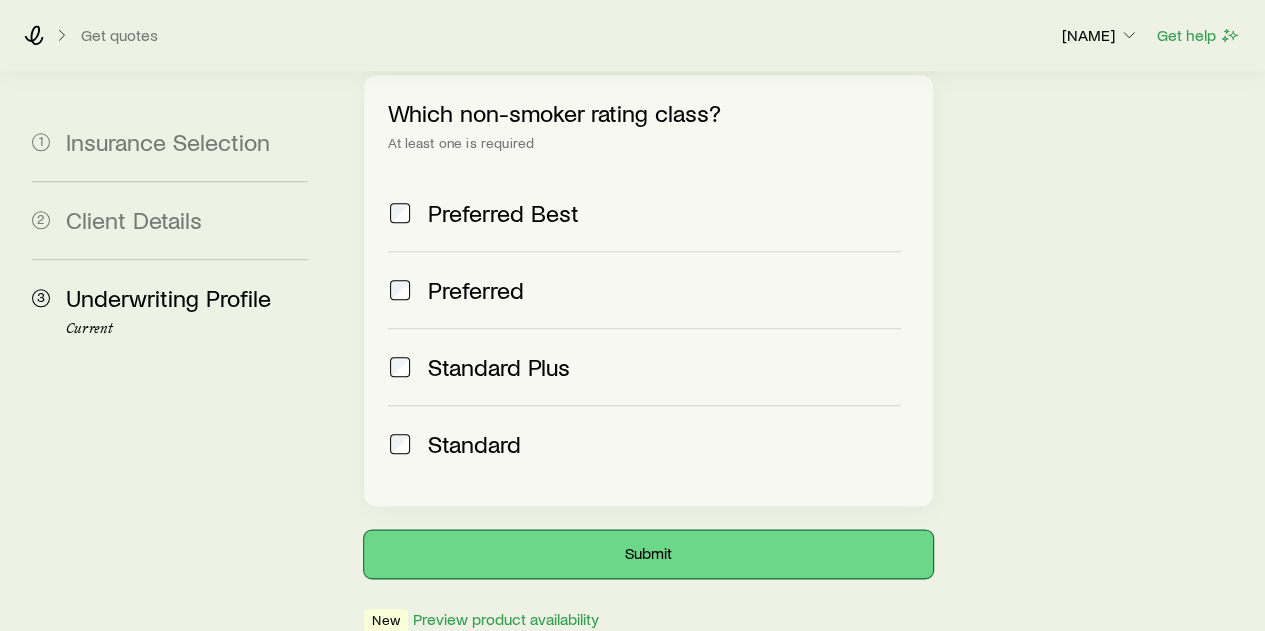 click on "Submit" at bounding box center [648, 554] 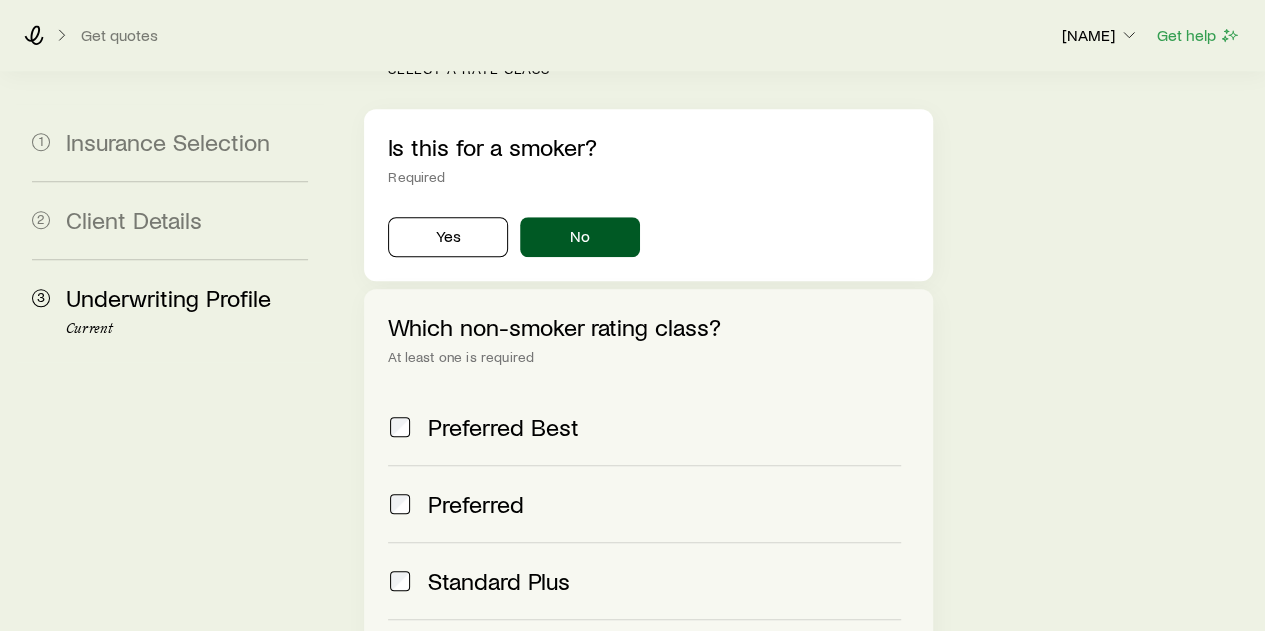 scroll, scrollTop: 986, scrollLeft: 0, axis: vertical 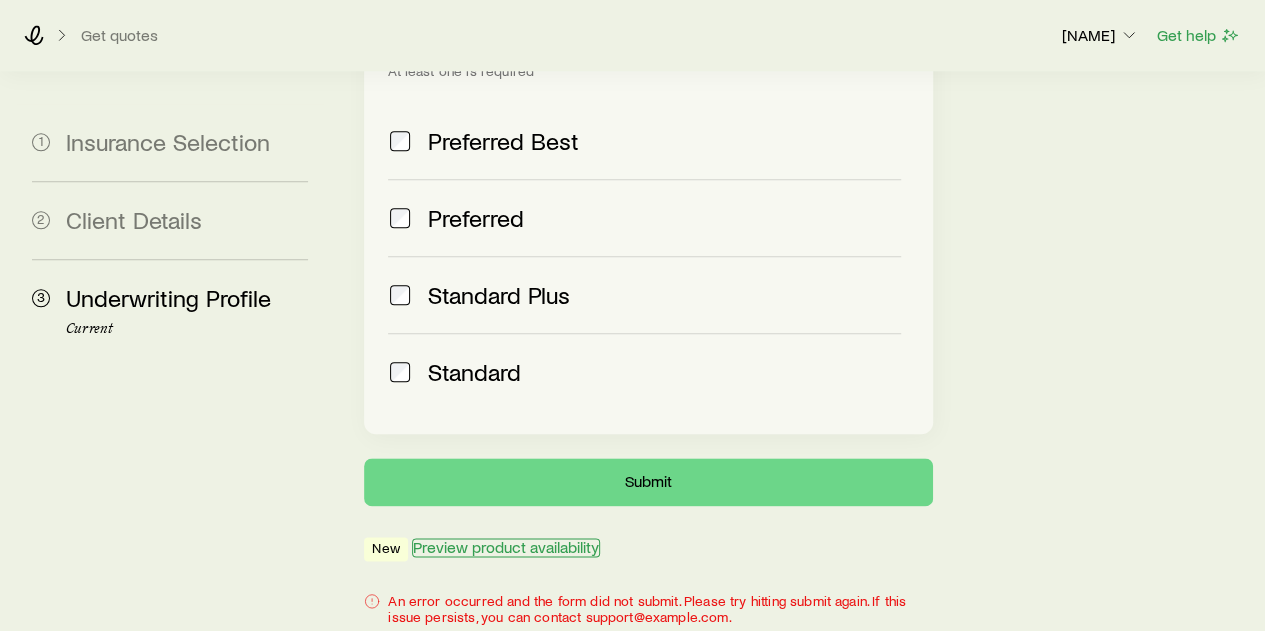 click on "Preview product availability" at bounding box center (506, 547) 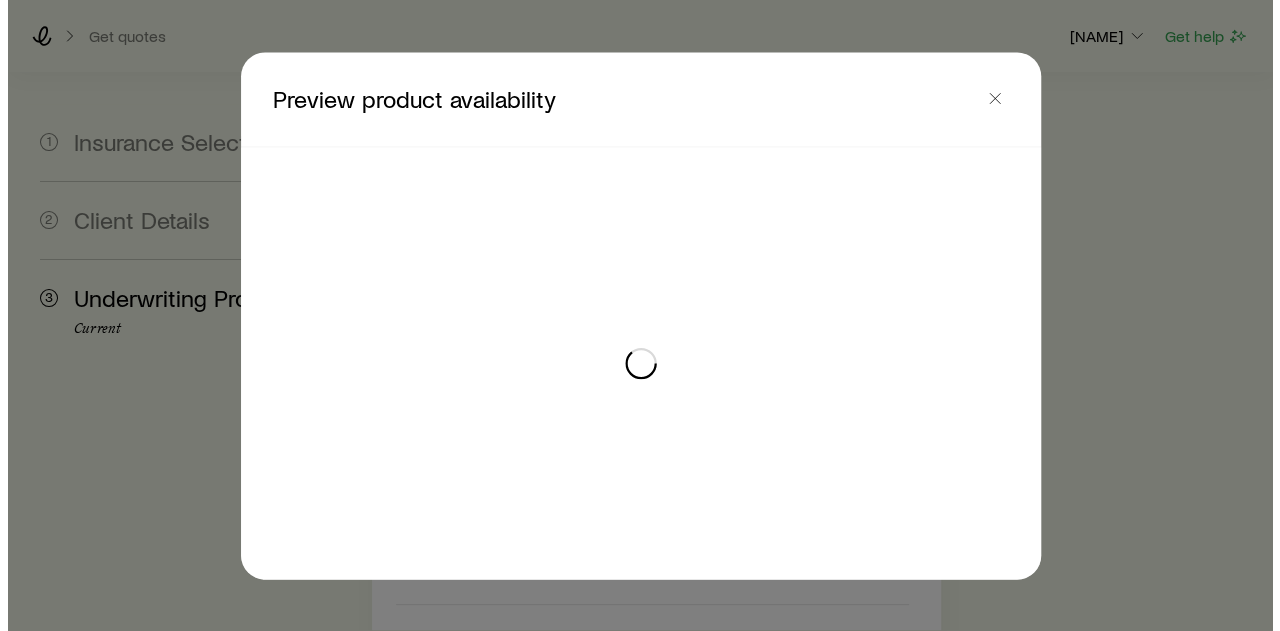 scroll, scrollTop: 0, scrollLeft: 0, axis: both 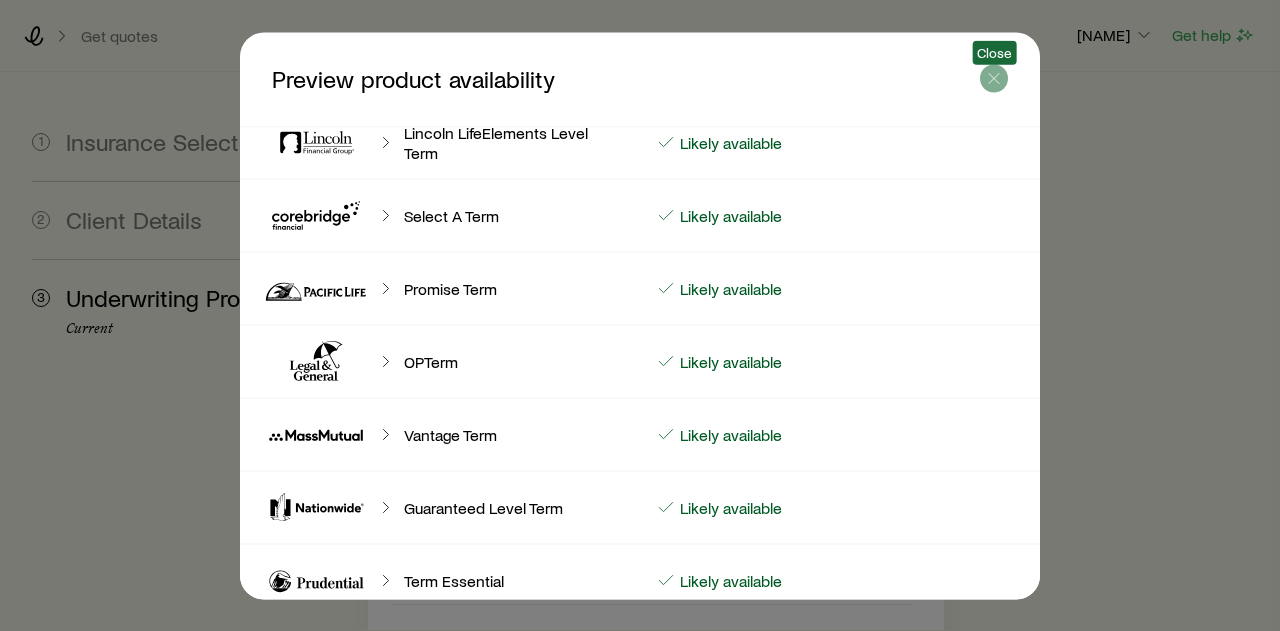click 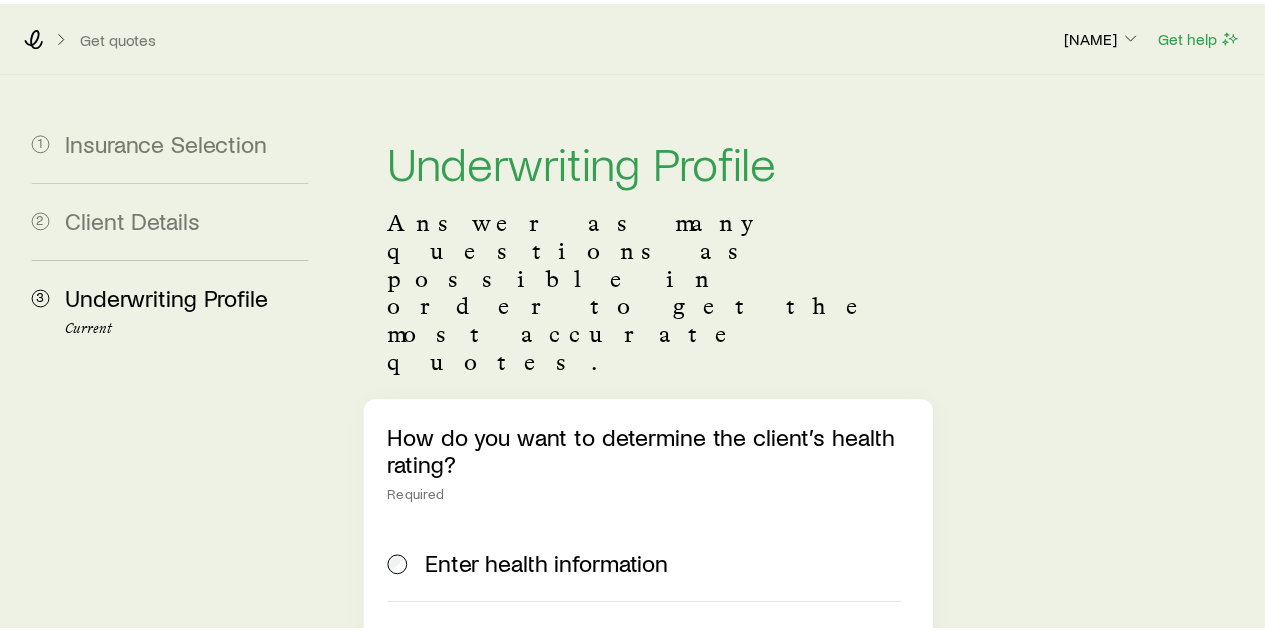 scroll, scrollTop: 986, scrollLeft: 0, axis: vertical 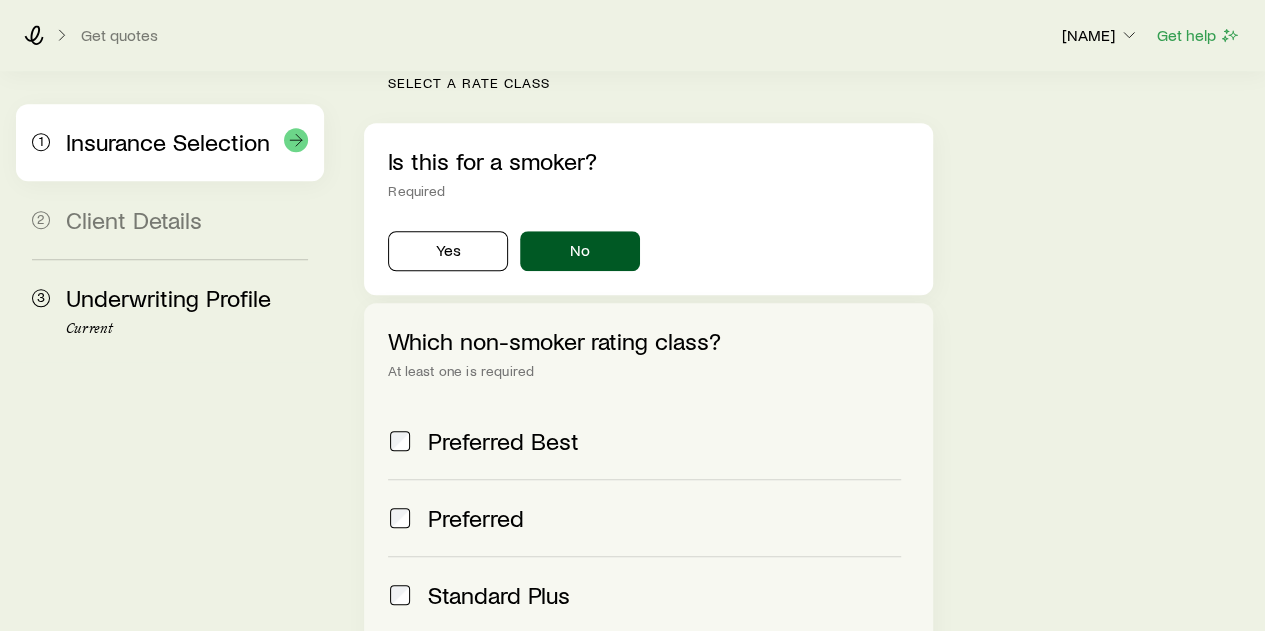 click on "Insurance Selection" at bounding box center [168, 141] 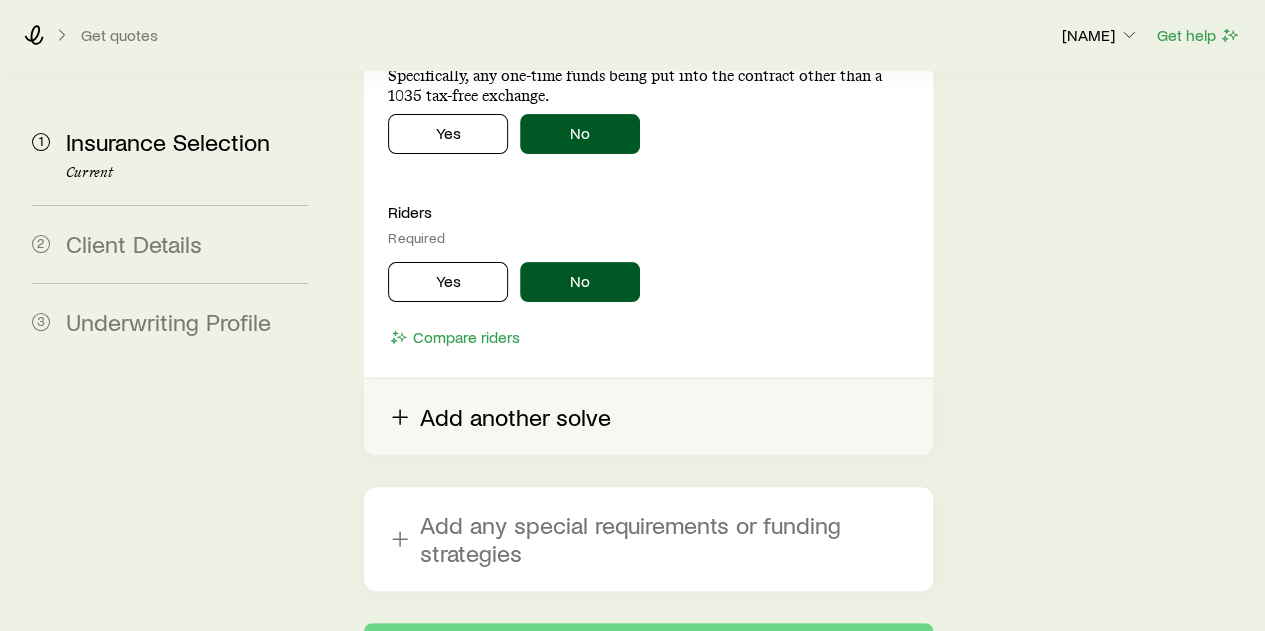 scroll, scrollTop: 3949, scrollLeft: 0, axis: vertical 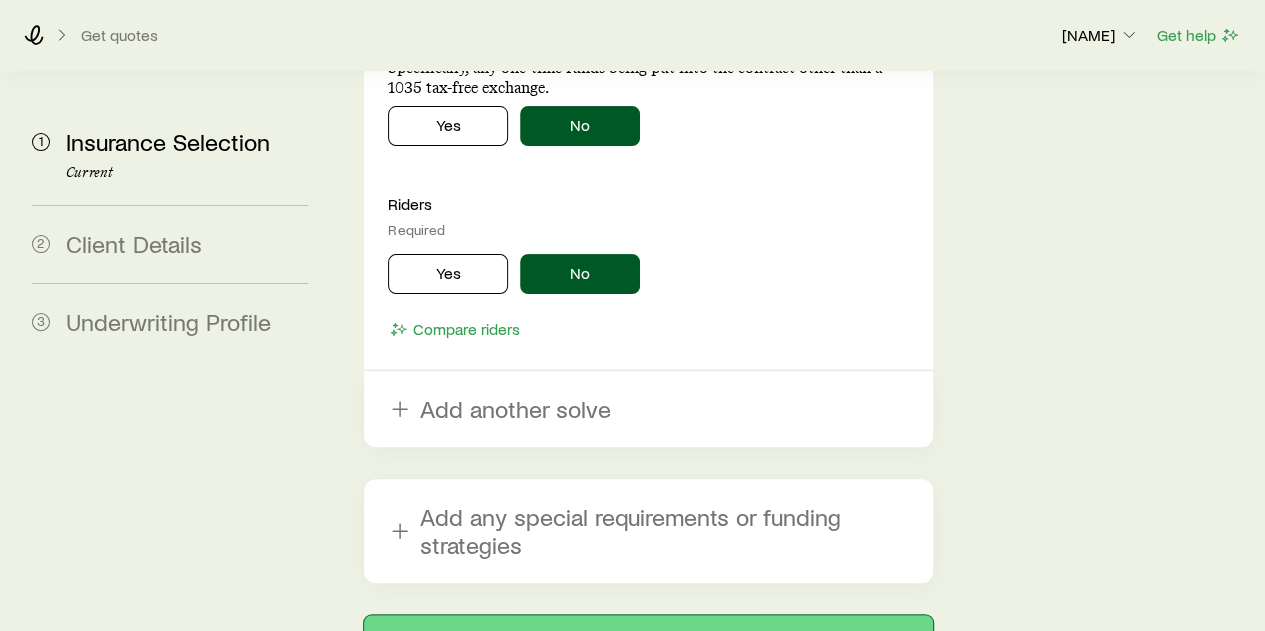 click on "Next: Client Details" at bounding box center [648, 639] 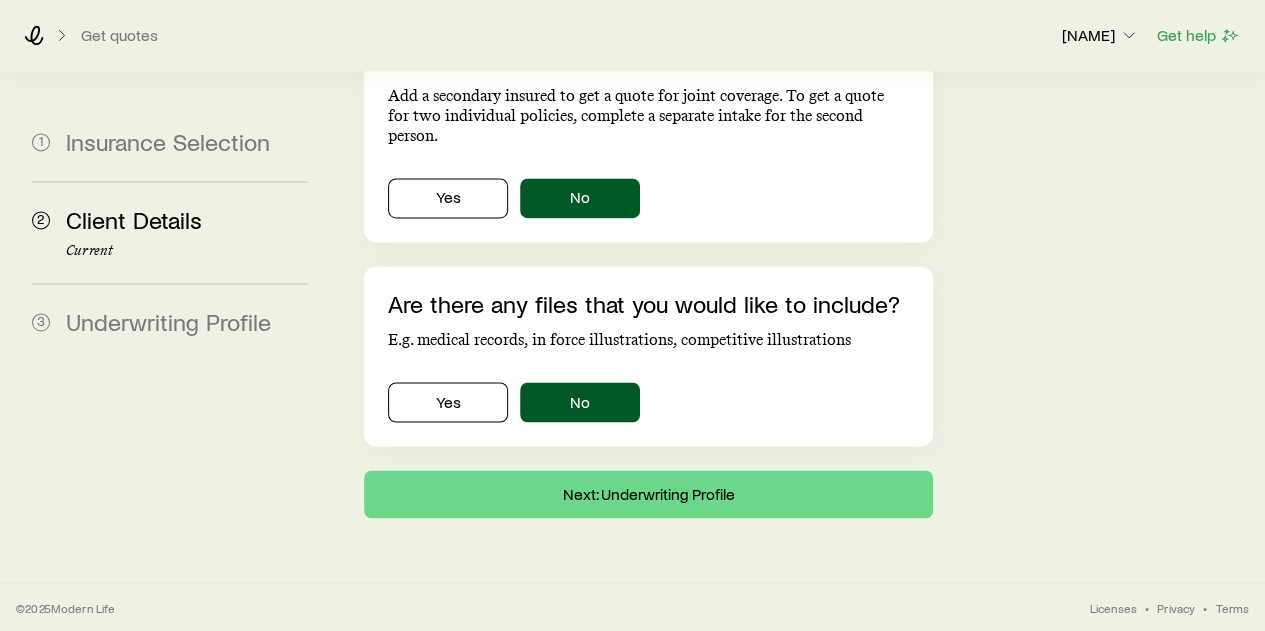 scroll, scrollTop: 0, scrollLeft: 0, axis: both 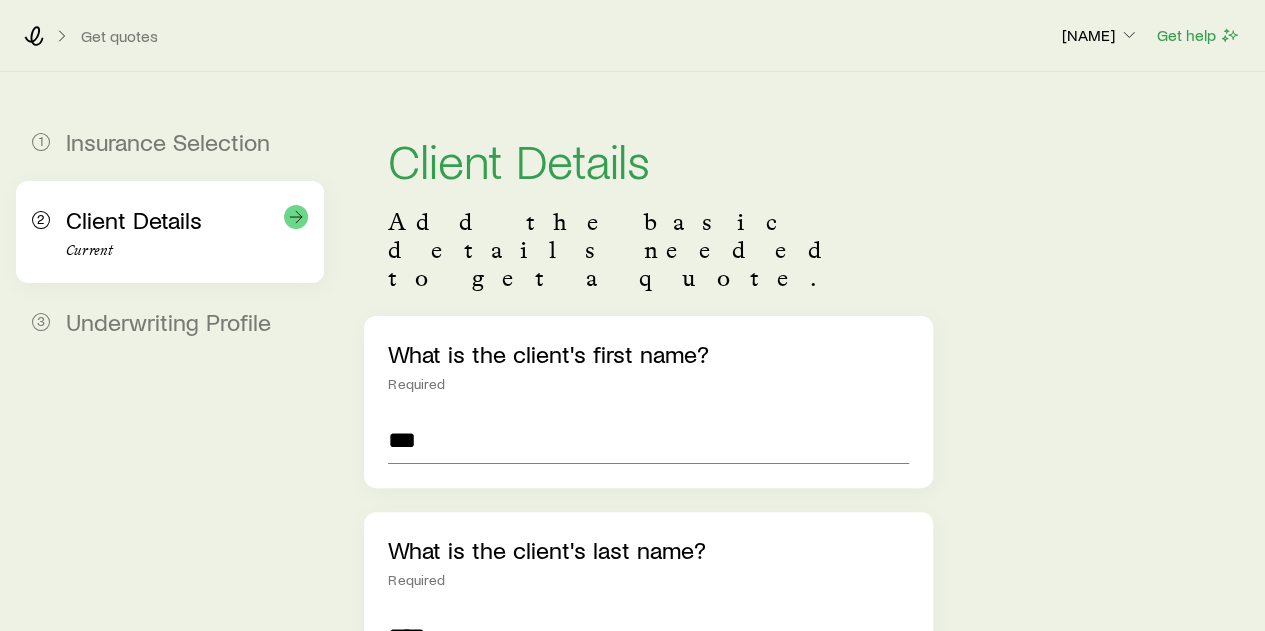 click on "Client Details" at bounding box center [134, 219] 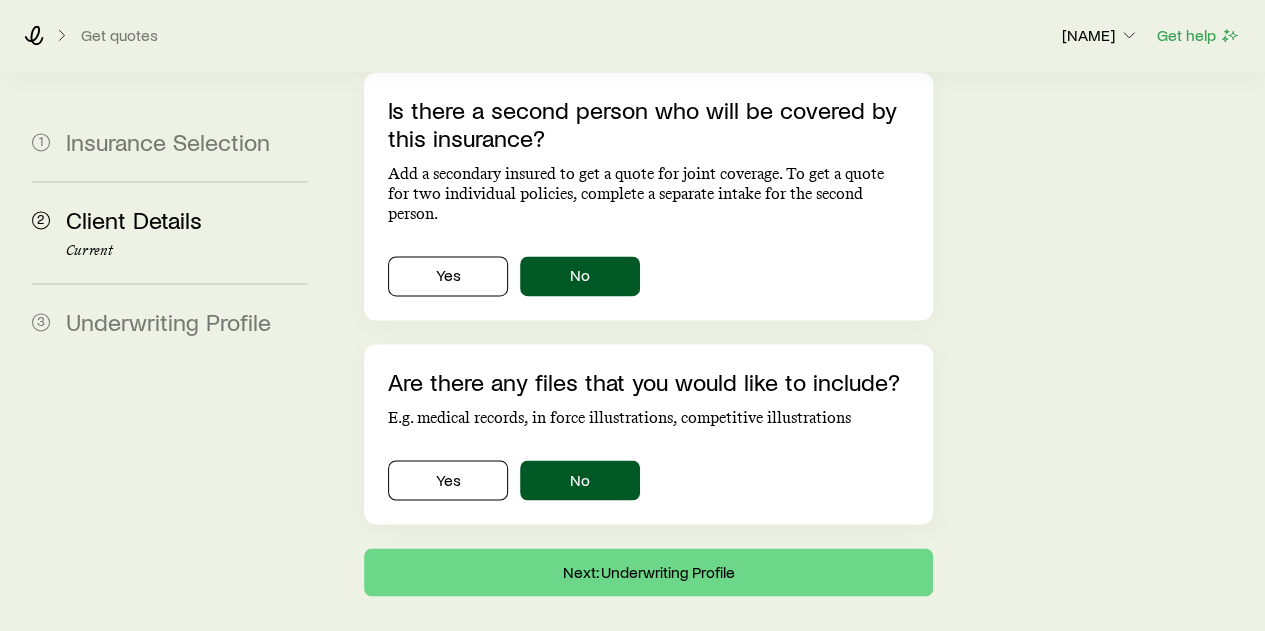 scroll, scrollTop: 1448, scrollLeft: 0, axis: vertical 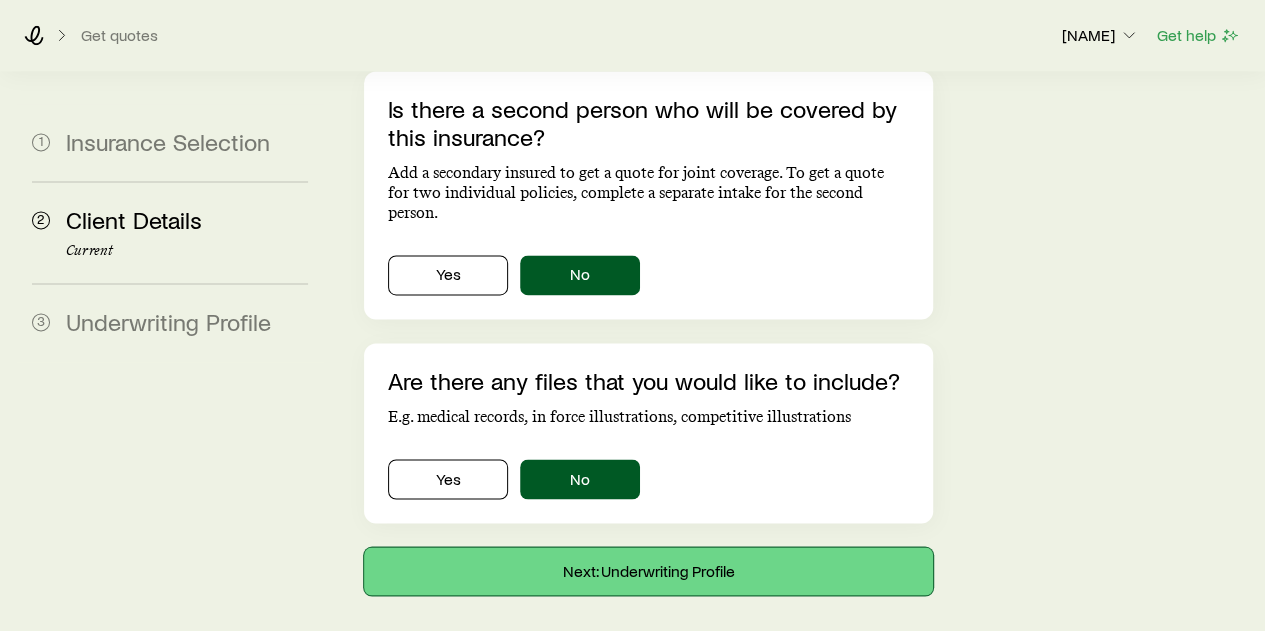 click on "Next: Underwriting Profile" at bounding box center (648, 571) 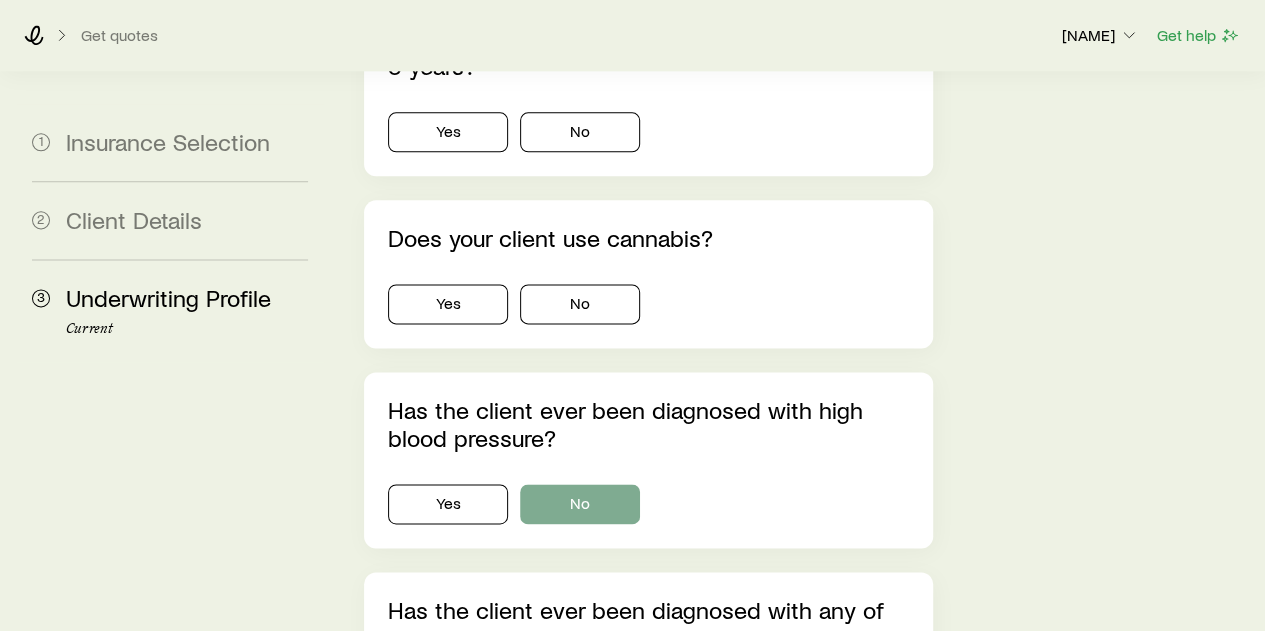 scroll, scrollTop: 1200, scrollLeft: 0, axis: vertical 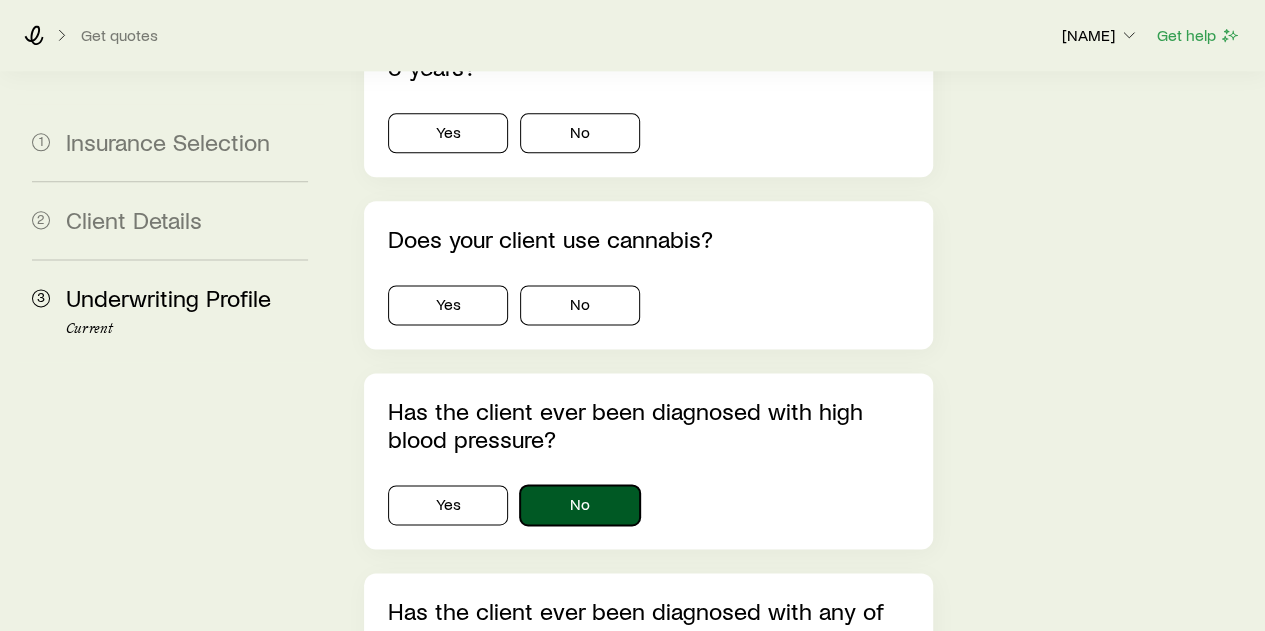 click on "No" at bounding box center [580, 505] 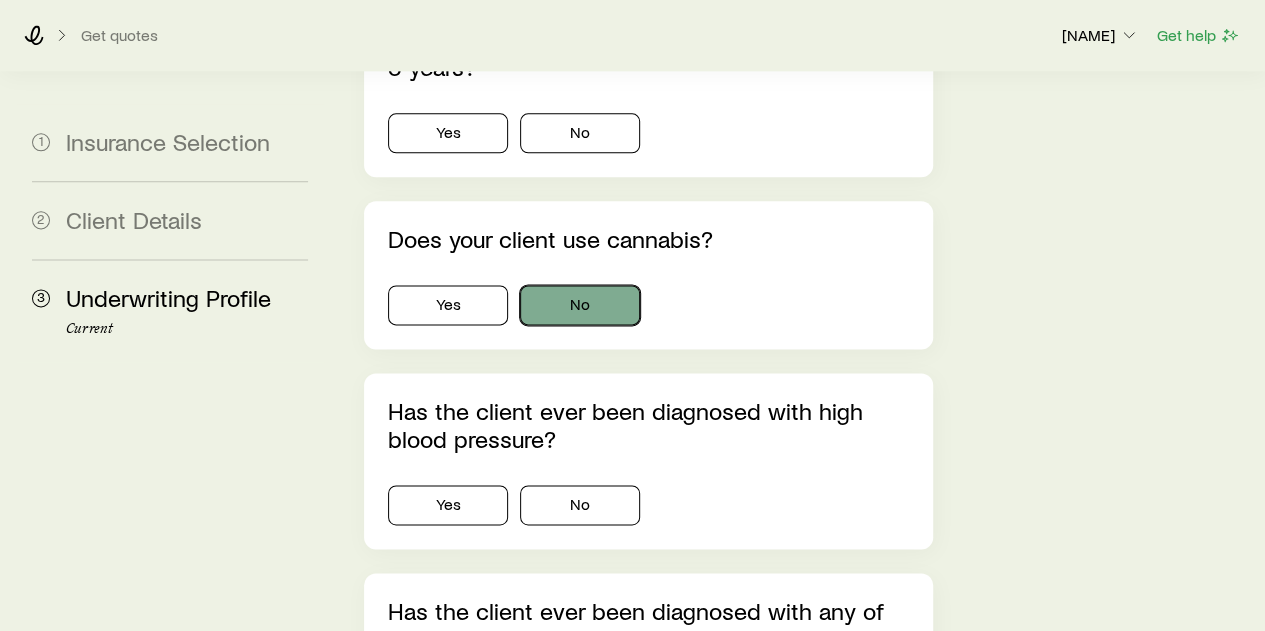 click on "No" at bounding box center (580, 305) 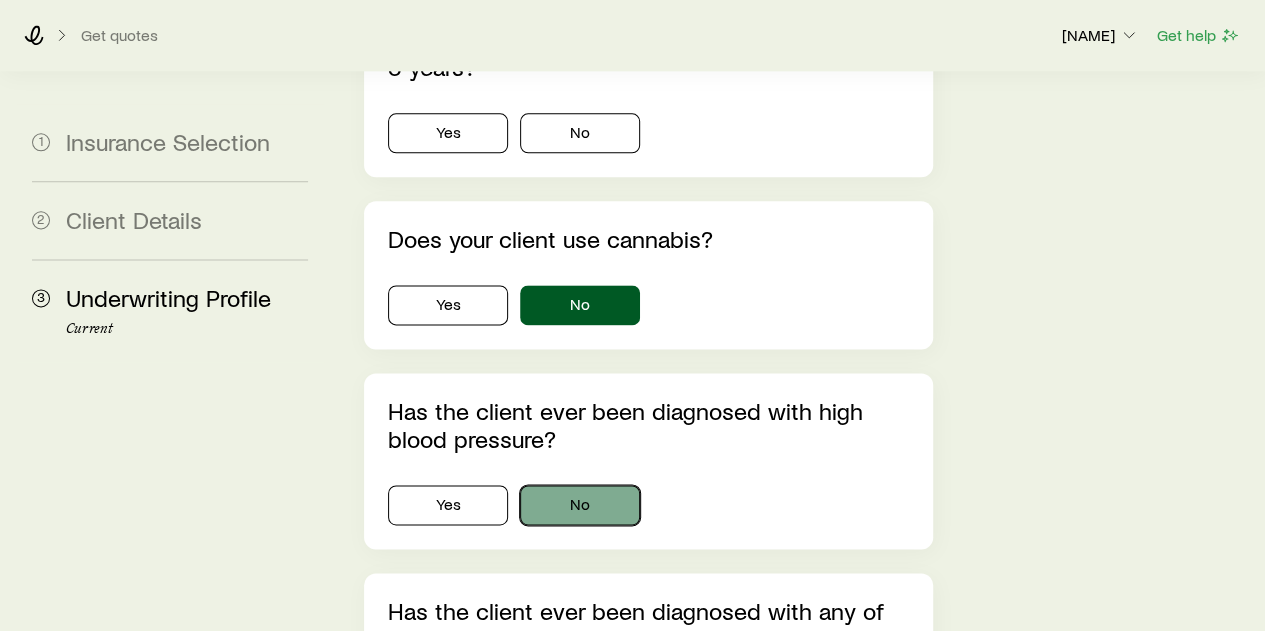 click on "No" at bounding box center [580, 505] 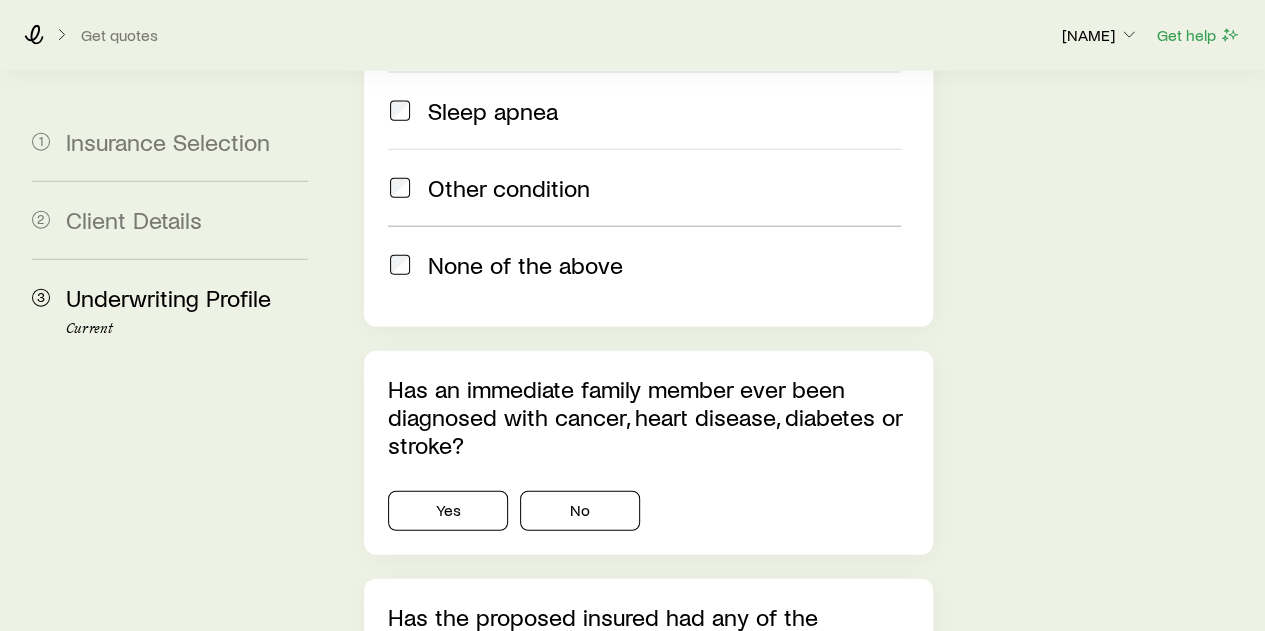 scroll, scrollTop: 2300, scrollLeft: 0, axis: vertical 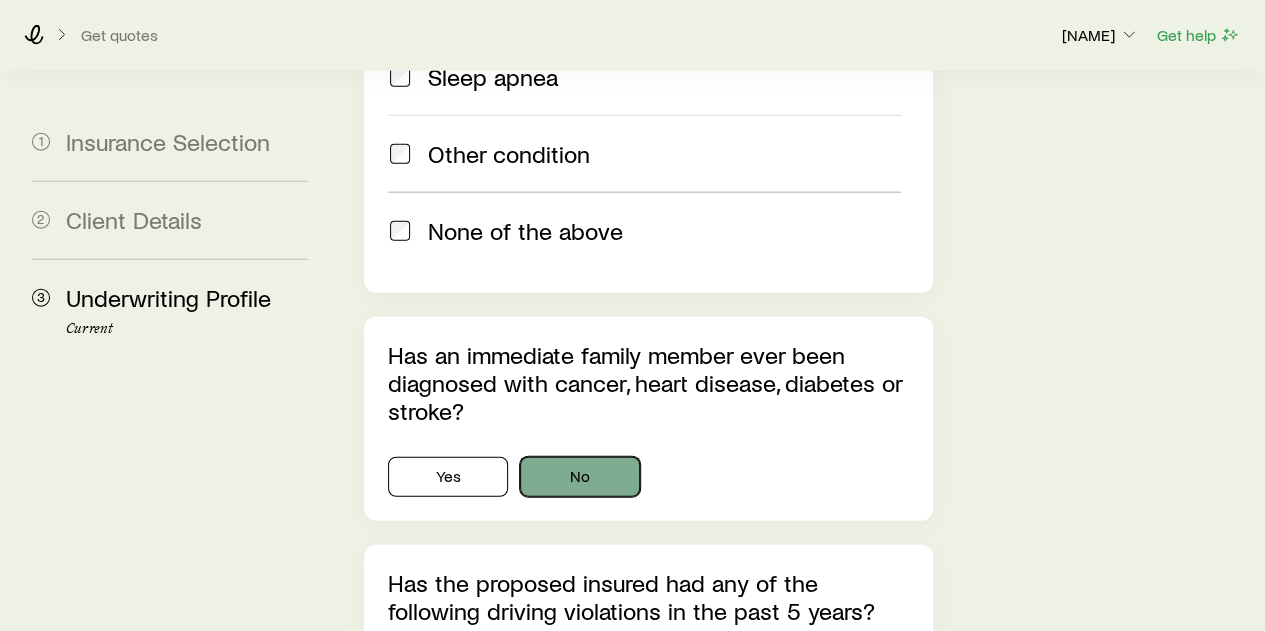 click on "No" at bounding box center (580, 477) 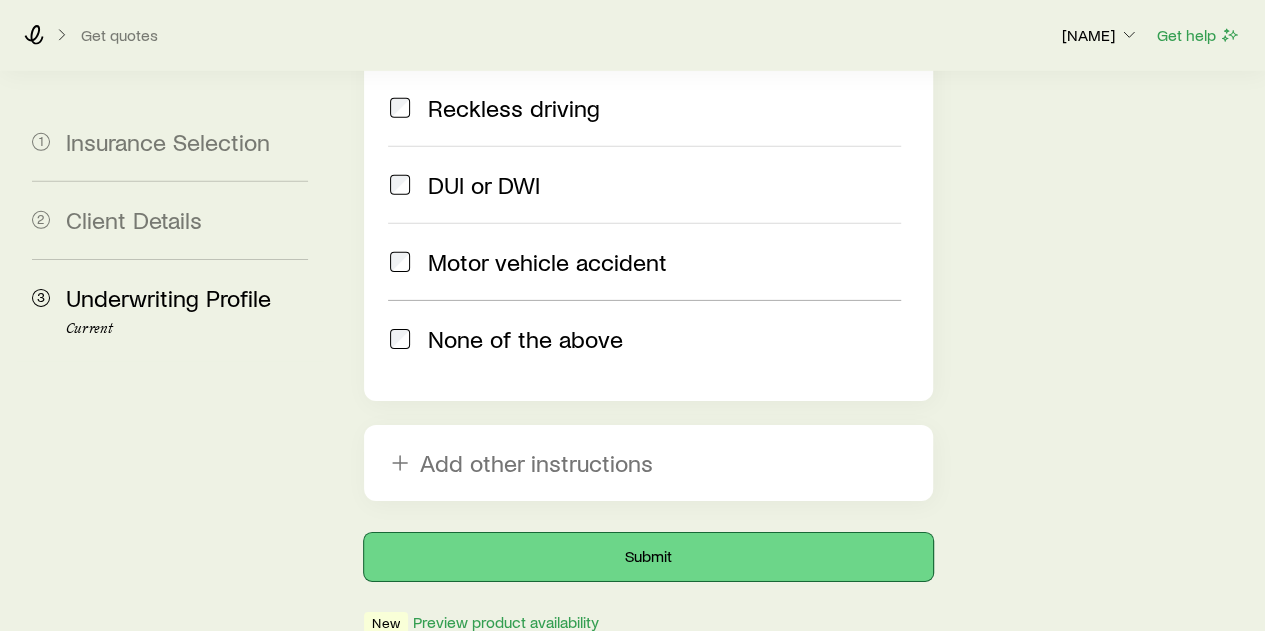 click on "Submit" at bounding box center [648, 557] 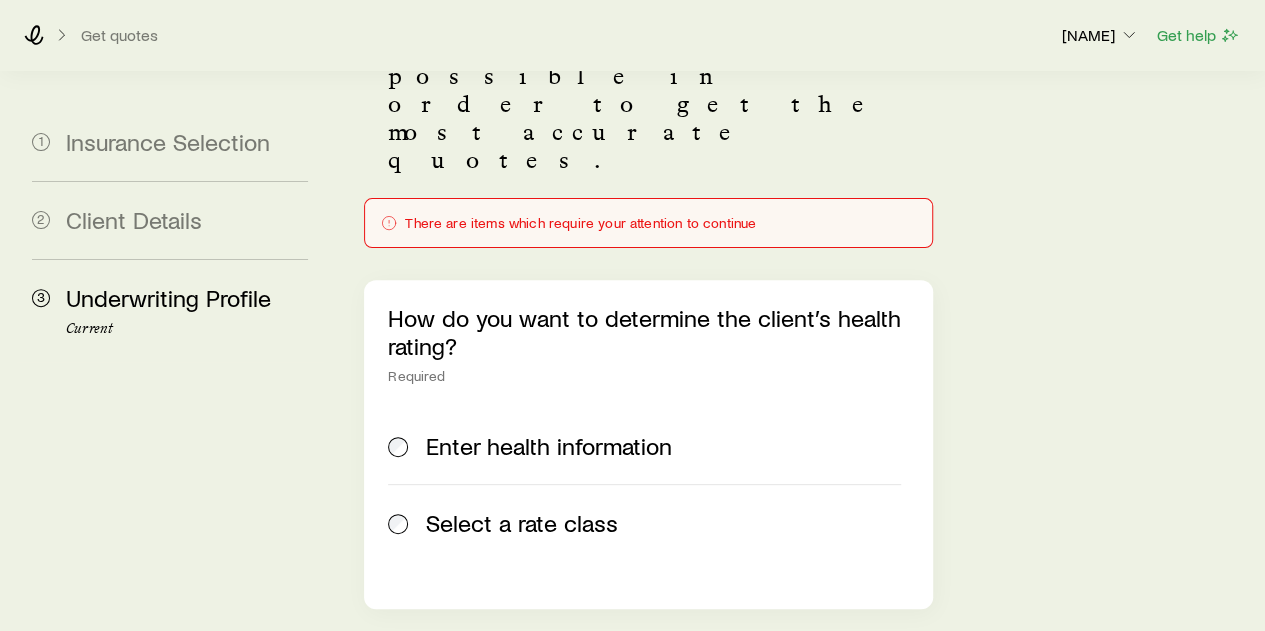 scroll, scrollTop: 200, scrollLeft: 0, axis: vertical 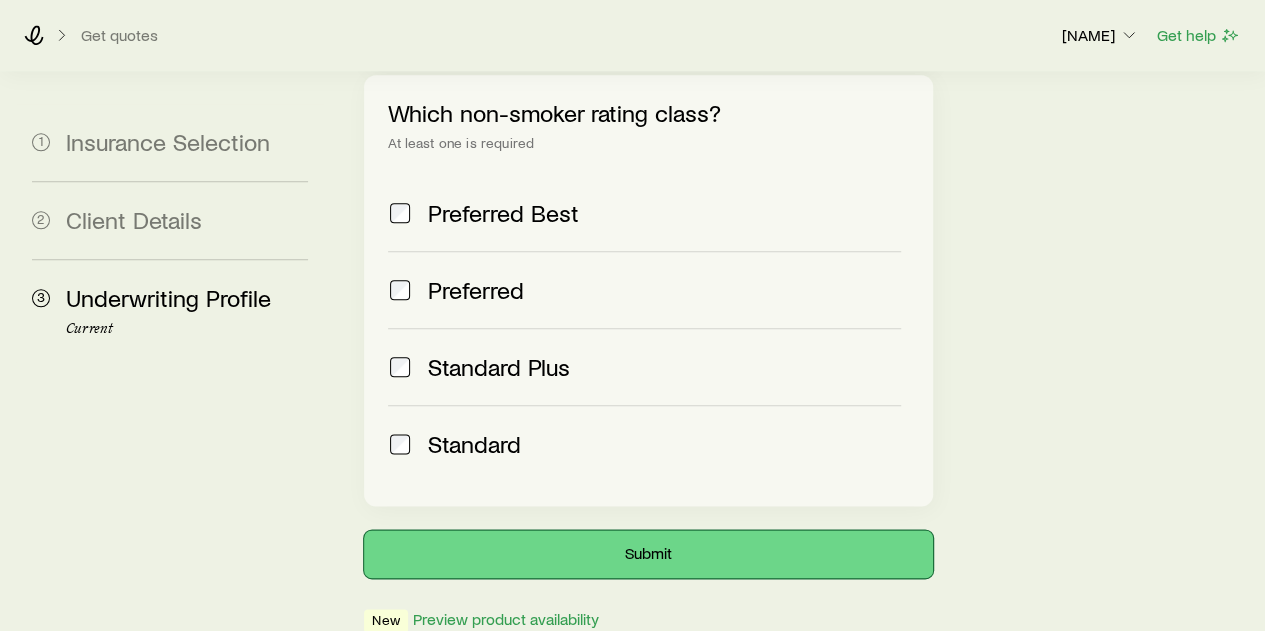 click on "Submit" at bounding box center (648, 554) 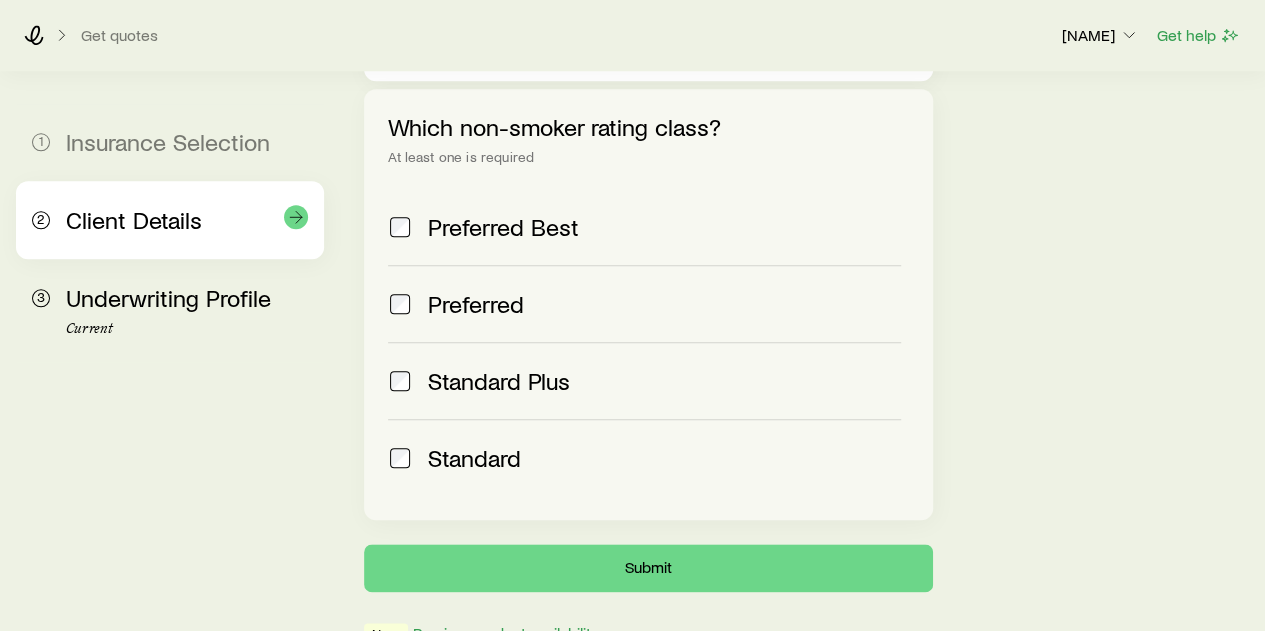 scroll, scrollTop: 986, scrollLeft: 0, axis: vertical 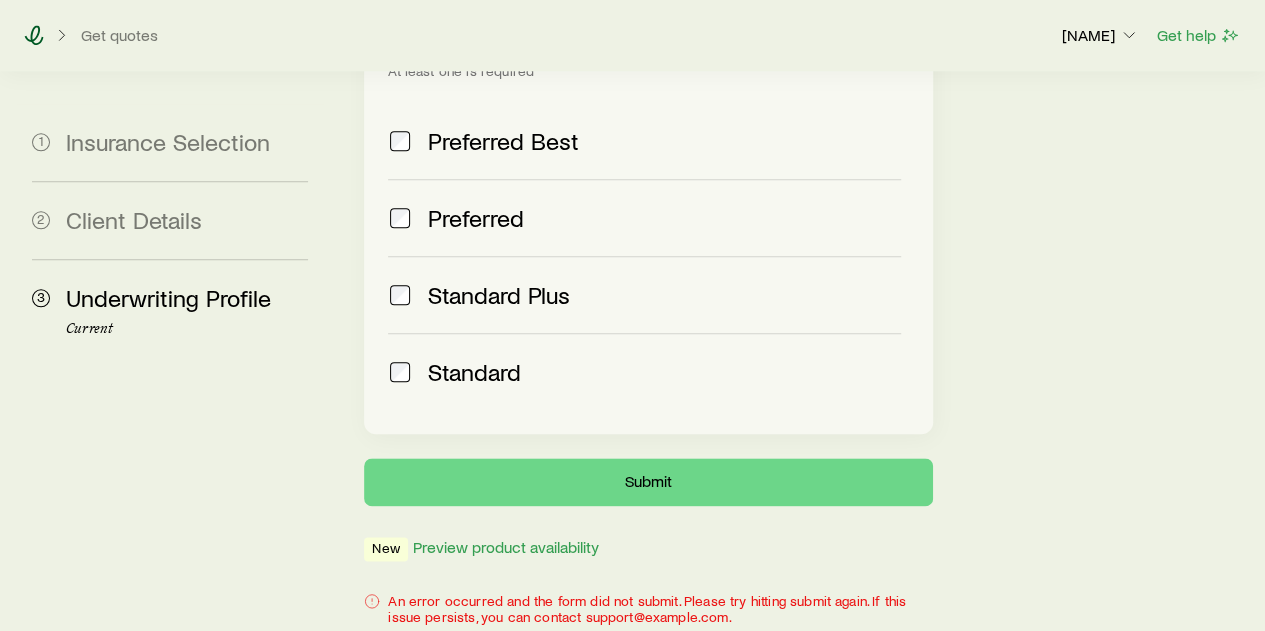 click 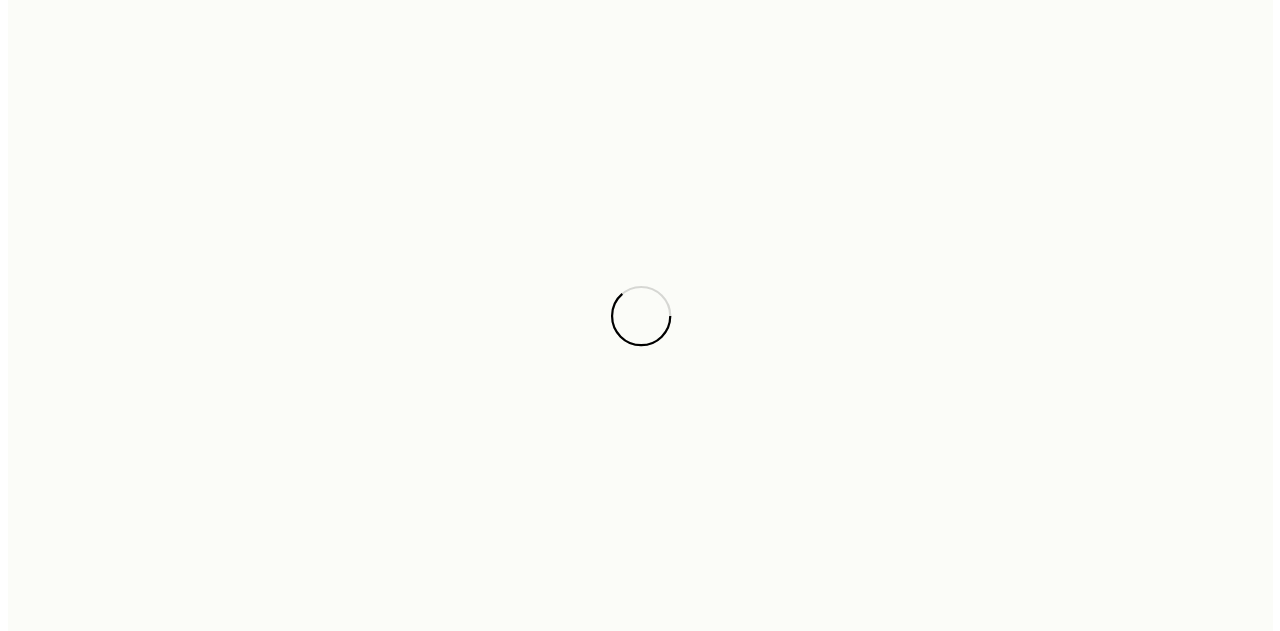 scroll, scrollTop: 0, scrollLeft: 0, axis: both 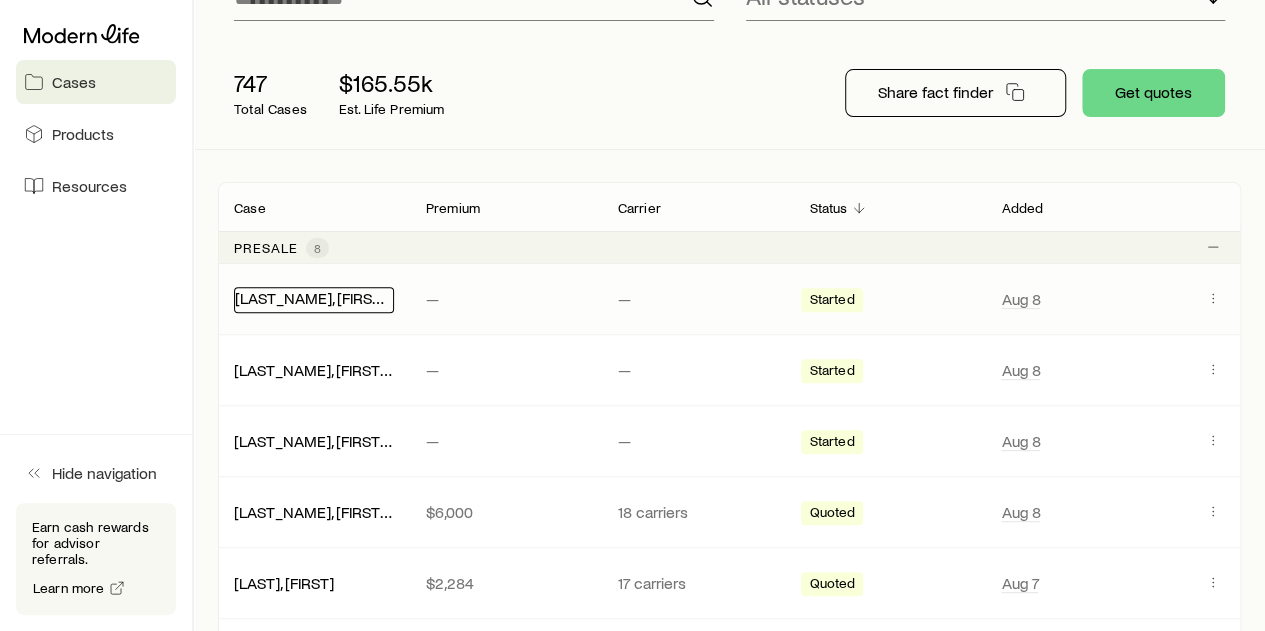 click on "[LAST_NAME], [FIRST_NAME]" at bounding box center [336, 297] 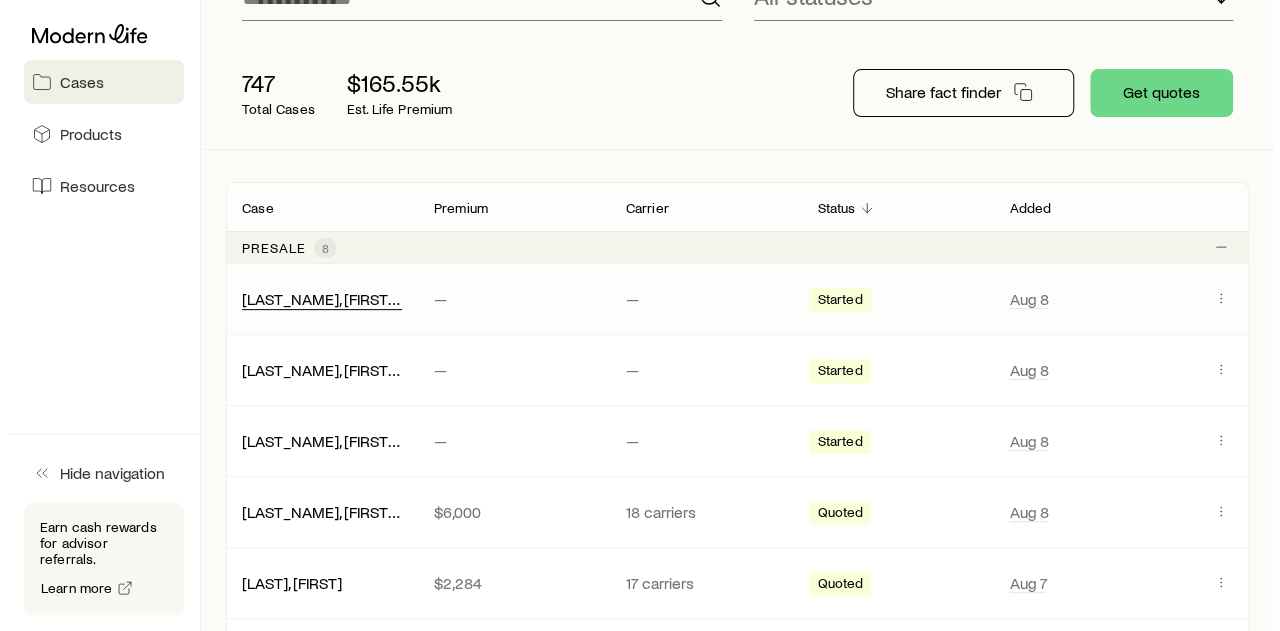 scroll, scrollTop: 0, scrollLeft: 0, axis: both 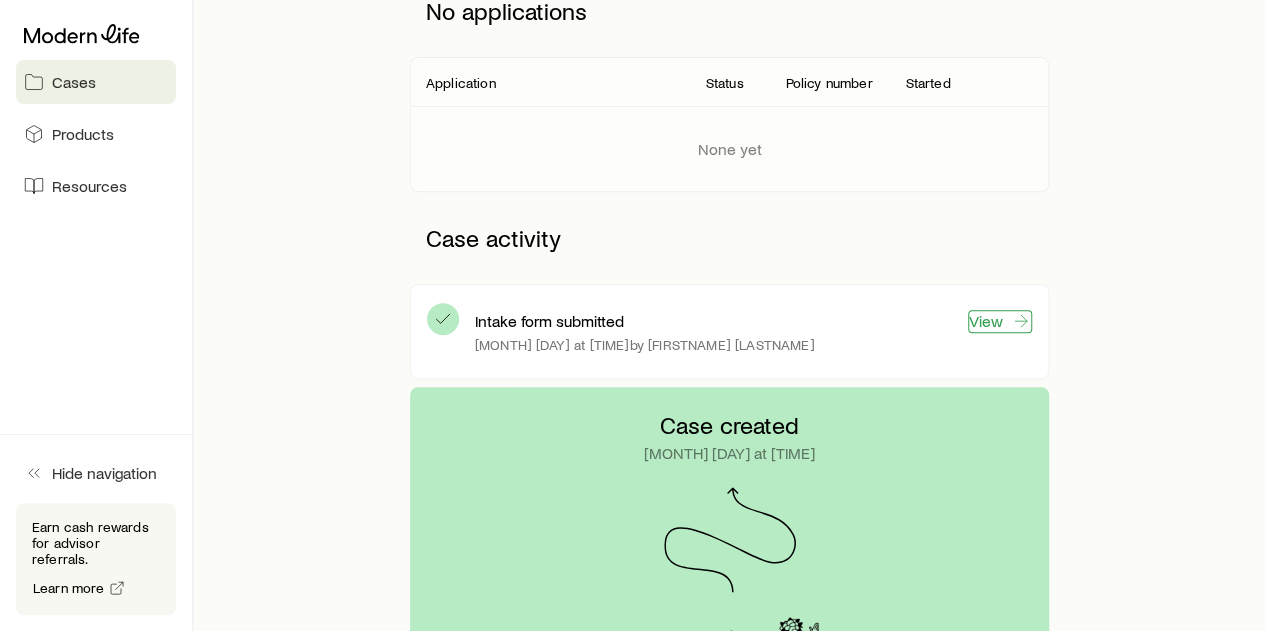 click on "View" at bounding box center (1000, 321) 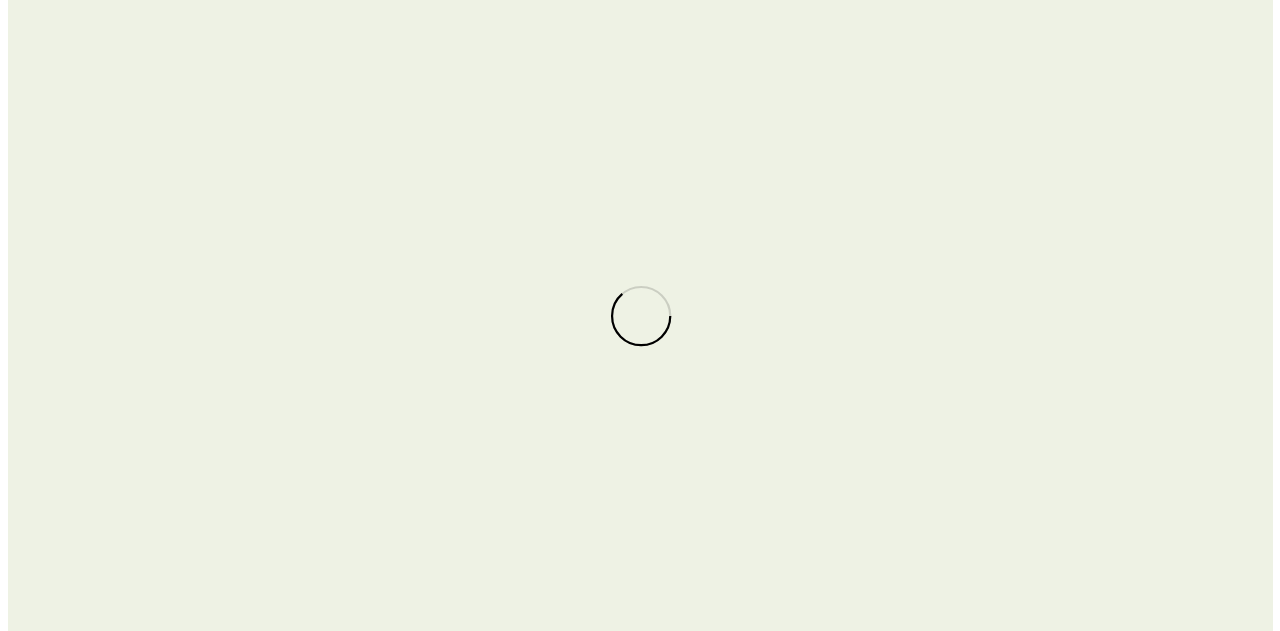 scroll, scrollTop: 0, scrollLeft: 0, axis: both 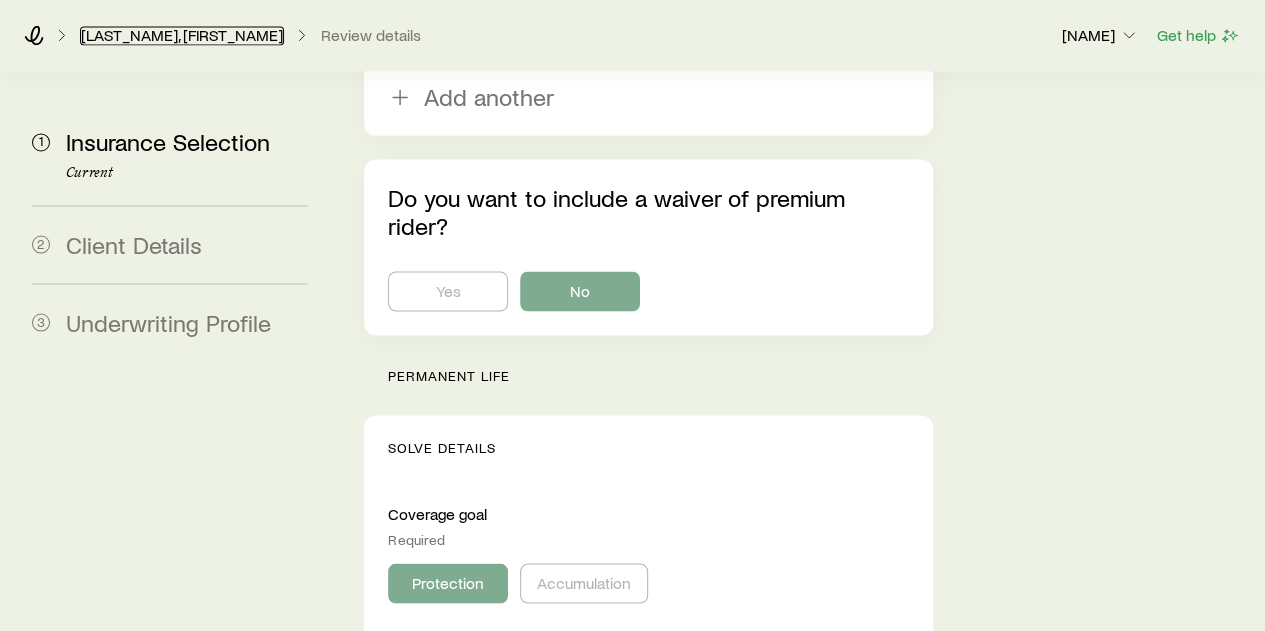click on "[LAST_NAME], [FIRST_NAME]" at bounding box center (182, 35) 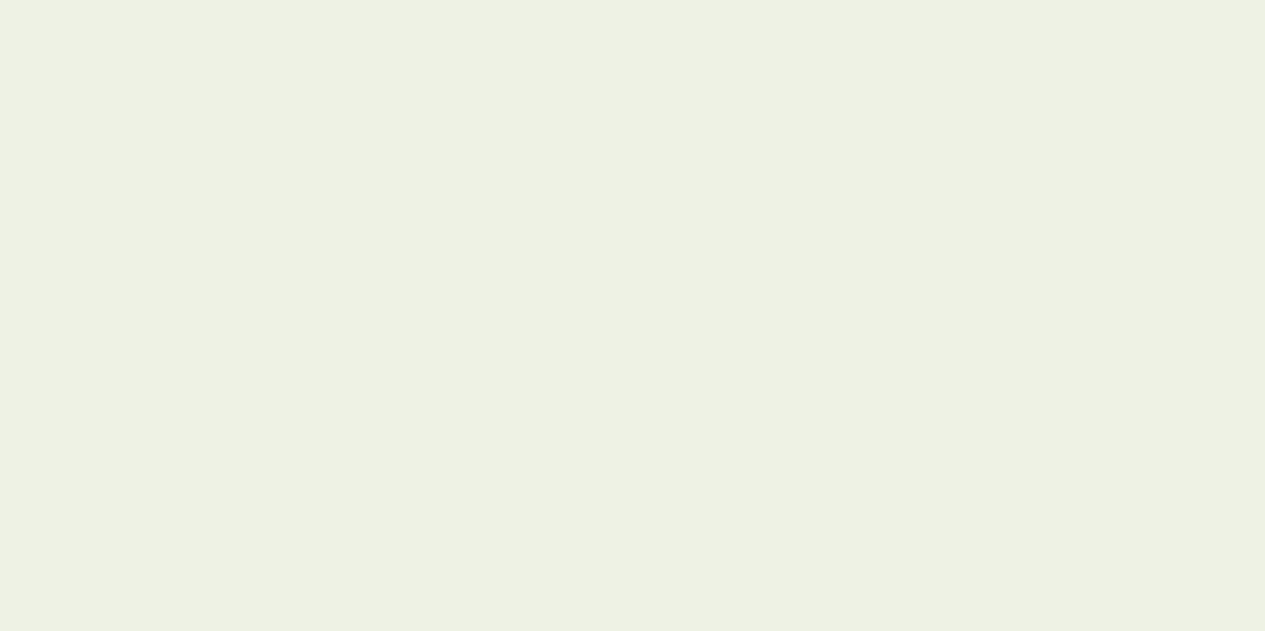 scroll, scrollTop: 0, scrollLeft: 0, axis: both 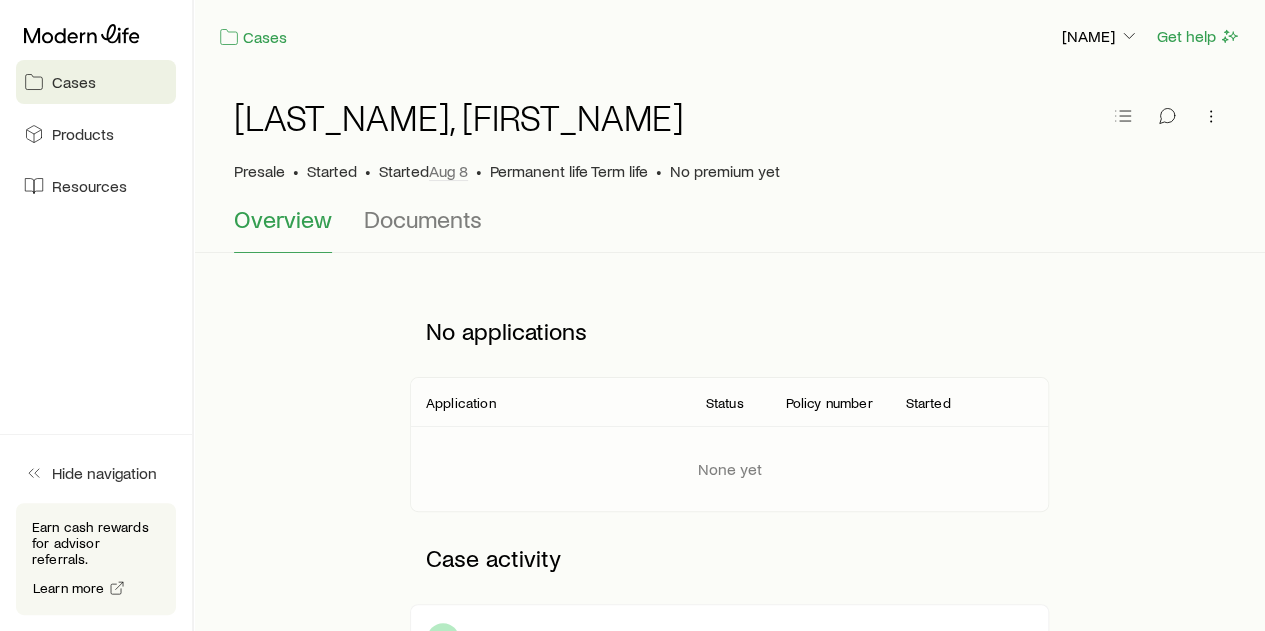 click on "Cases" at bounding box center (74, 82) 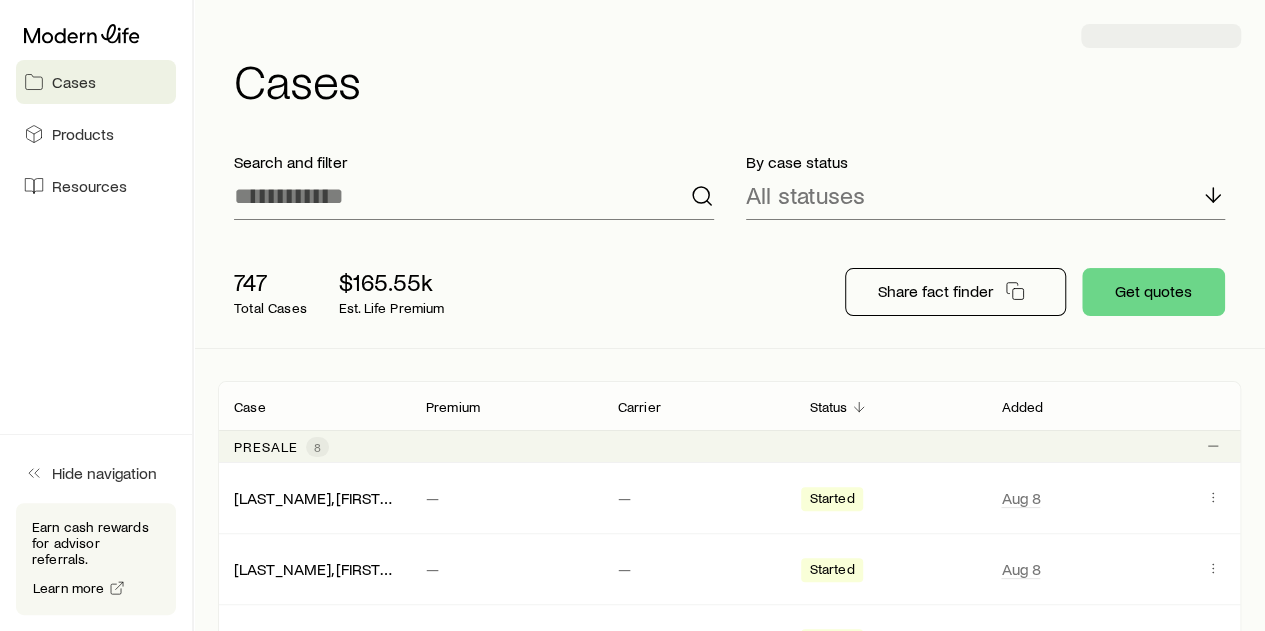 scroll, scrollTop: 204767, scrollLeft: 0, axis: vertical 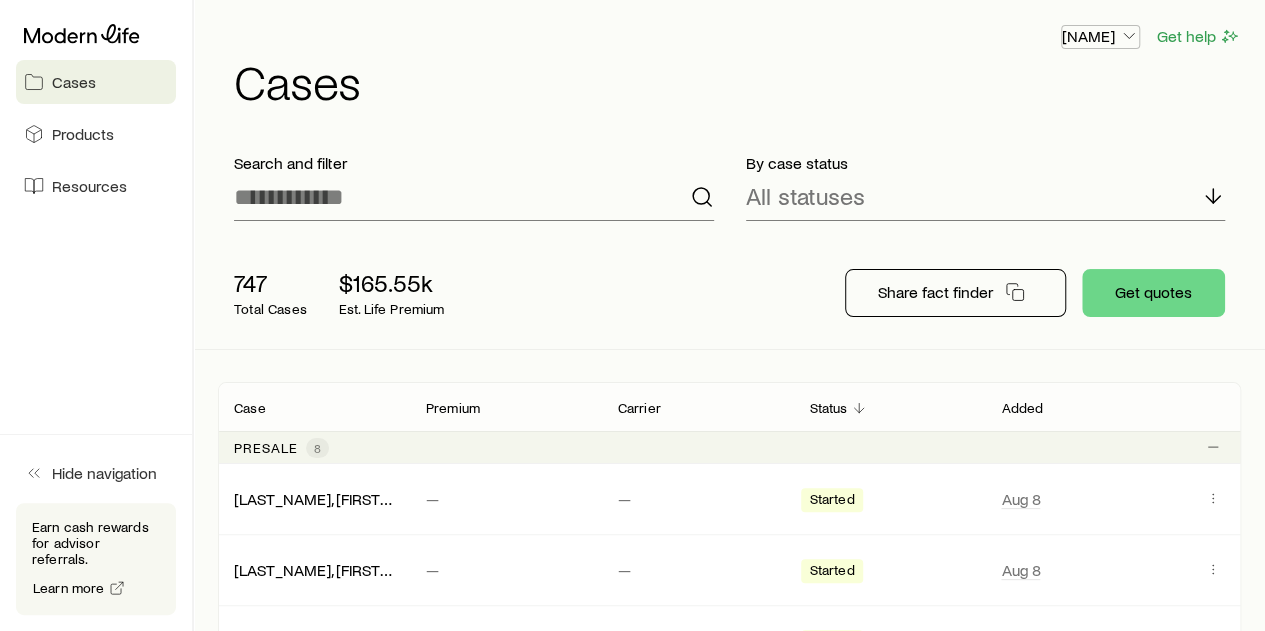 click 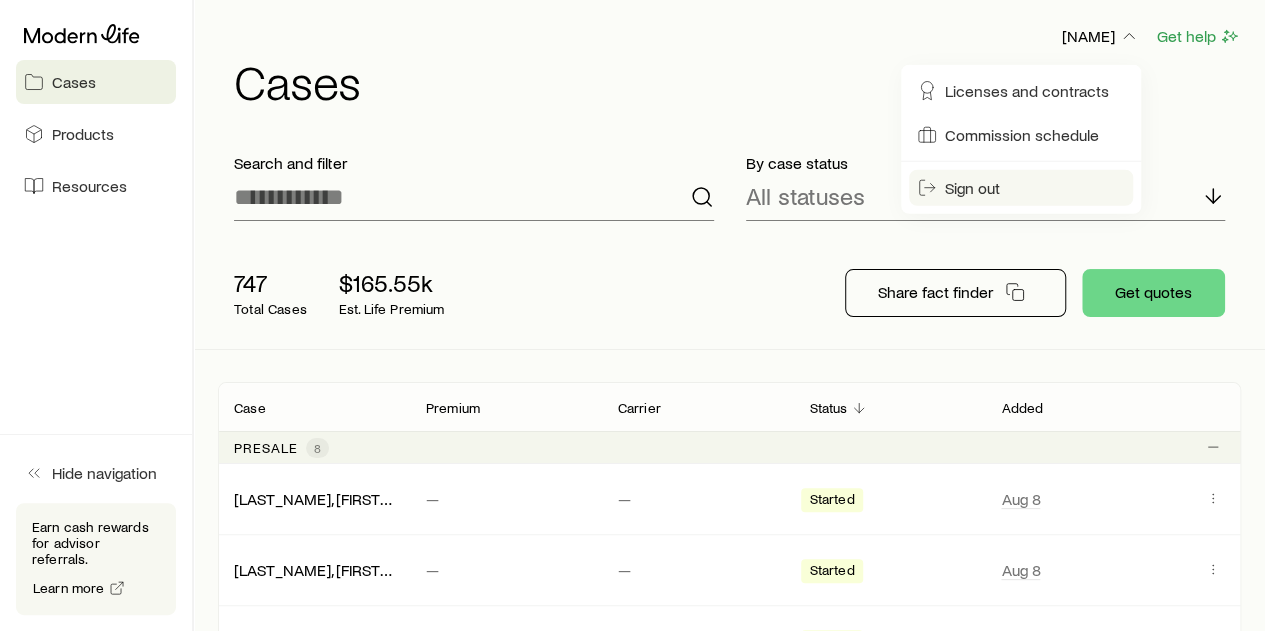 click on "Sign out" at bounding box center (972, 188) 